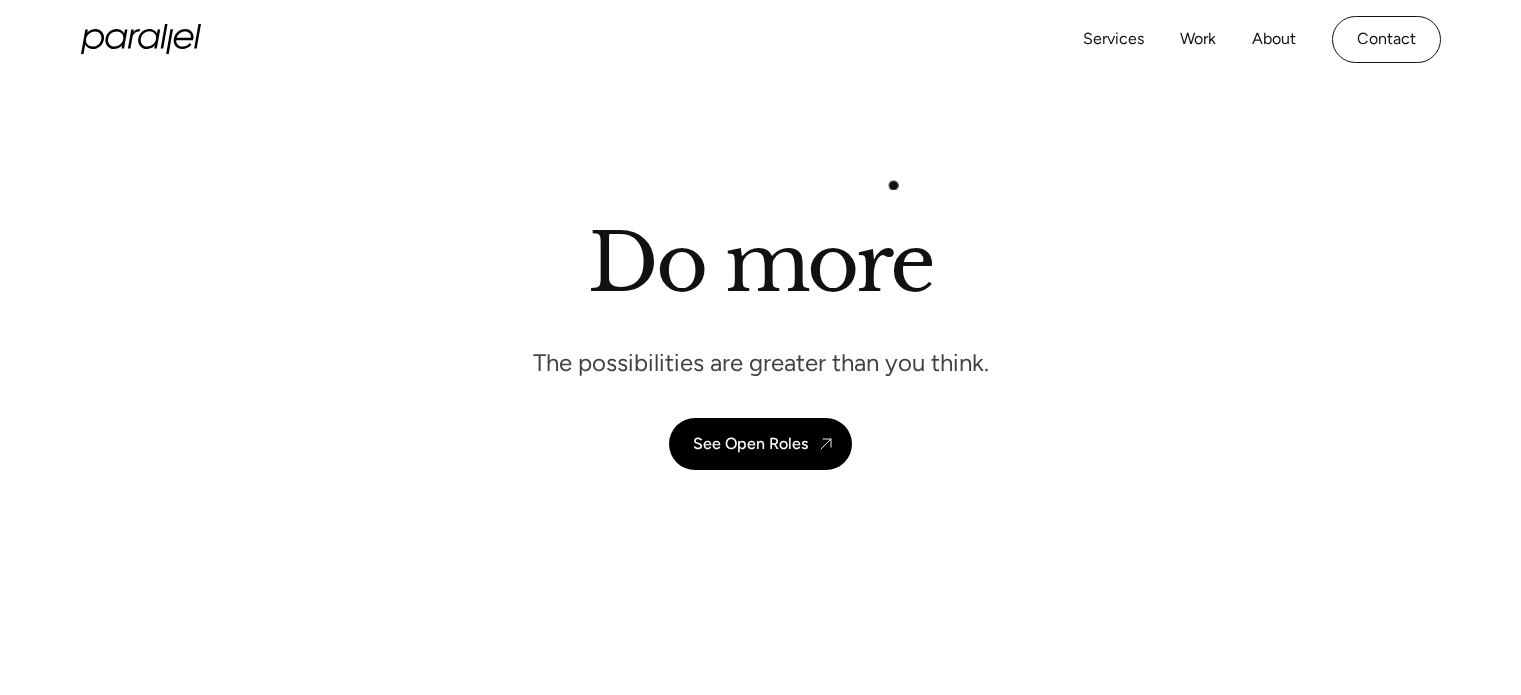 scroll, scrollTop: 0, scrollLeft: 0, axis: both 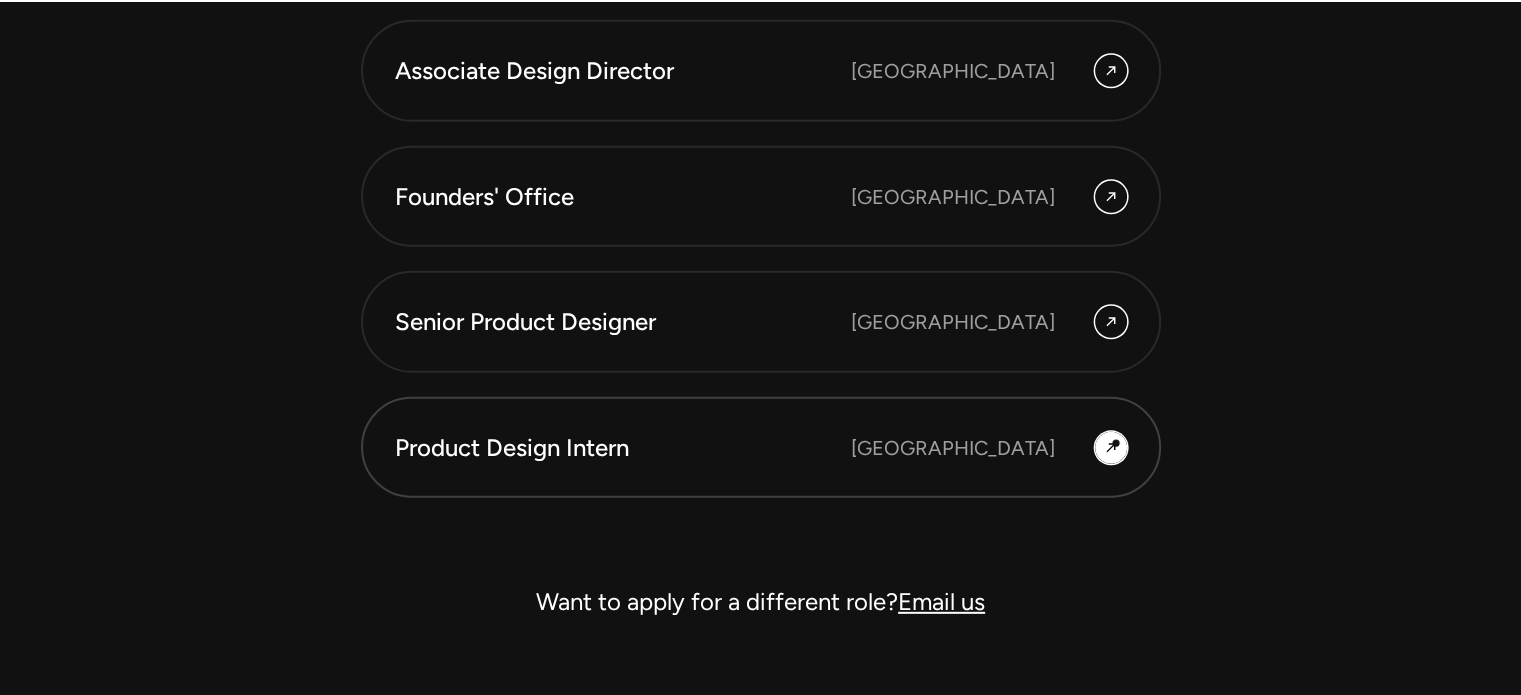 click 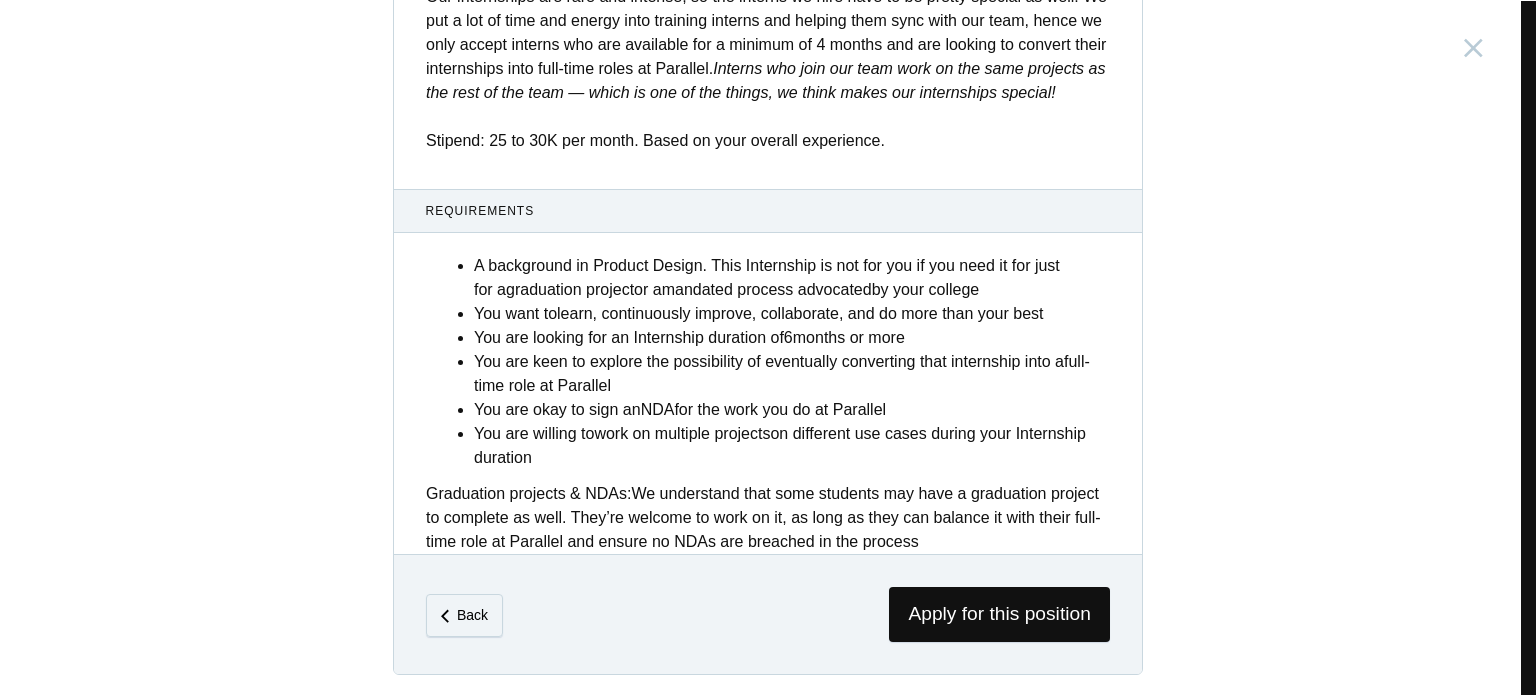 scroll, scrollTop: 819, scrollLeft: 0, axis: vertical 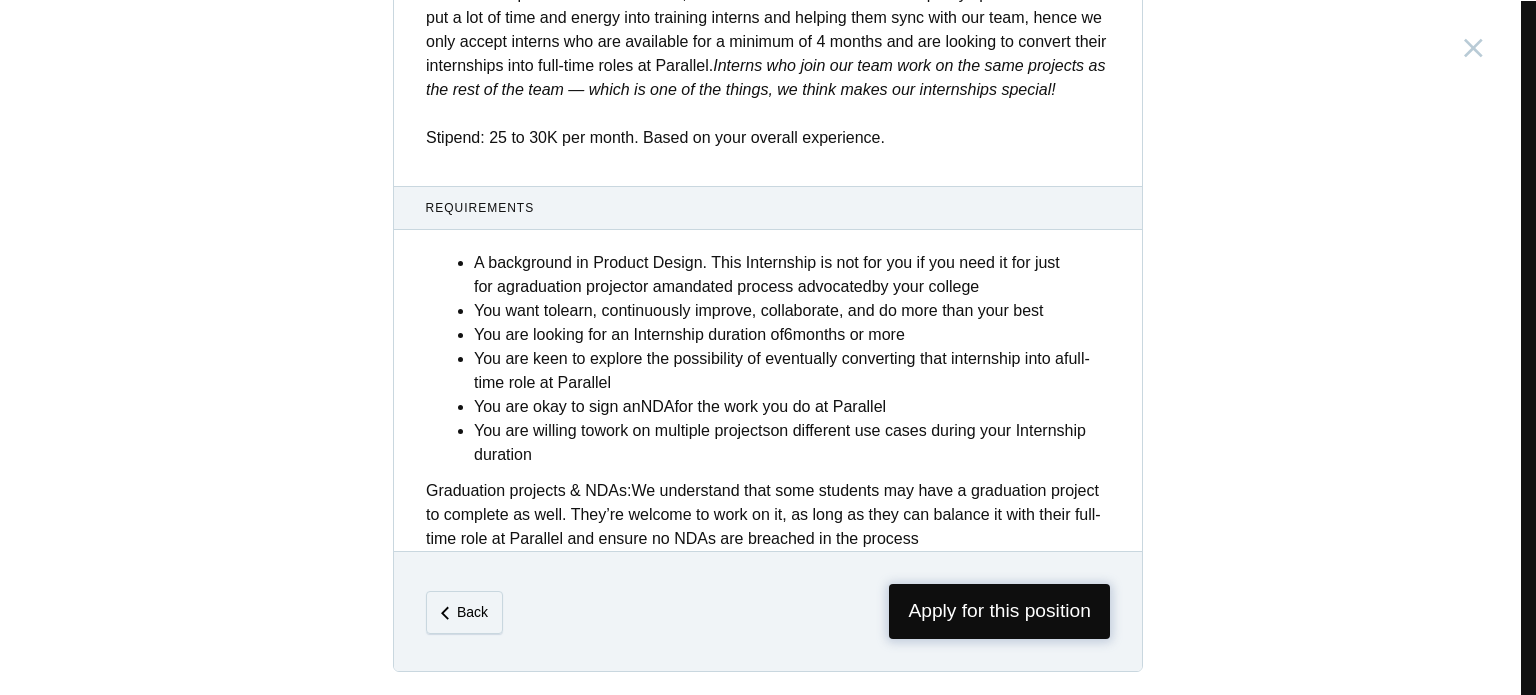 click on "Apply for this position" at bounding box center (999, 611) 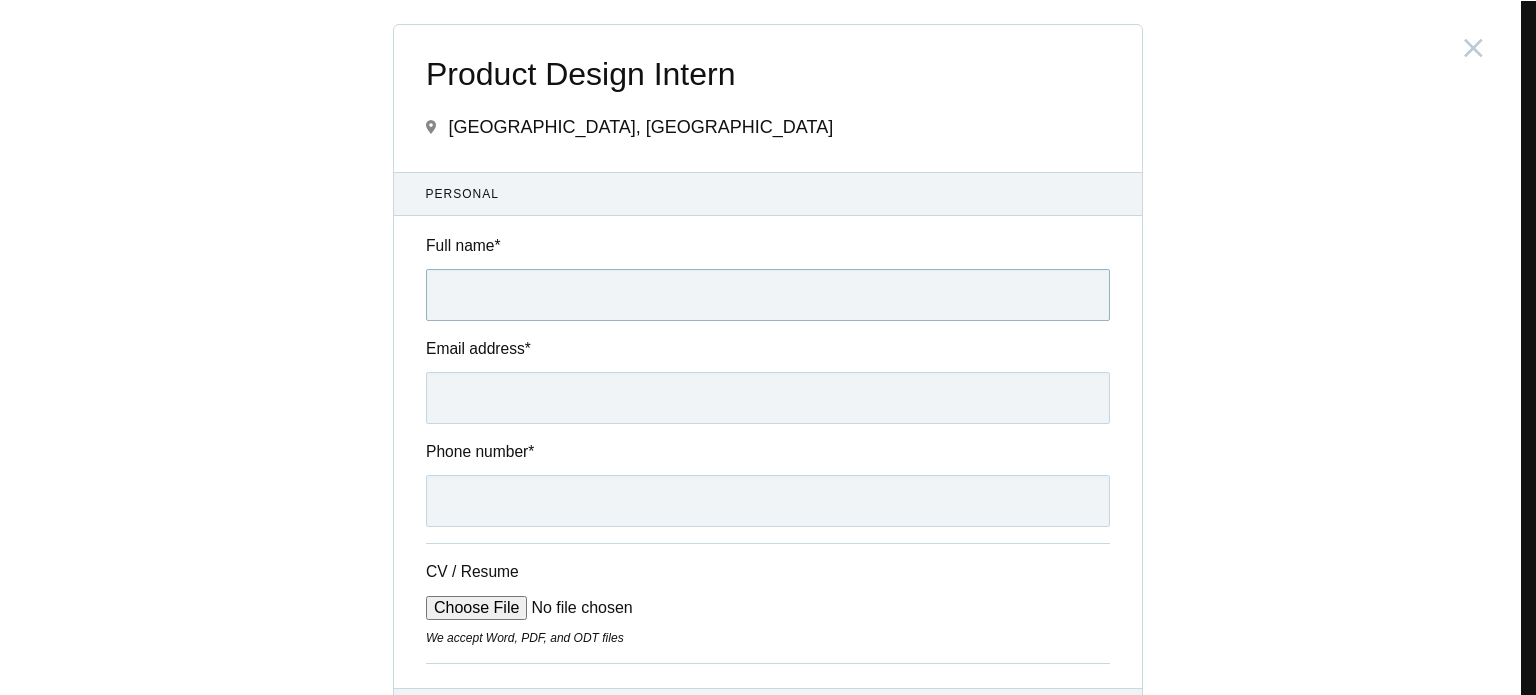 click on "Full name  *" at bounding box center [768, 295] 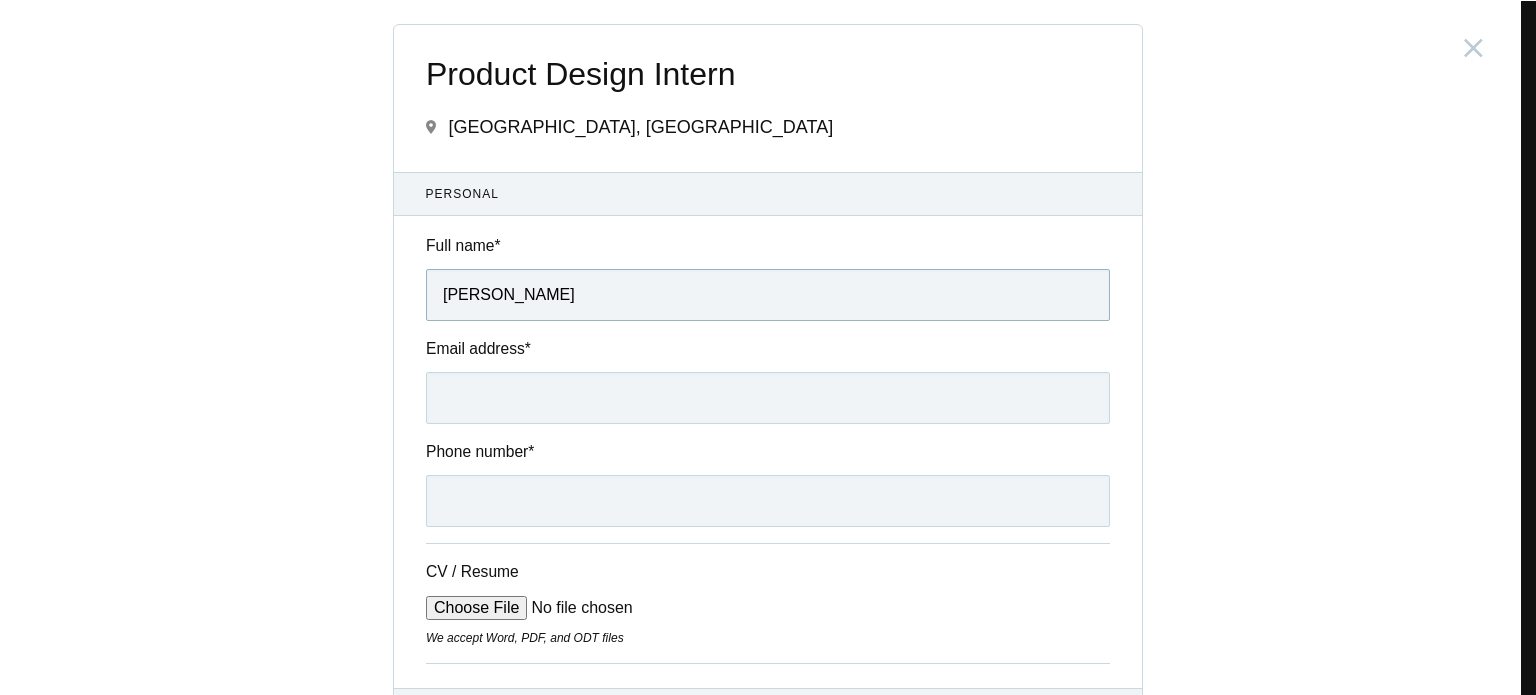 type on "[PERSON_NAME]" 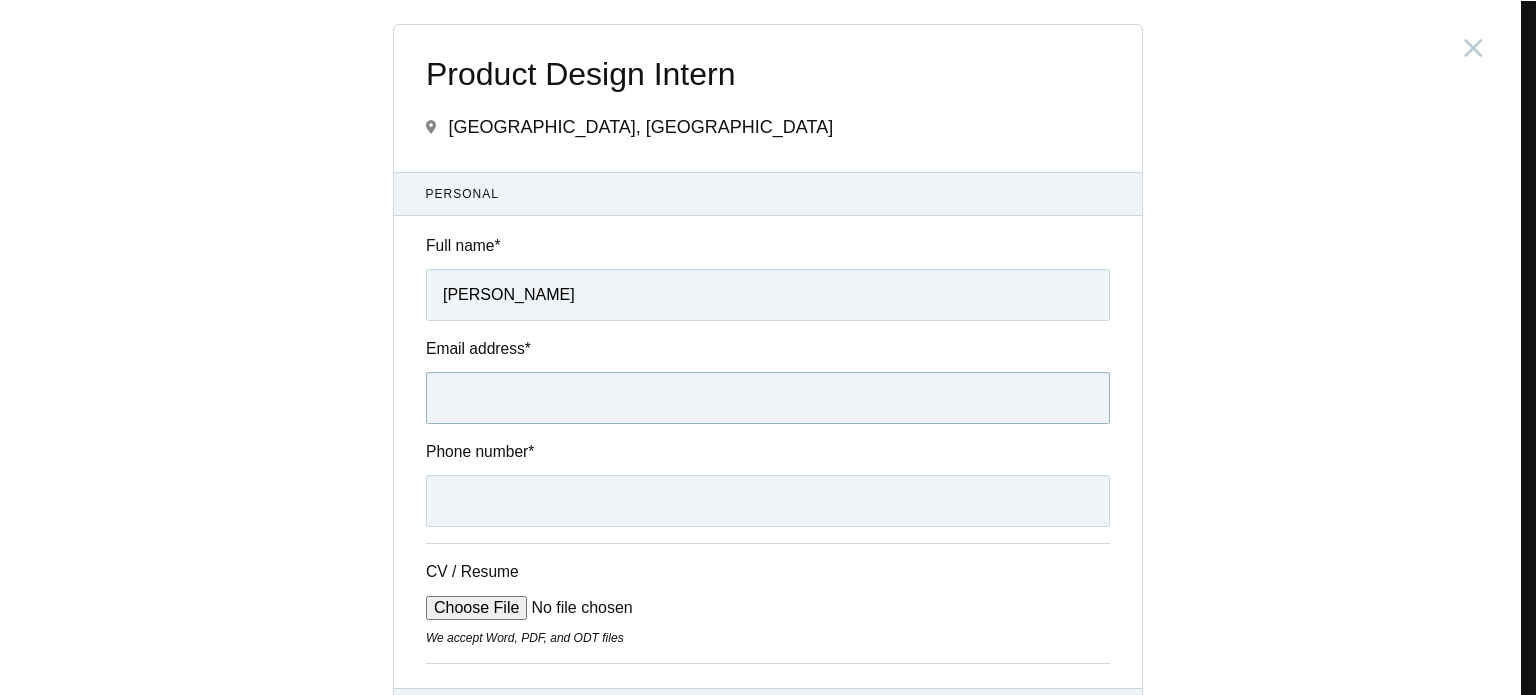 click on "Email address  *" at bounding box center (768, 398) 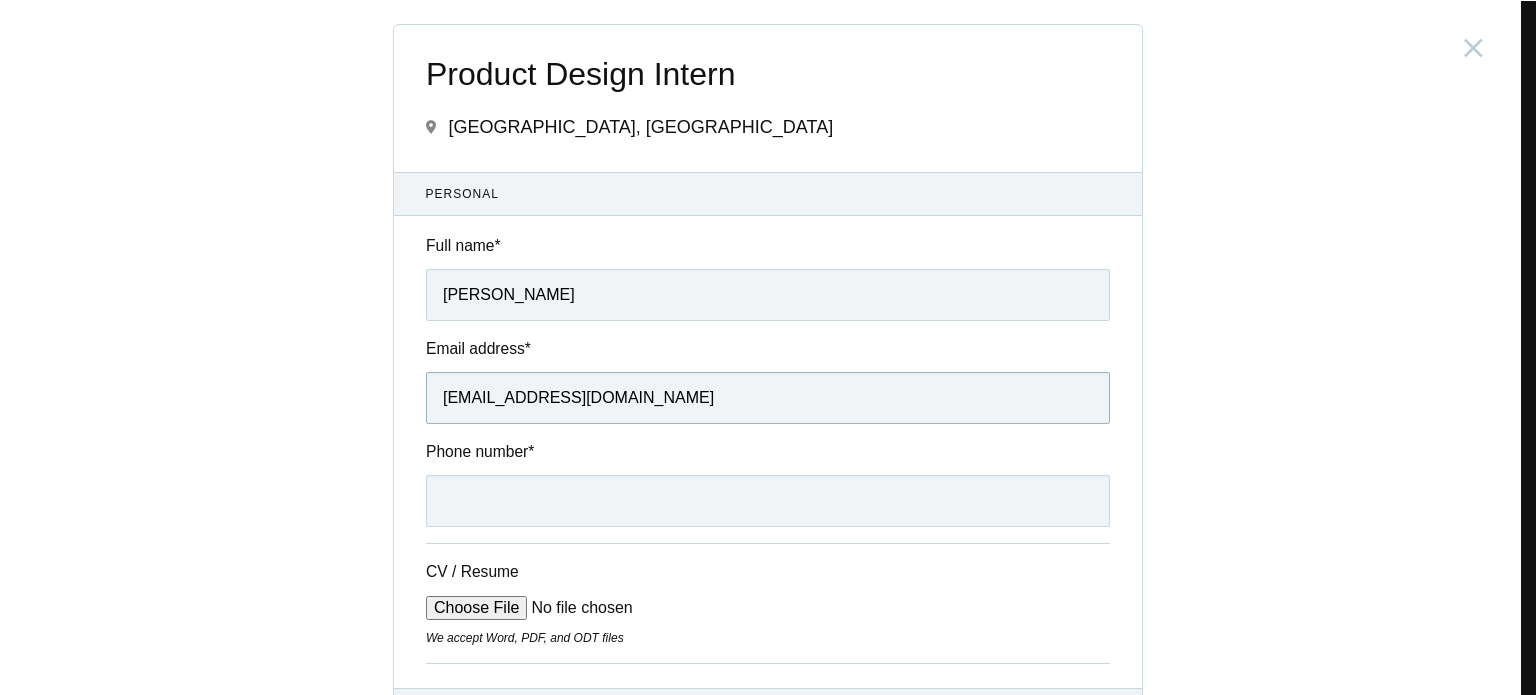 type on "[EMAIL_ADDRESS][DOMAIN_NAME]" 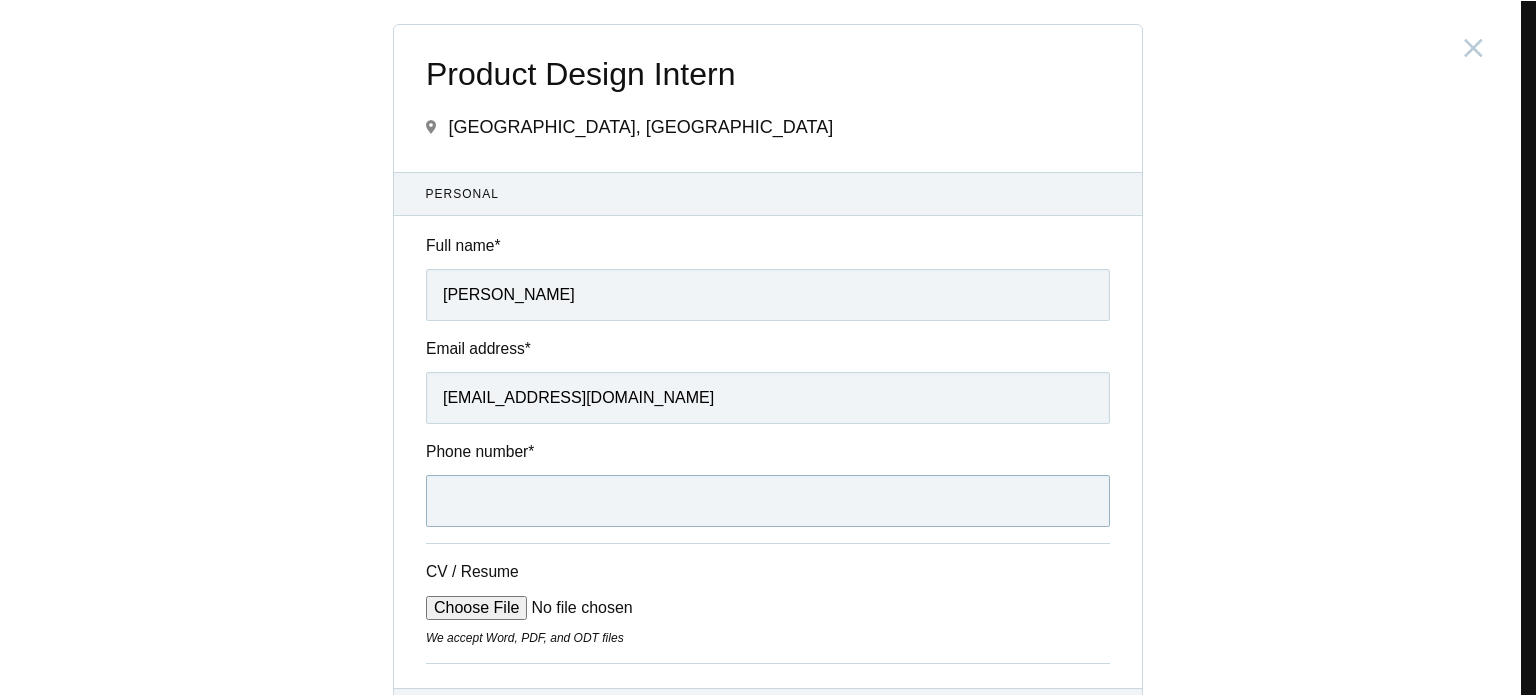 click on "Phone number  *" at bounding box center (768, 501) 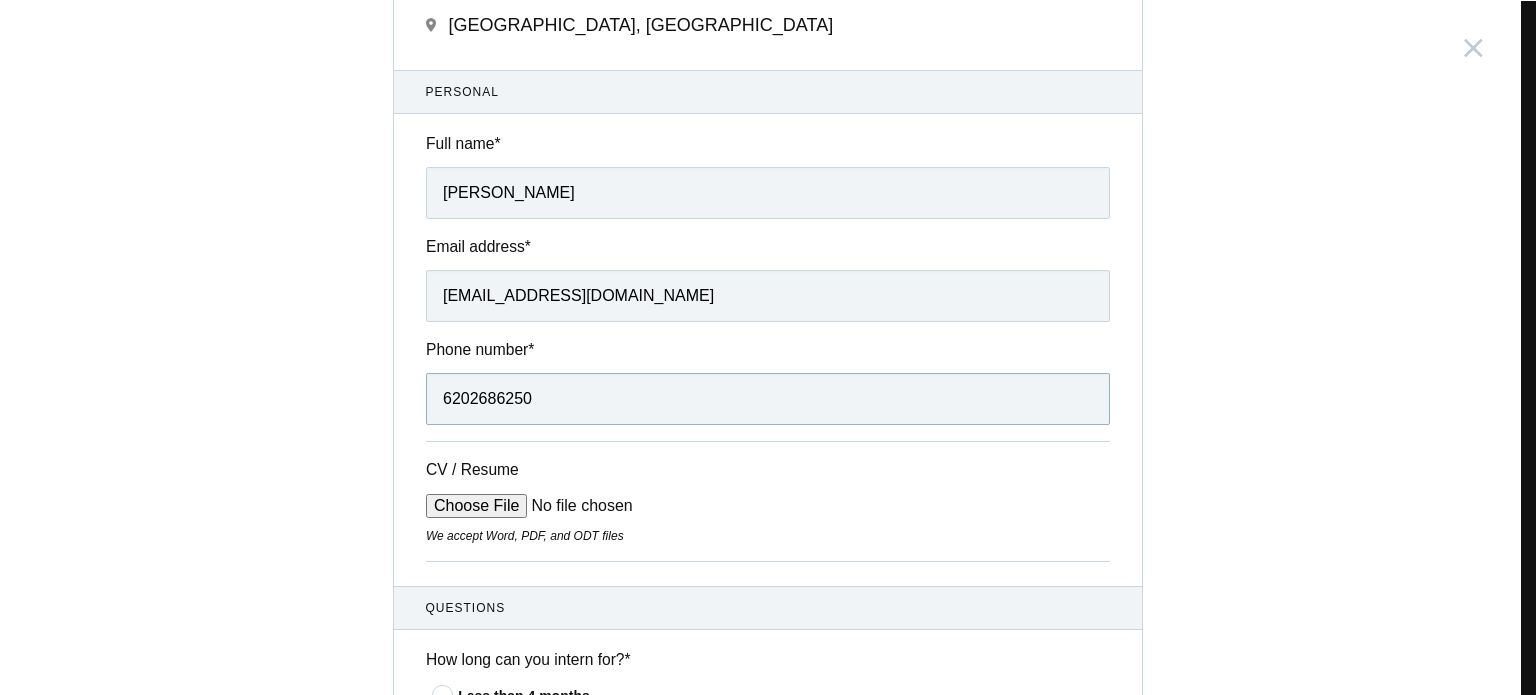 scroll, scrollTop: 300, scrollLeft: 0, axis: vertical 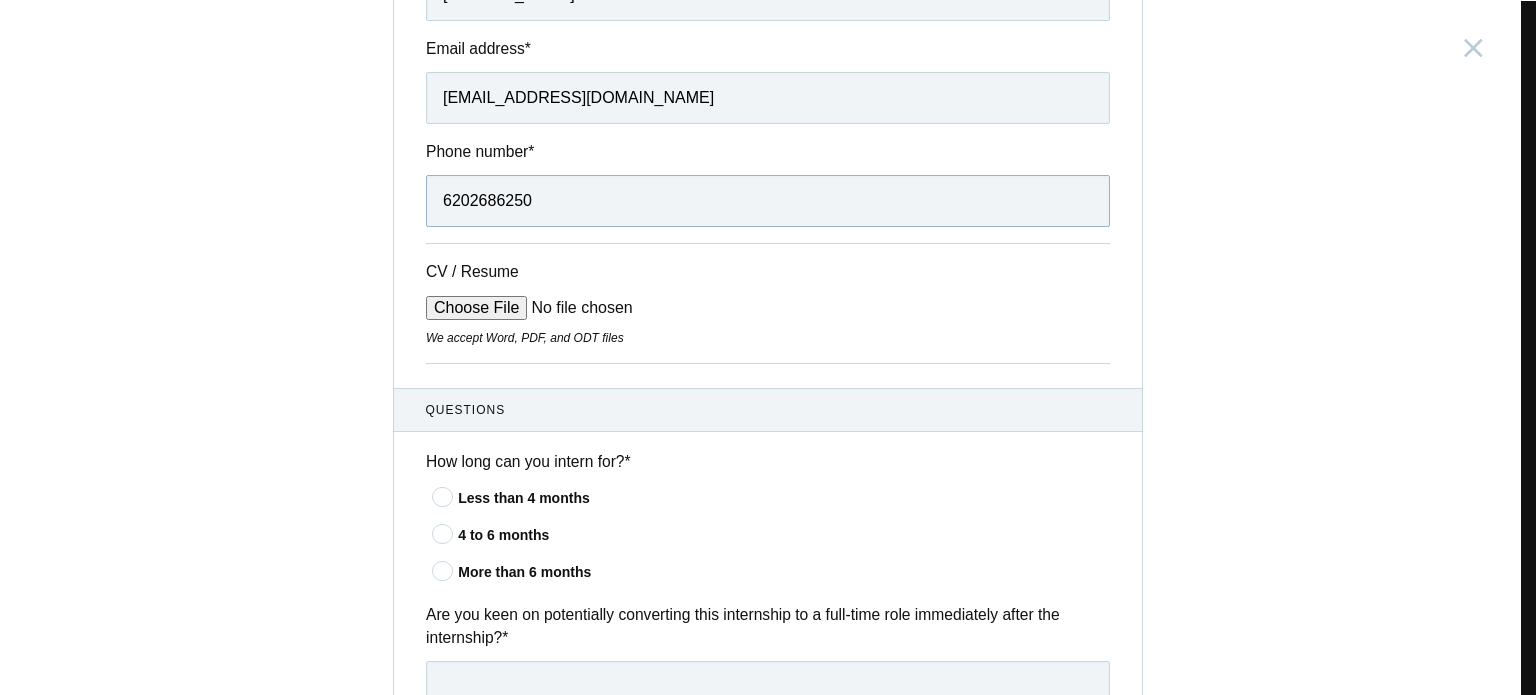 type on "6202686250" 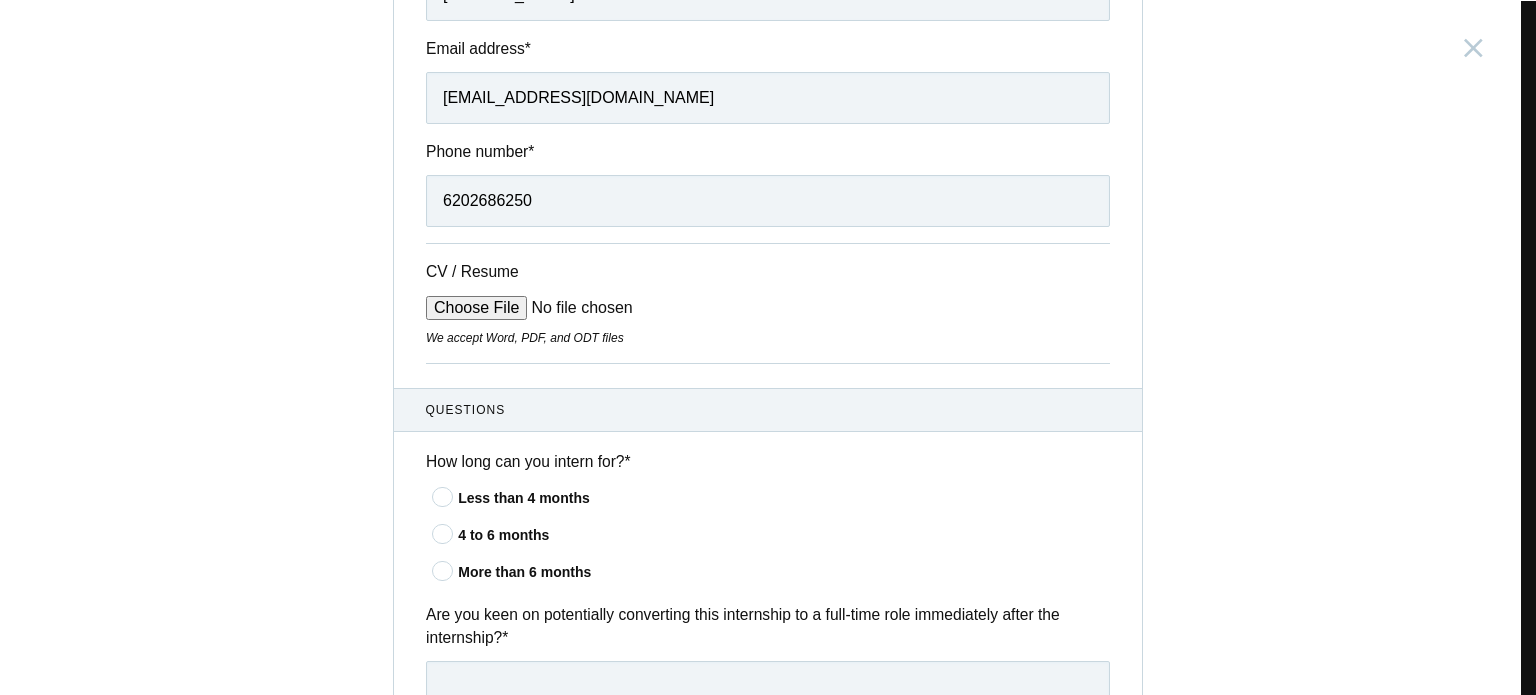 click on "CV / Resume" at bounding box center (577, 308) 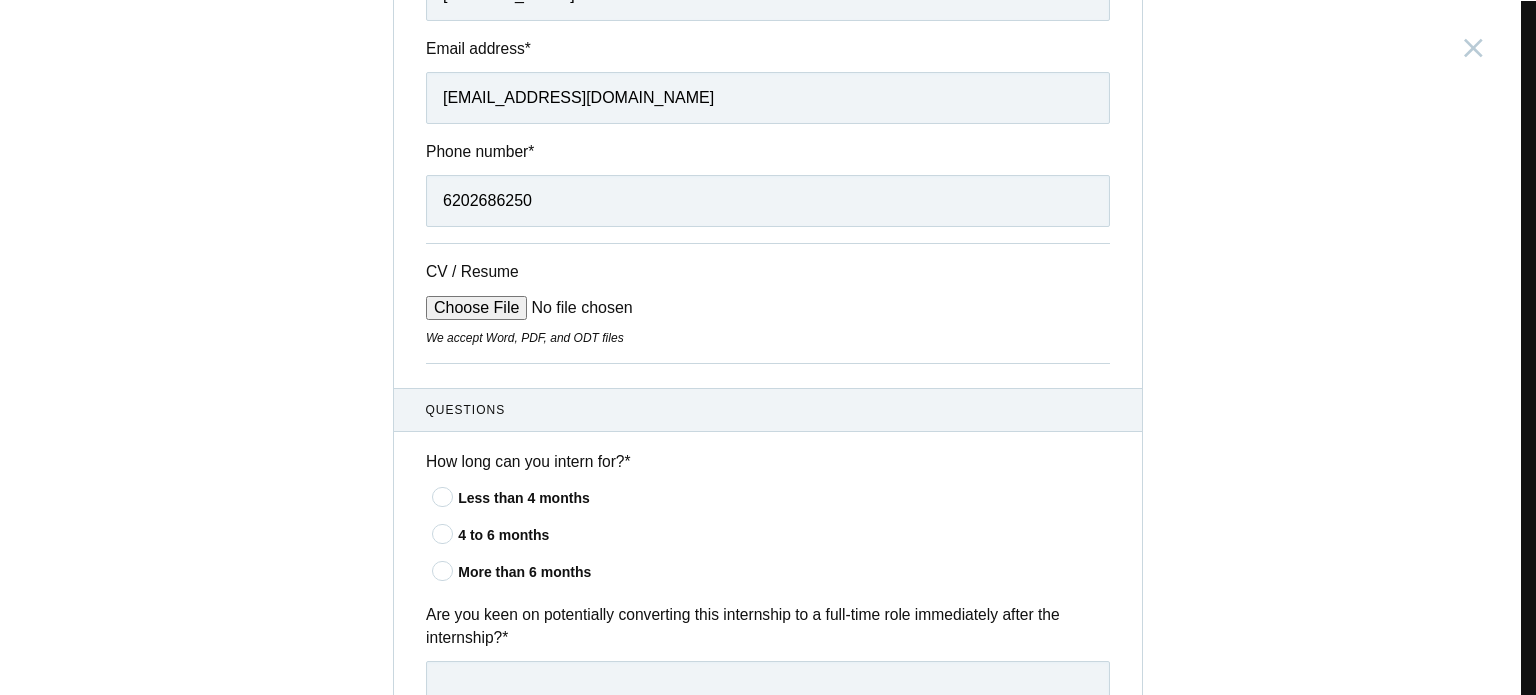type on "C:\fakepath\Preeti_Ux_Resume.pdf" 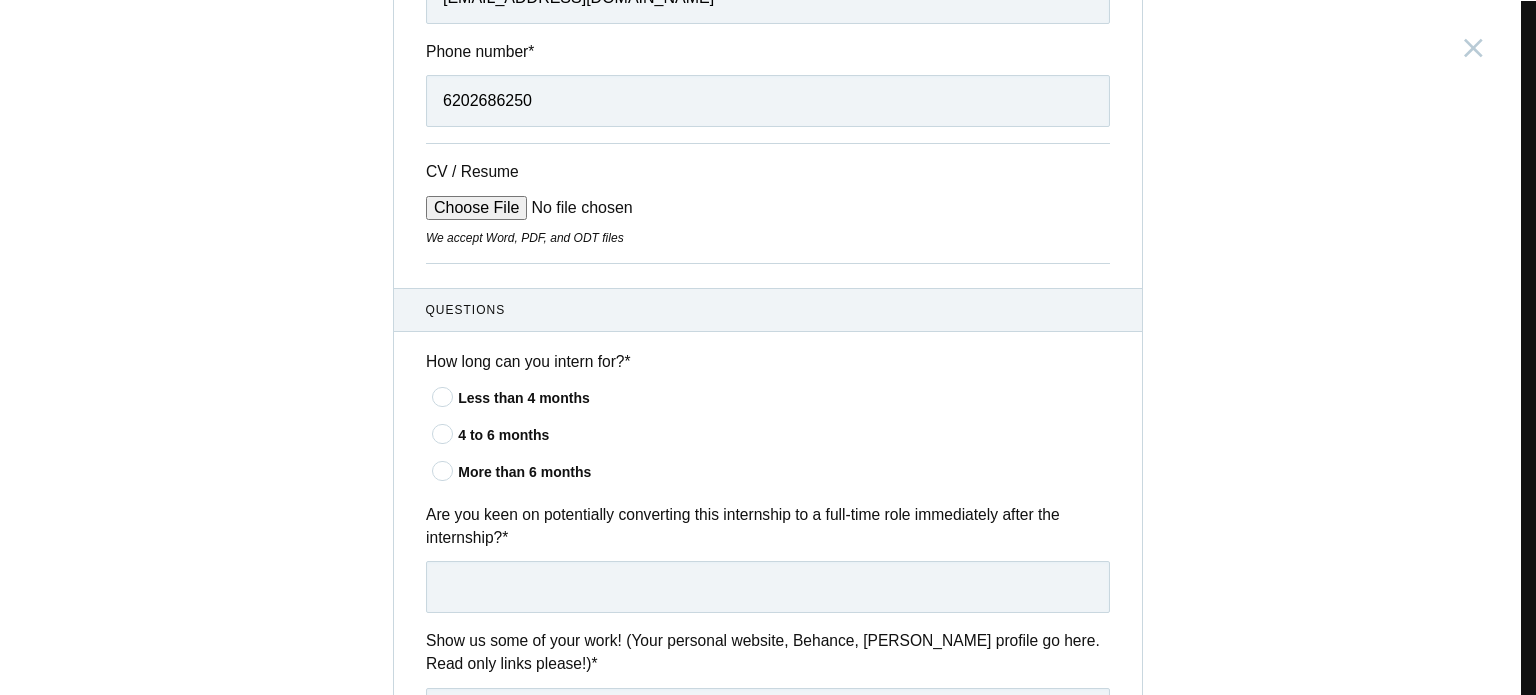 click at bounding box center (443, 470) 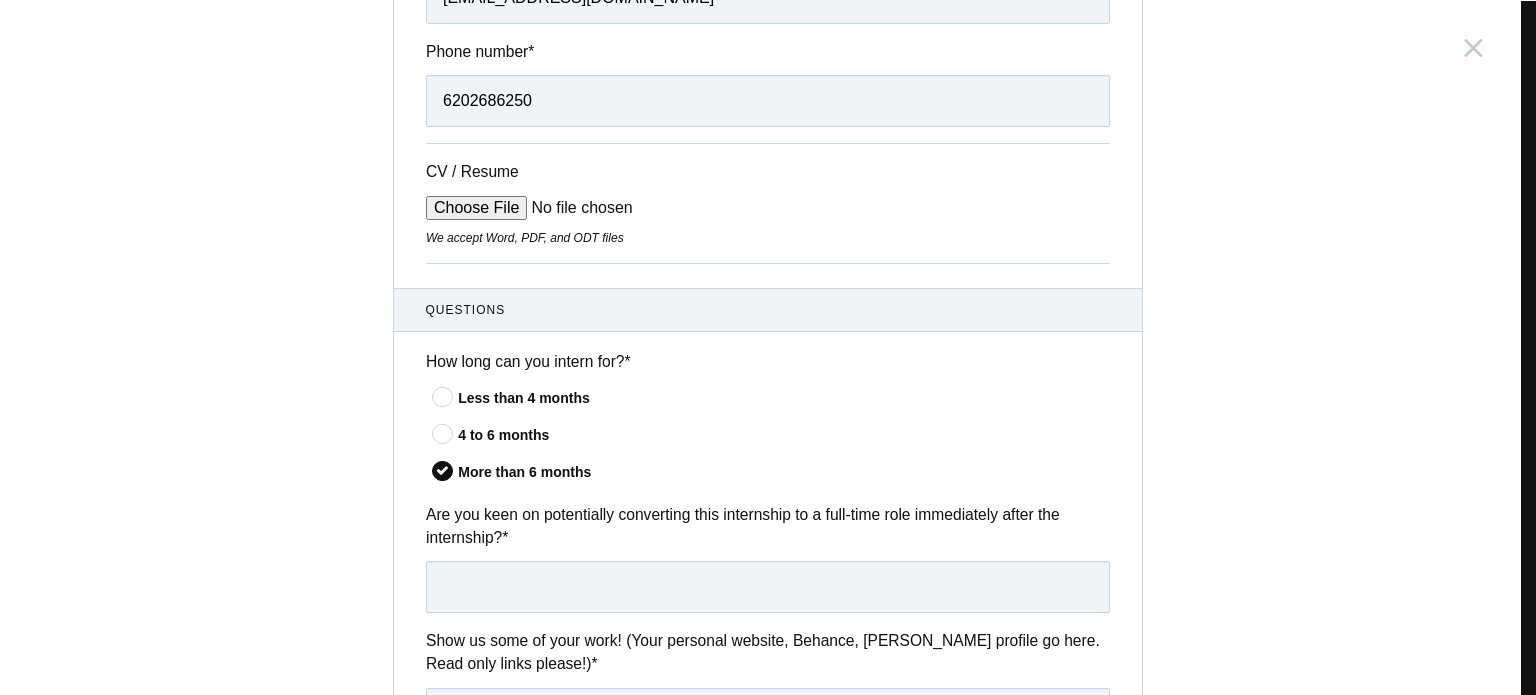 click at bounding box center (443, 433) 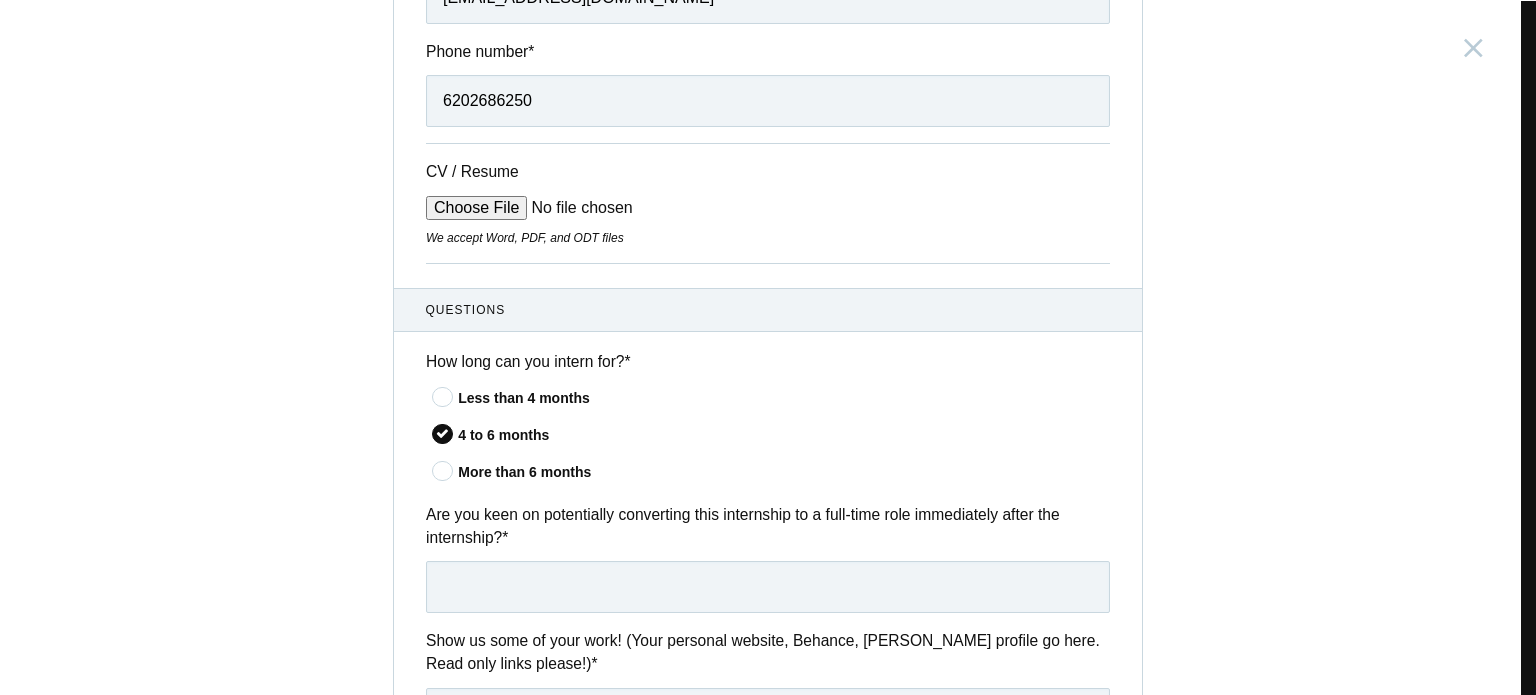 click at bounding box center (443, 470) 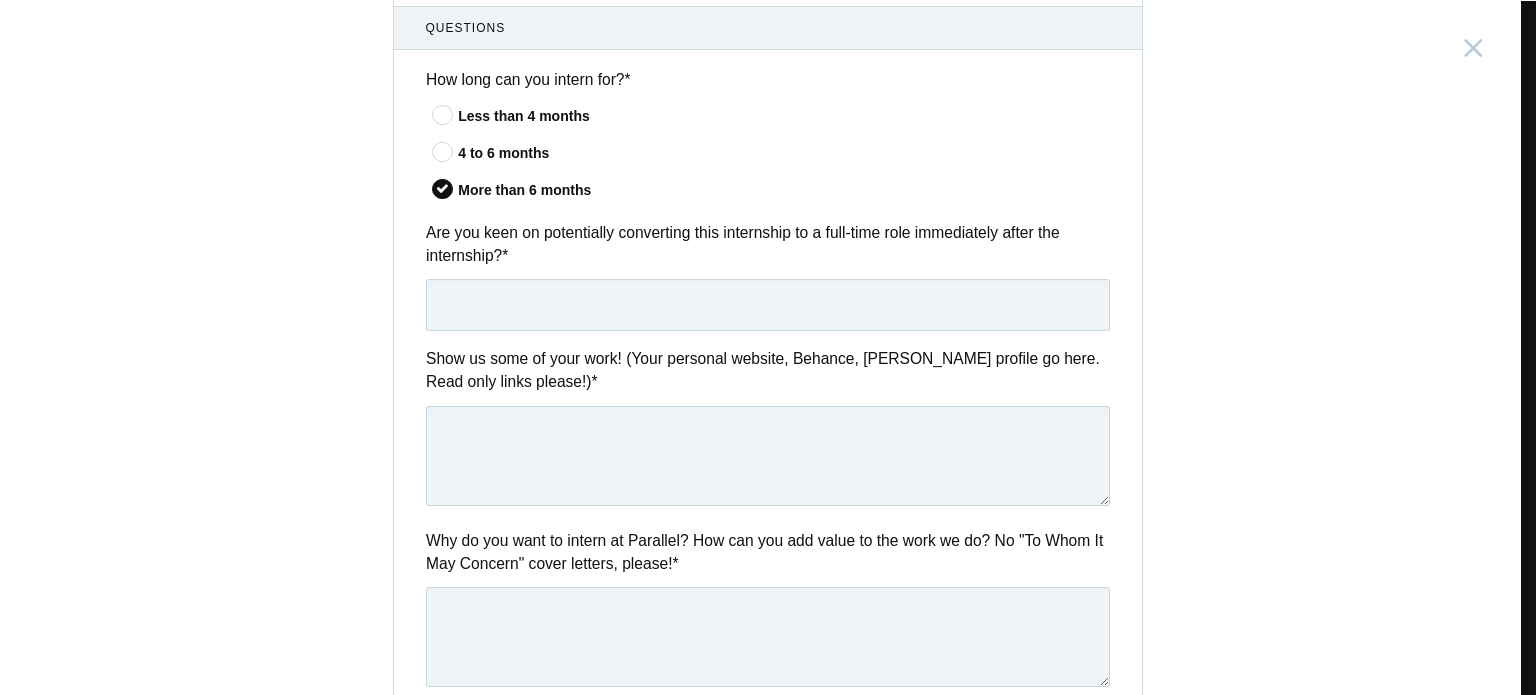 scroll, scrollTop: 700, scrollLeft: 0, axis: vertical 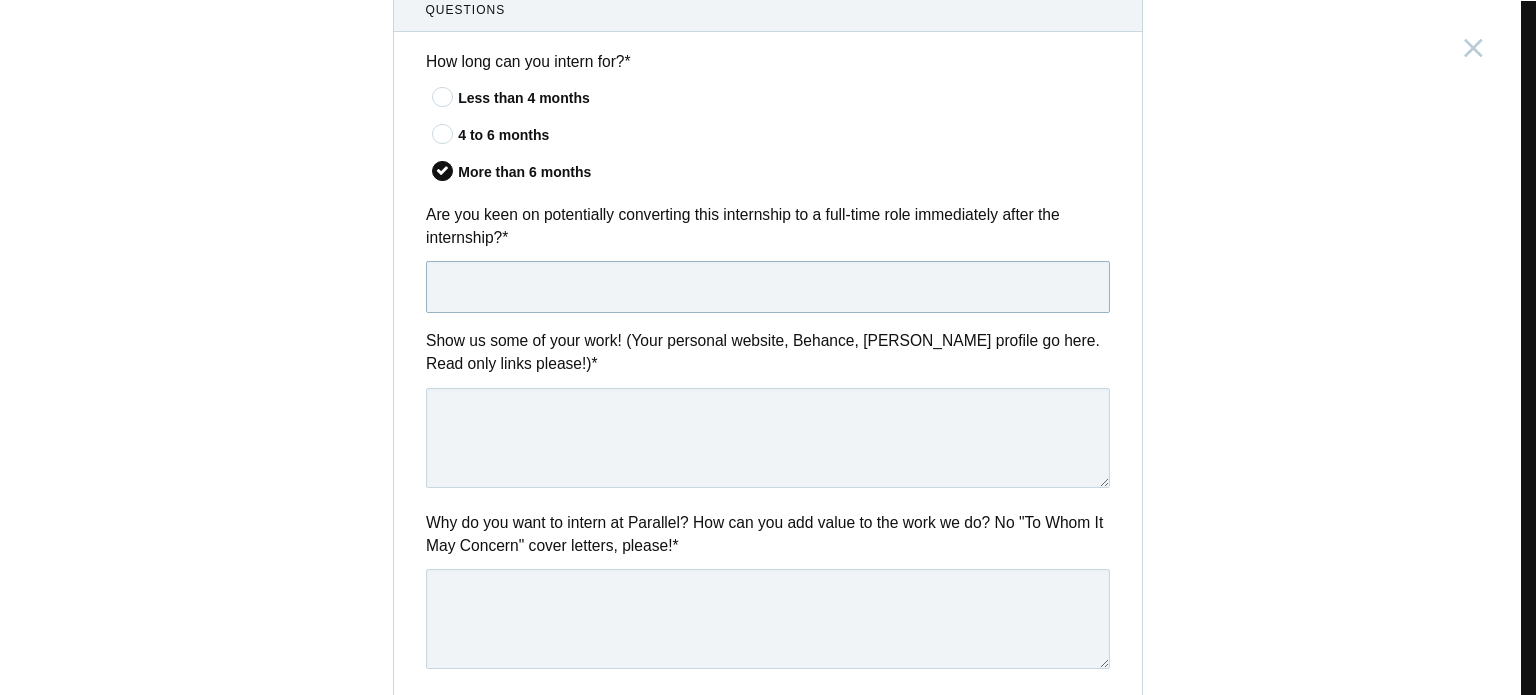 click at bounding box center (768, 287) 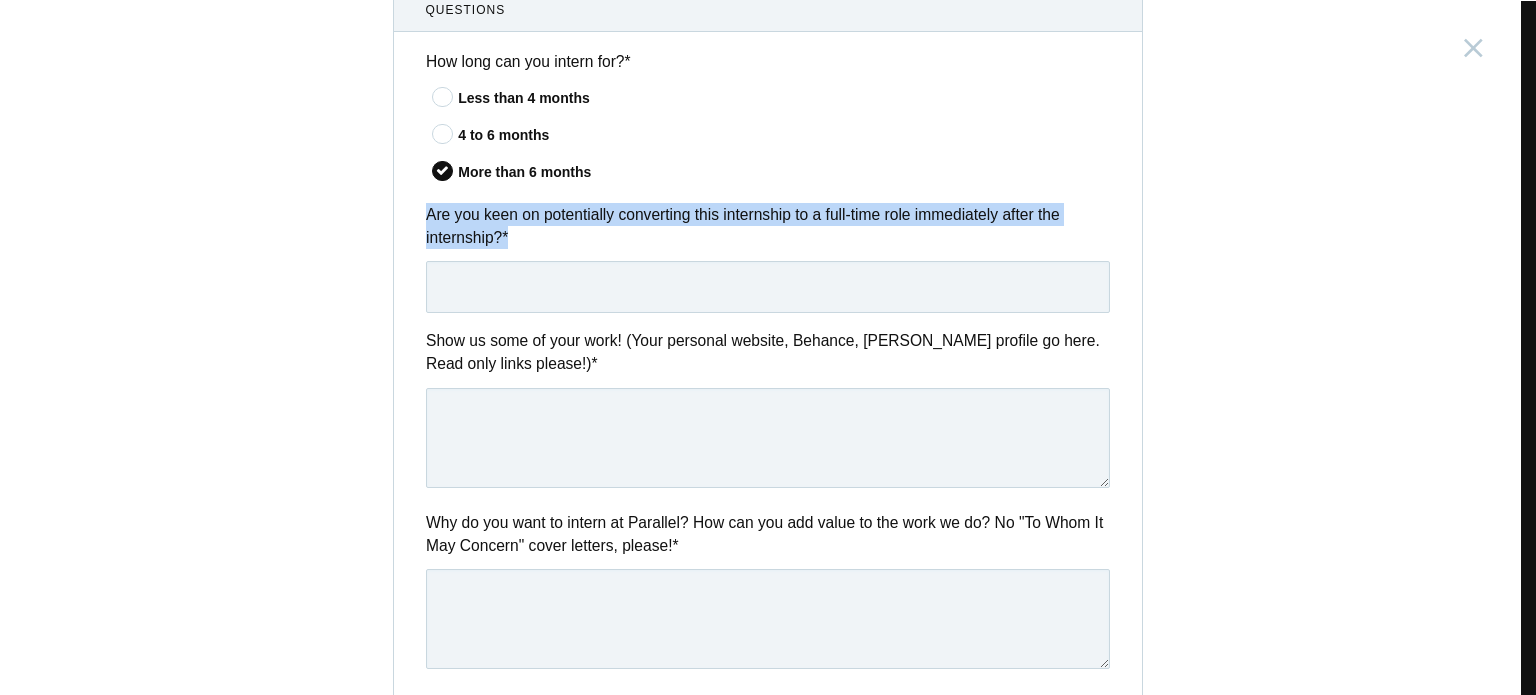 drag, startPoint x: 416, startPoint y: 215, endPoint x: 502, endPoint y: 243, distance: 90.44335 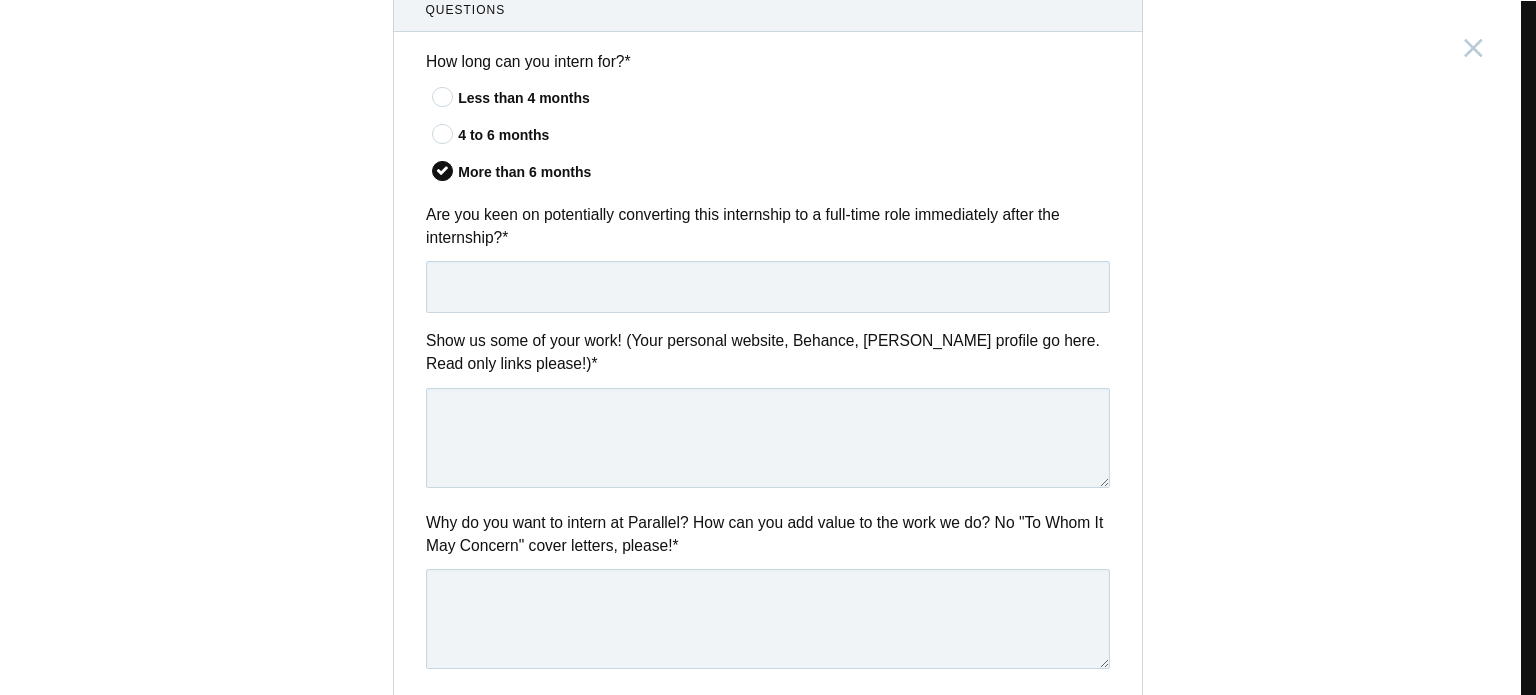 click at bounding box center (443, 133) 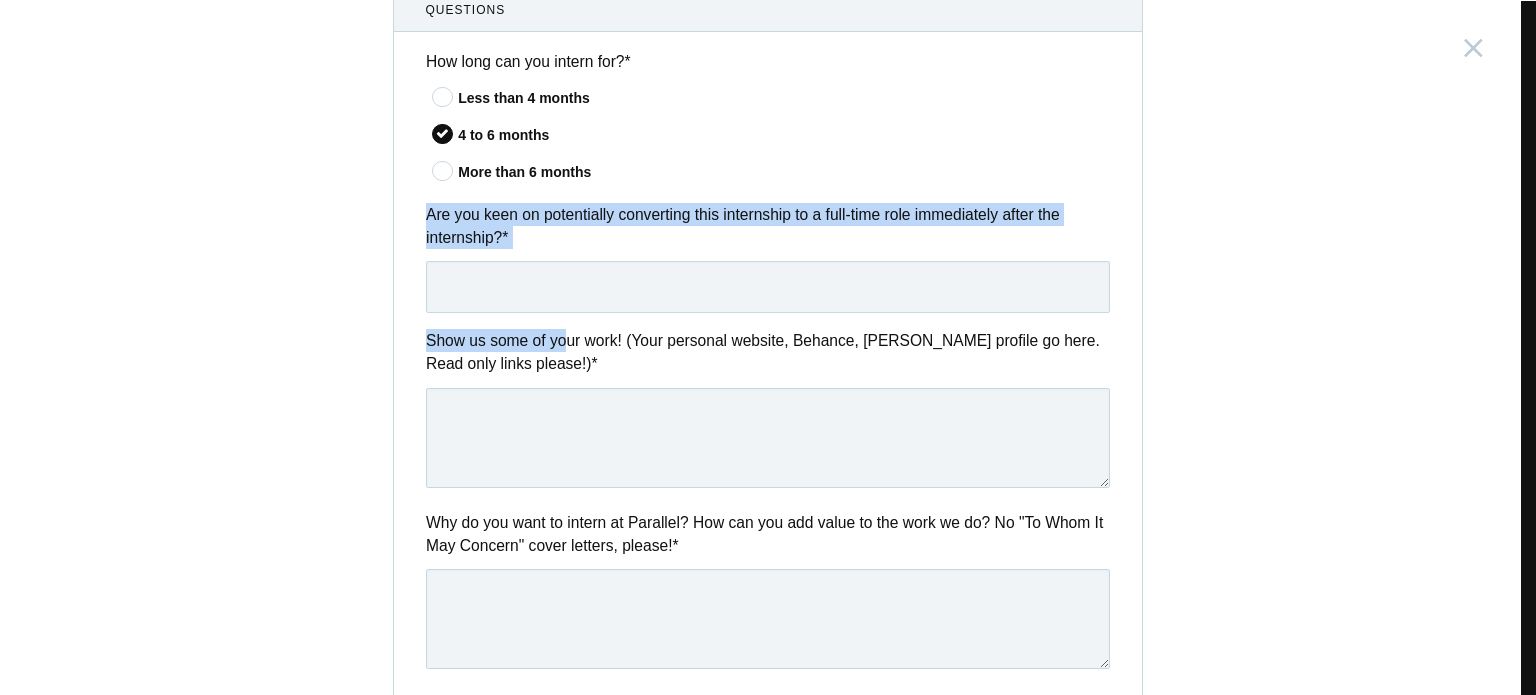 drag, startPoint x: 400, startPoint y: 203, endPoint x: 560, endPoint y: 340, distance: 210.6395 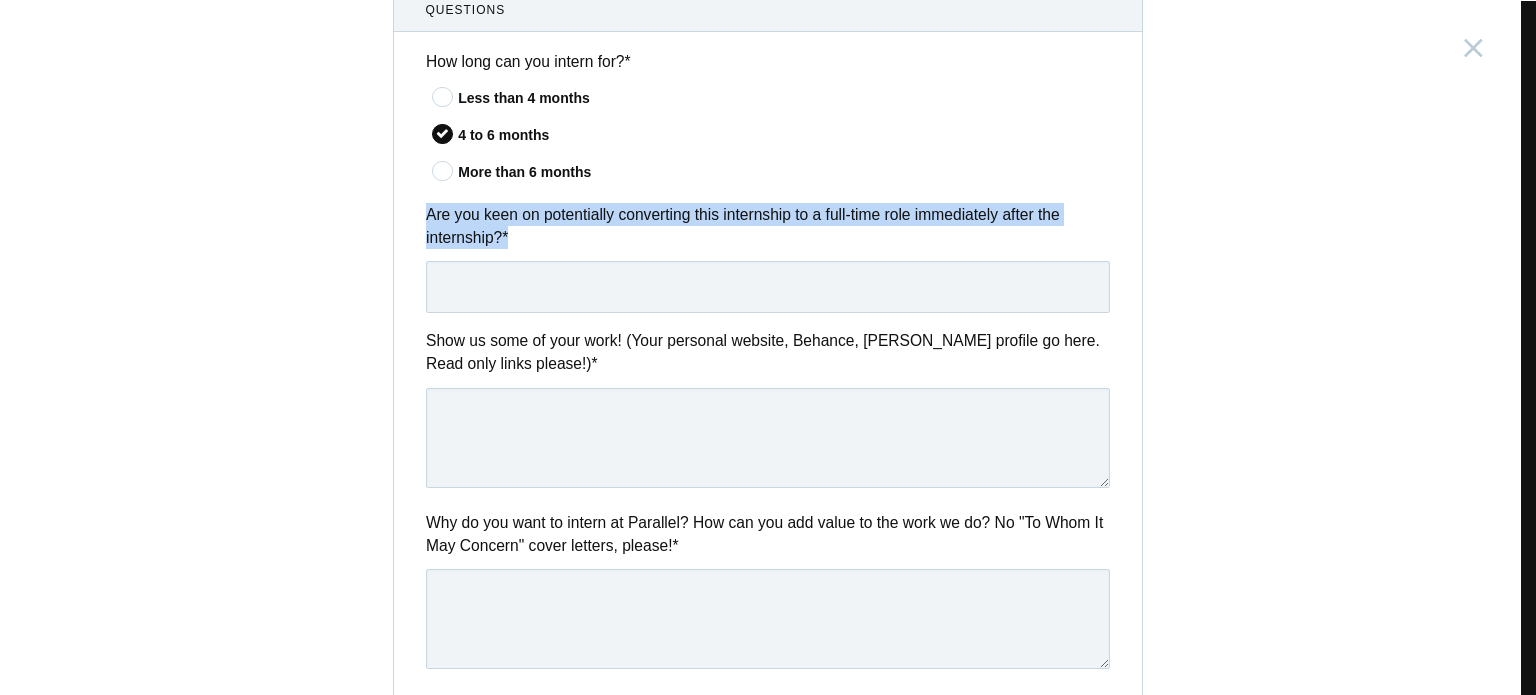 drag, startPoint x: 512, startPoint y: 227, endPoint x: 409, endPoint y: 219, distance: 103.31021 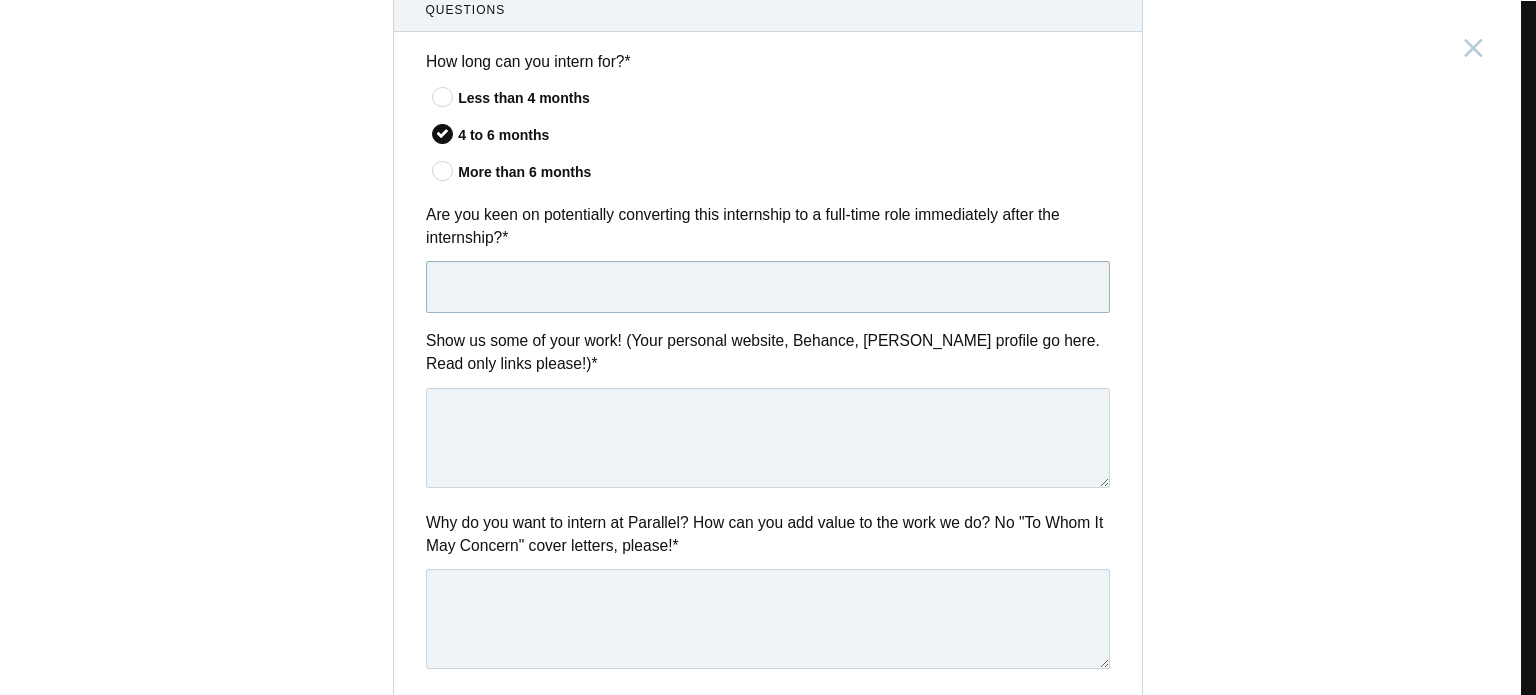 click at bounding box center (768, 287) 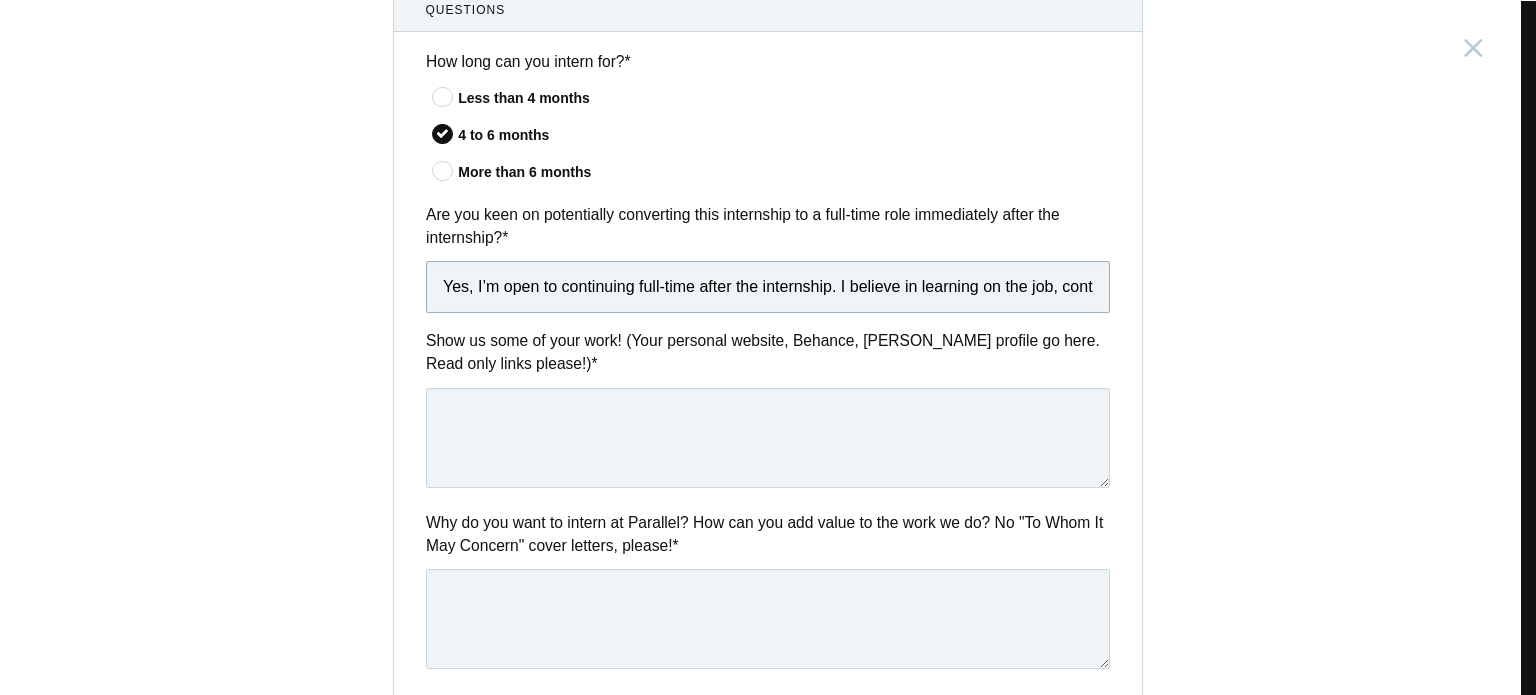 scroll, scrollTop: 0, scrollLeft: 527, axis: horizontal 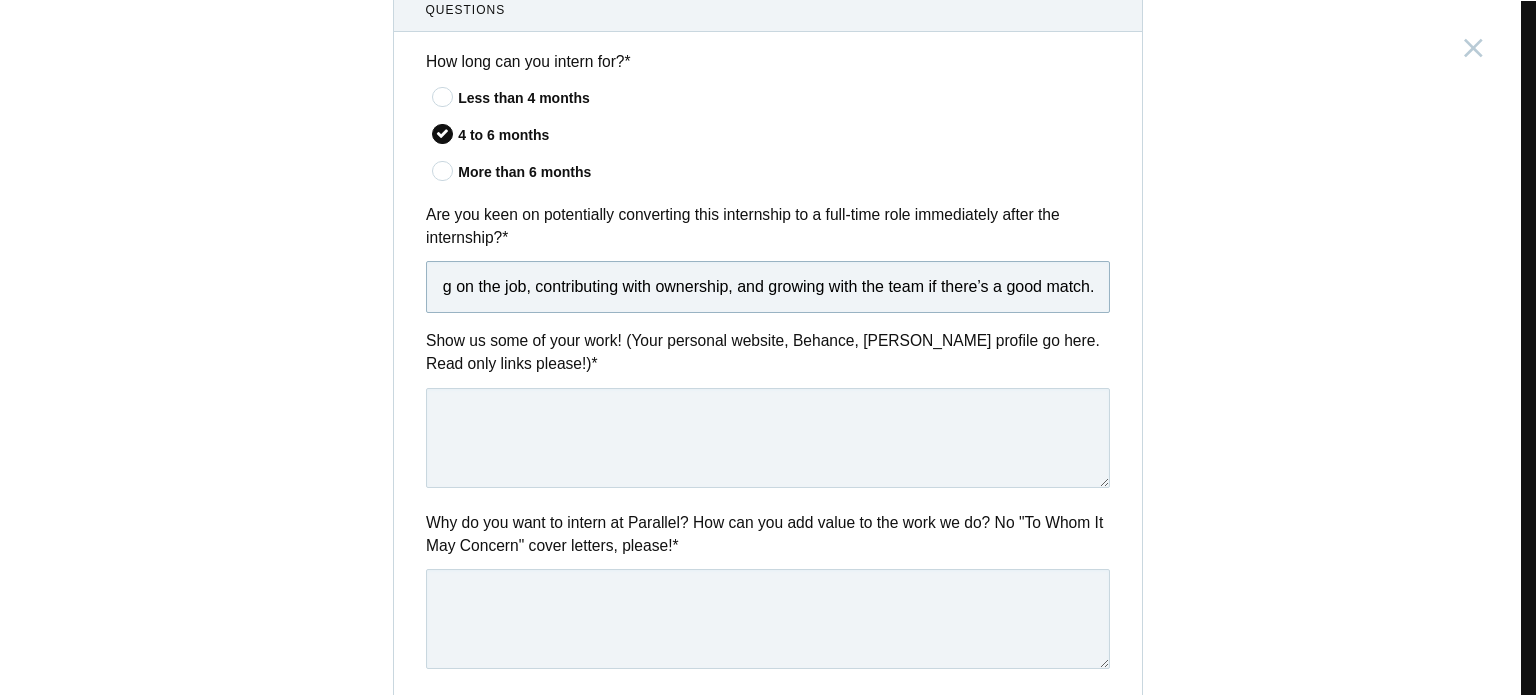 type on "Yes, I’m open to continuing full-time after the internship. I believe in learning on the job, contributing with ownership, and growing with the team if there’s a good match." 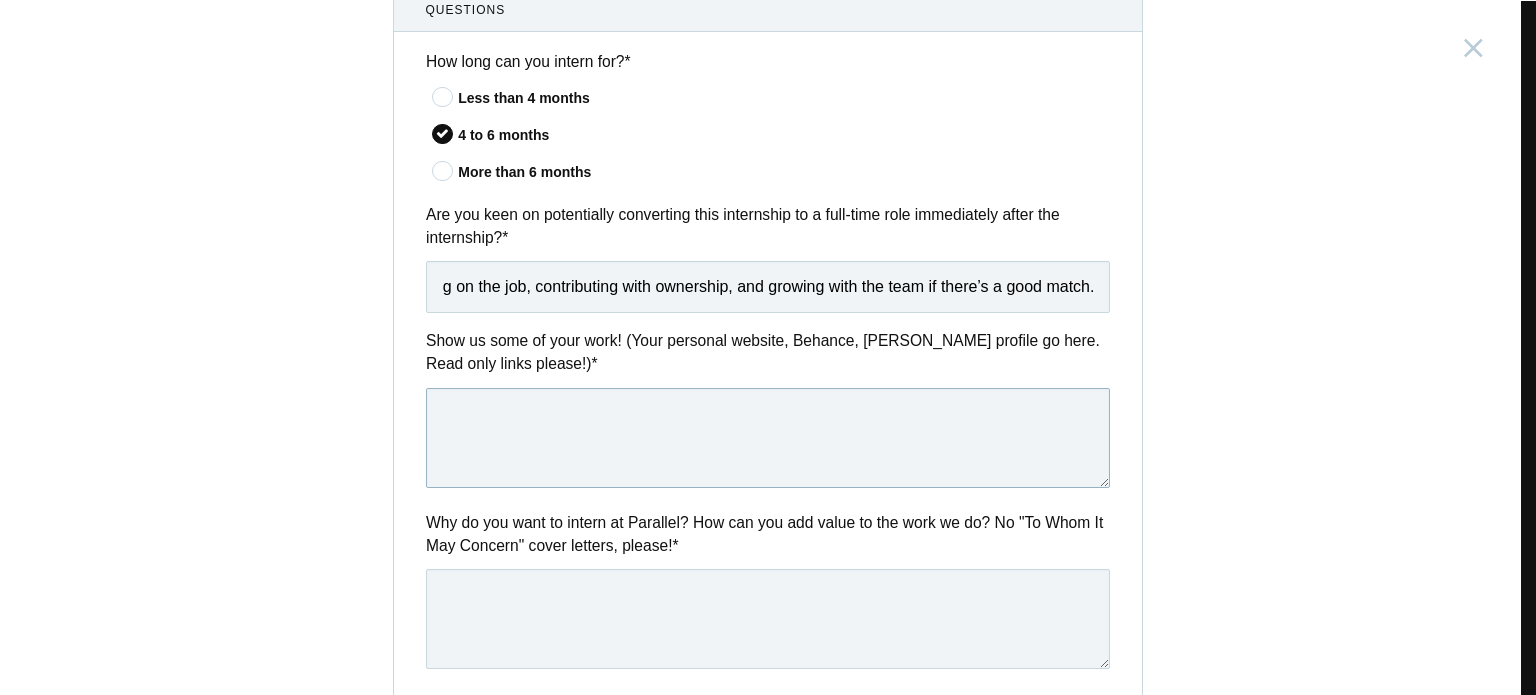 scroll, scrollTop: 0, scrollLeft: 0, axis: both 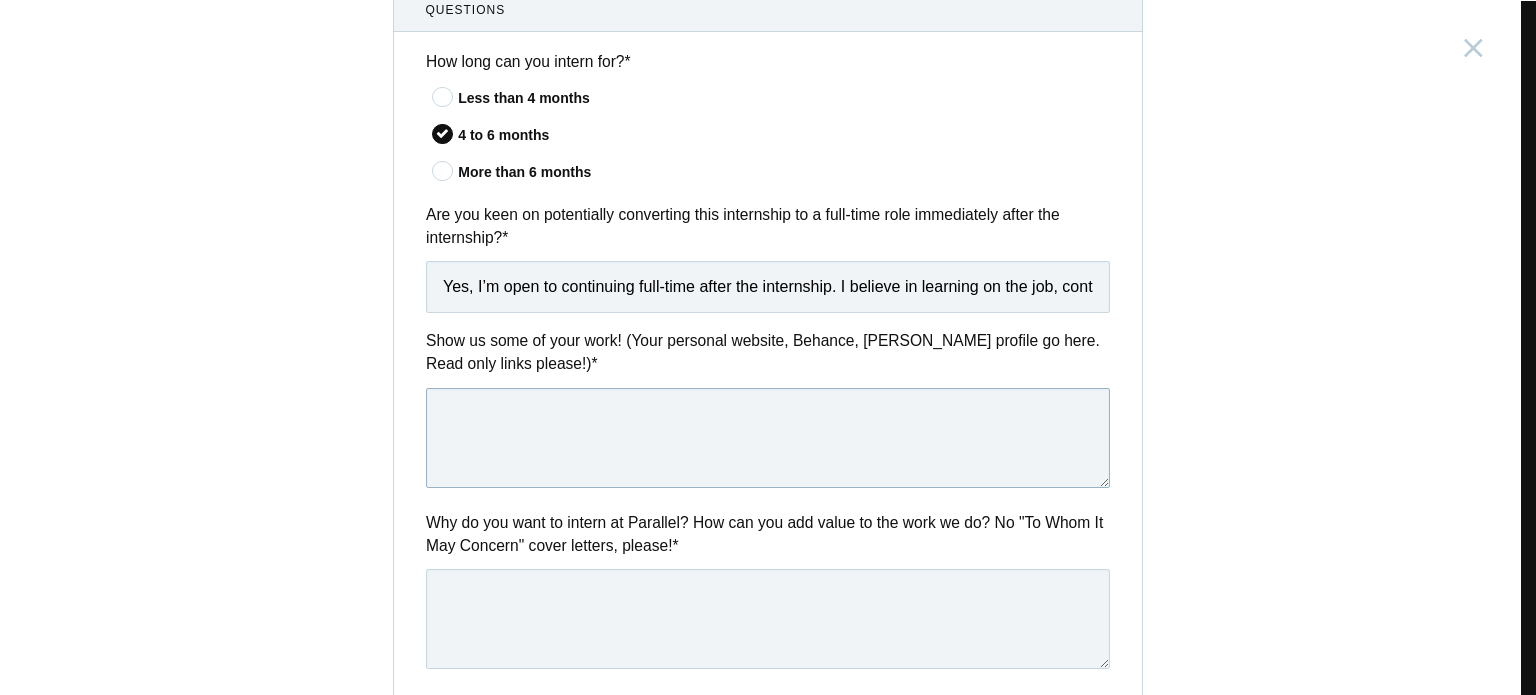 click at bounding box center (768, 438) 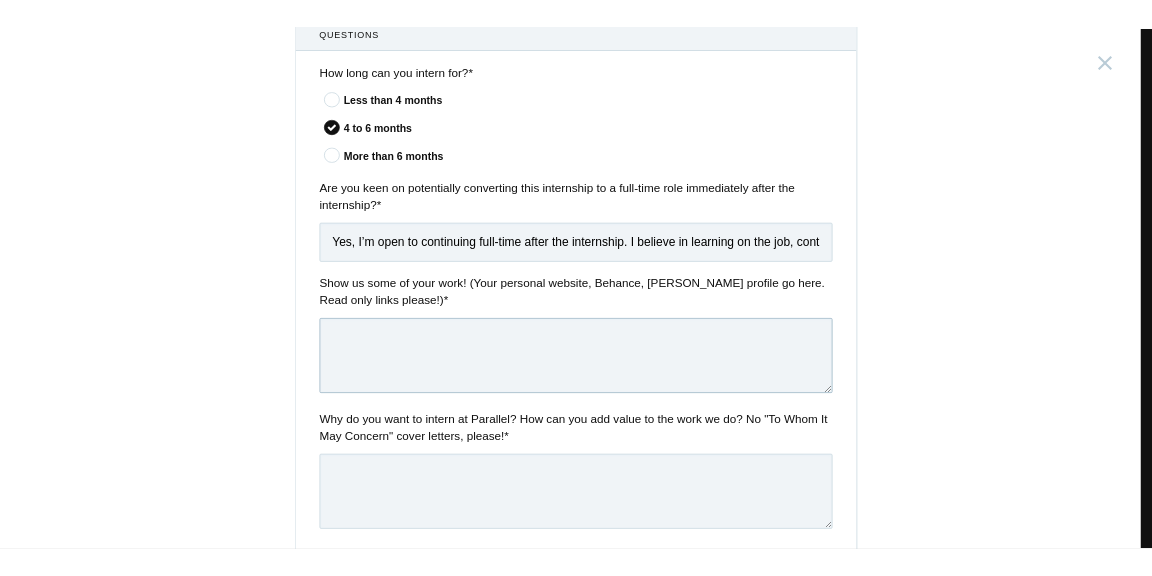 scroll, scrollTop: 5775, scrollLeft: 0, axis: vertical 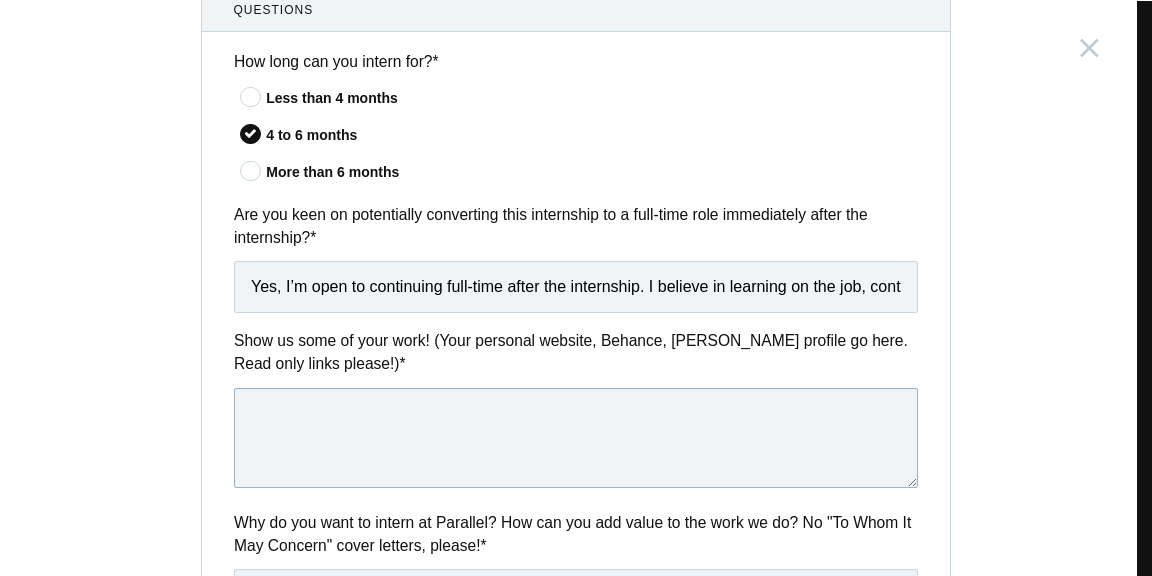 paste on "[URL][DOMAIN_NAME]" 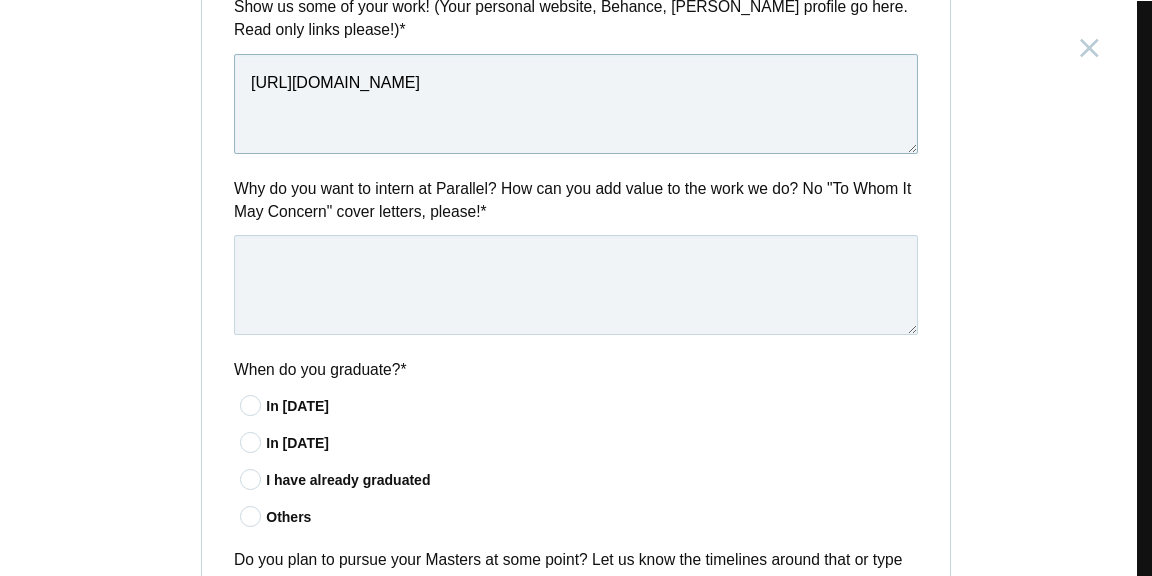 scroll, scrollTop: 1100, scrollLeft: 0, axis: vertical 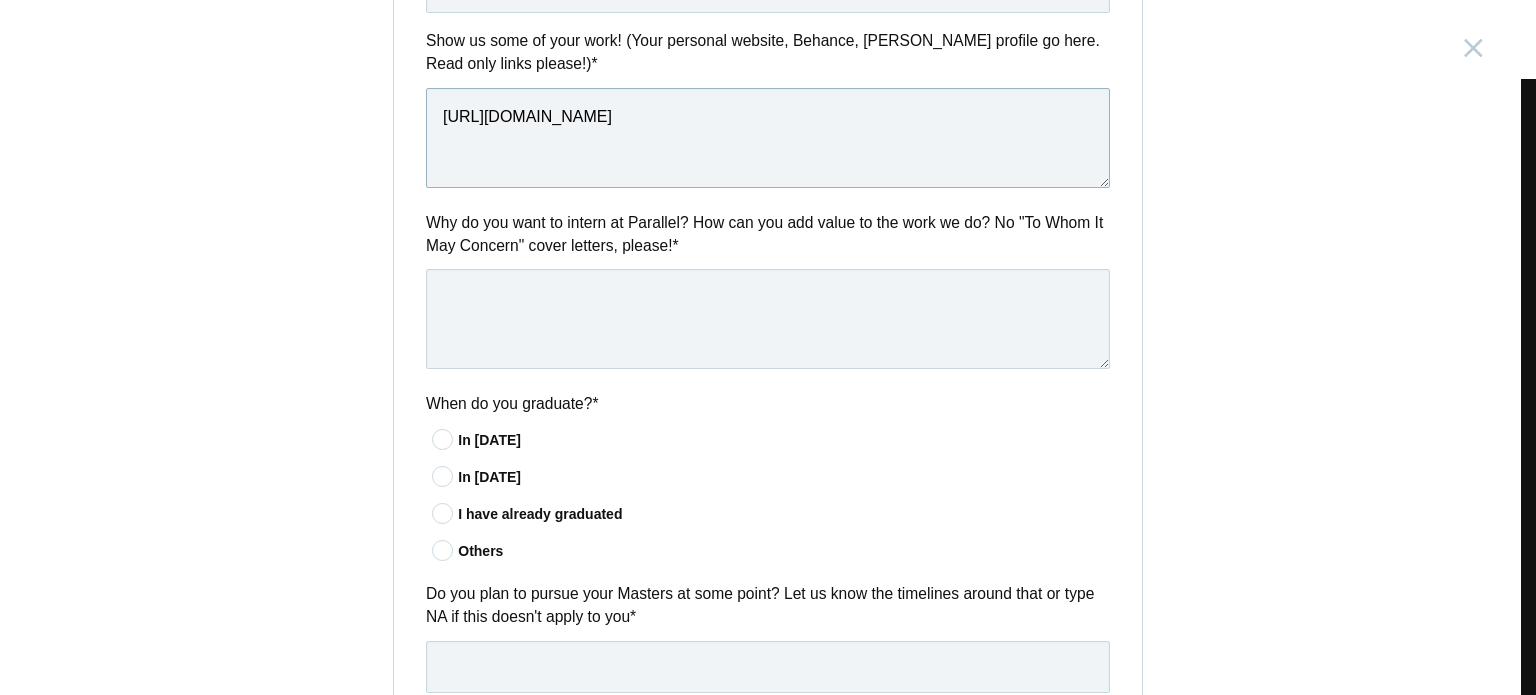 type on "[URL][DOMAIN_NAME]" 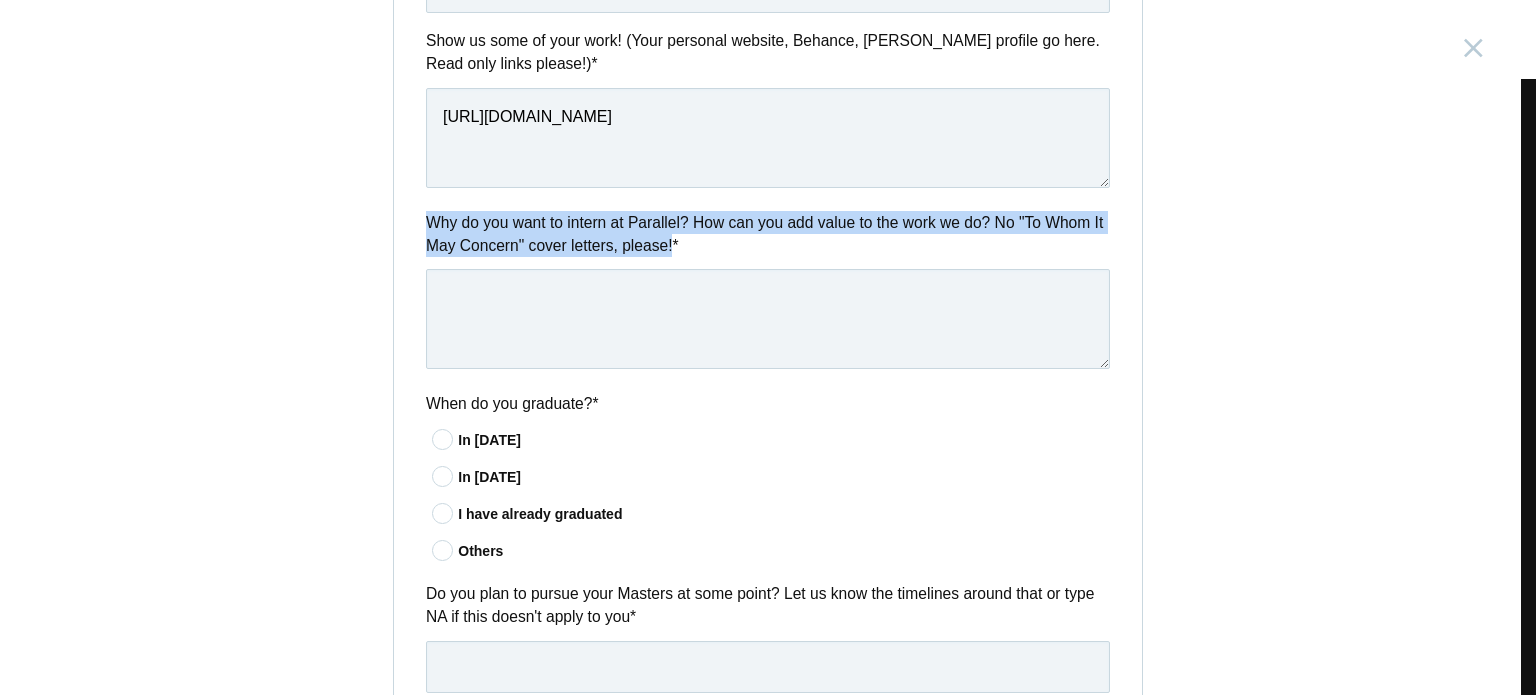 drag, startPoint x: 407, startPoint y: 204, endPoint x: 664, endPoint y: 245, distance: 260.24988 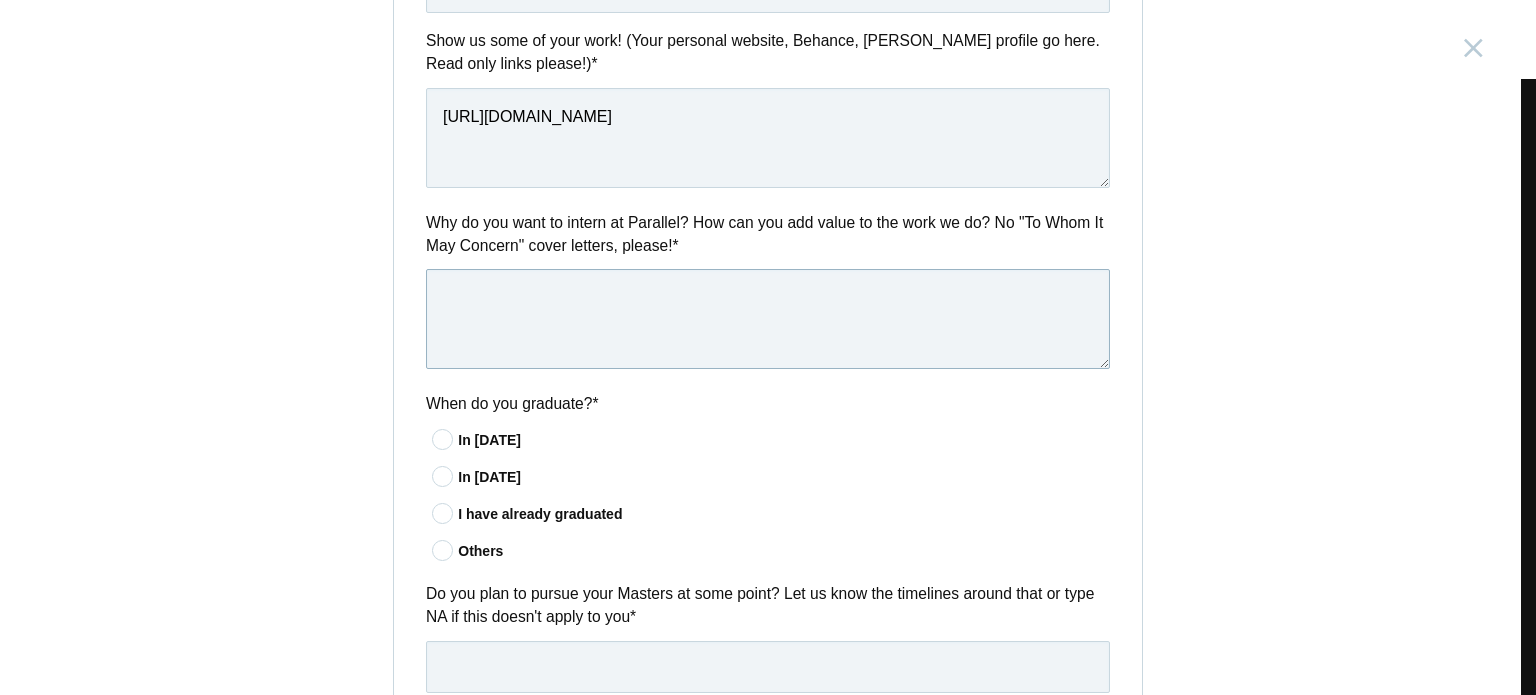 click at bounding box center (768, 319) 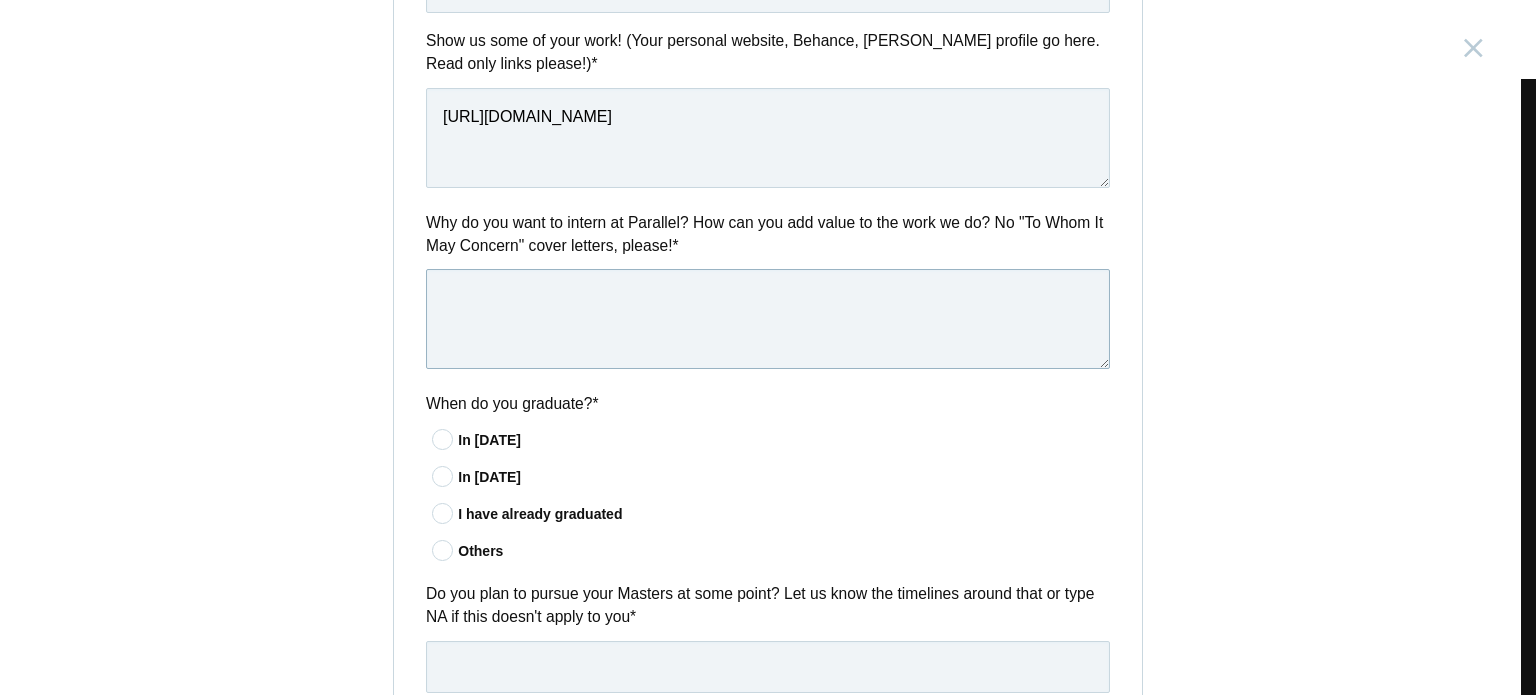 paste on "I’m excited about interning at Parallel because I admire how you're pushing boundaries in product design with clarity and user-first thinking. As someone passionate about crafting thoughtful, simple, and impactful user experiences, I see this as a great opportunity to learn from your team while also contributing fresh ideas. I bring hands-on experience in designing intuitive mobile and web interfaces, a strong eye for detail, and a collaborative mindset — all of which I believe can add value to your design process and projects." 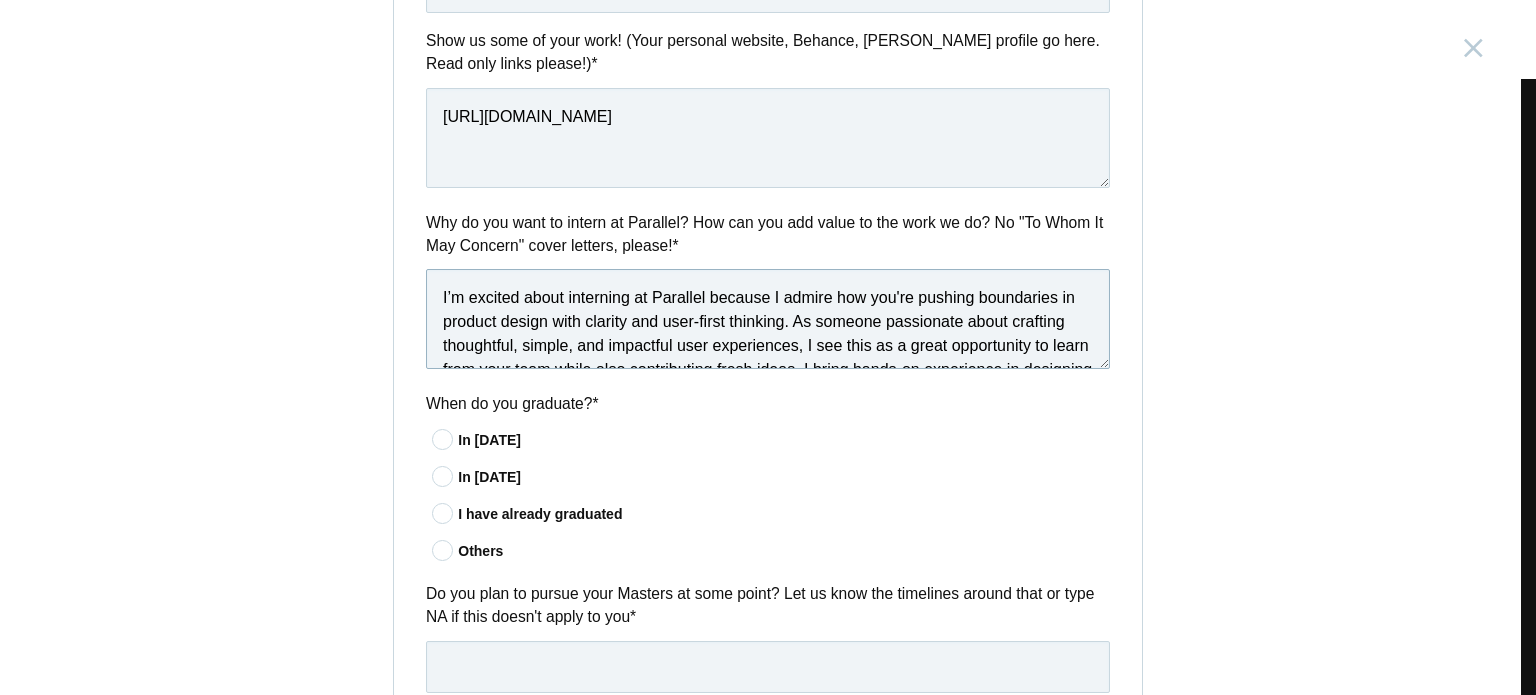 scroll, scrollTop: 58, scrollLeft: 0, axis: vertical 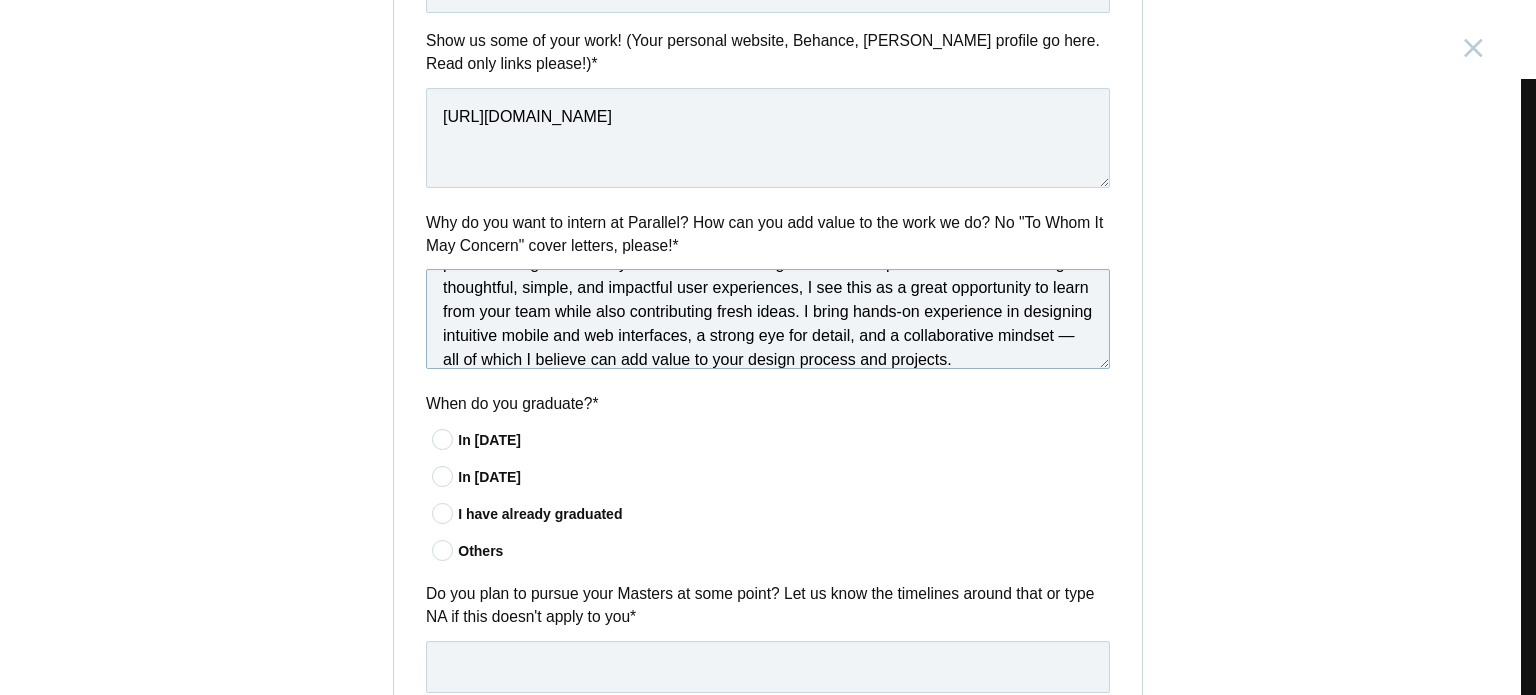 click on "I’m excited about interning at Parallel because I admire how you're pushing boundaries in product design with clarity and user-first thinking. As someone passionate about crafting thoughtful, simple, and impactful user experiences, I see this as a great opportunity to learn from your team while also contributing fresh ideas. I bring hands-on experience in designing intuitive mobile and web interfaces, a strong eye for detail, and a collaborative mindset — all of which I believe can add value to your design process and projects." at bounding box center (768, 319) 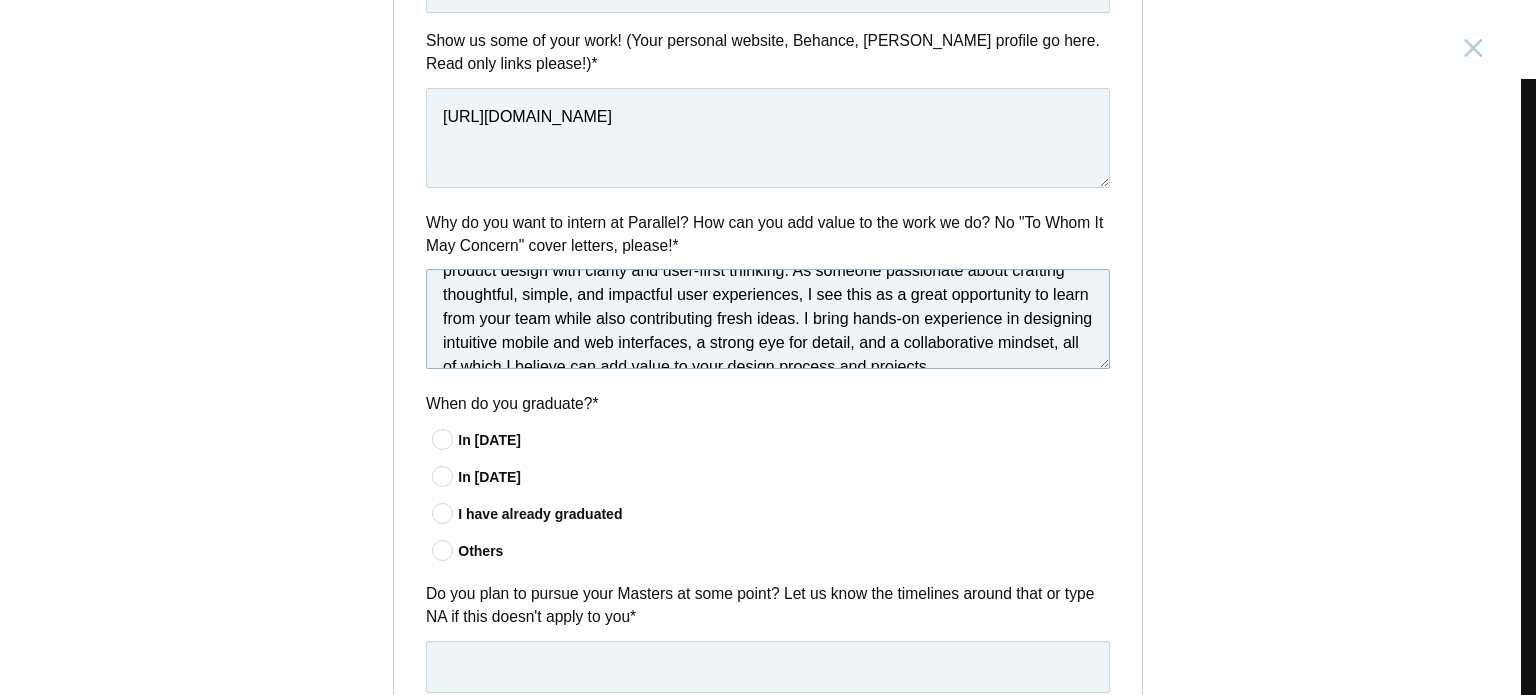 scroll, scrollTop: 77, scrollLeft: 0, axis: vertical 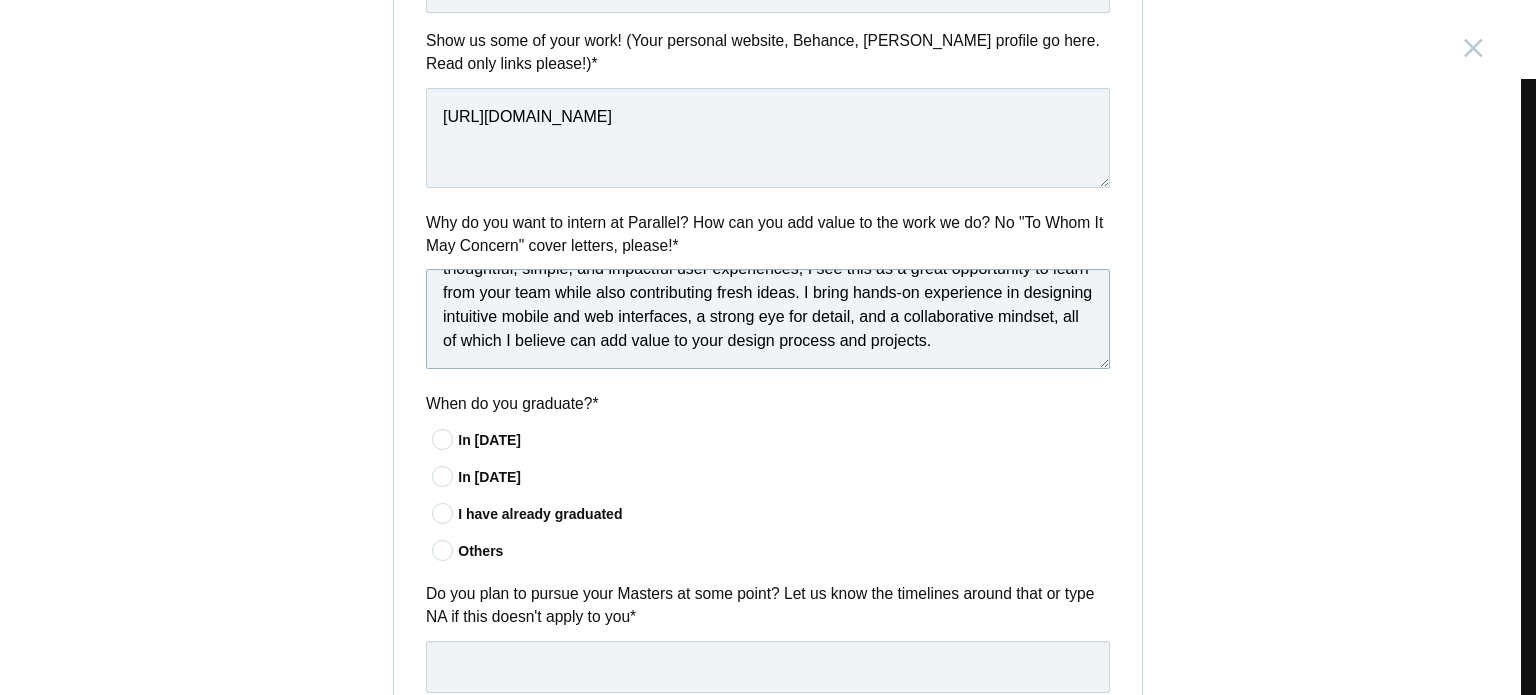 type on "I’m excited about interning at Parallel because I admire how you're pushing boundaries in product design with clarity and user-first thinking. As someone passionate about crafting thoughtful, simple, and impactful user experiences, I see this as a great opportunity to learn from your team while also contributing fresh ideas. I bring hands-on experience in designing intuitive mobile and web interfaces, a strong eye for detail, and a collaborative mindset, all of which I believe can add value to your design process and projects." 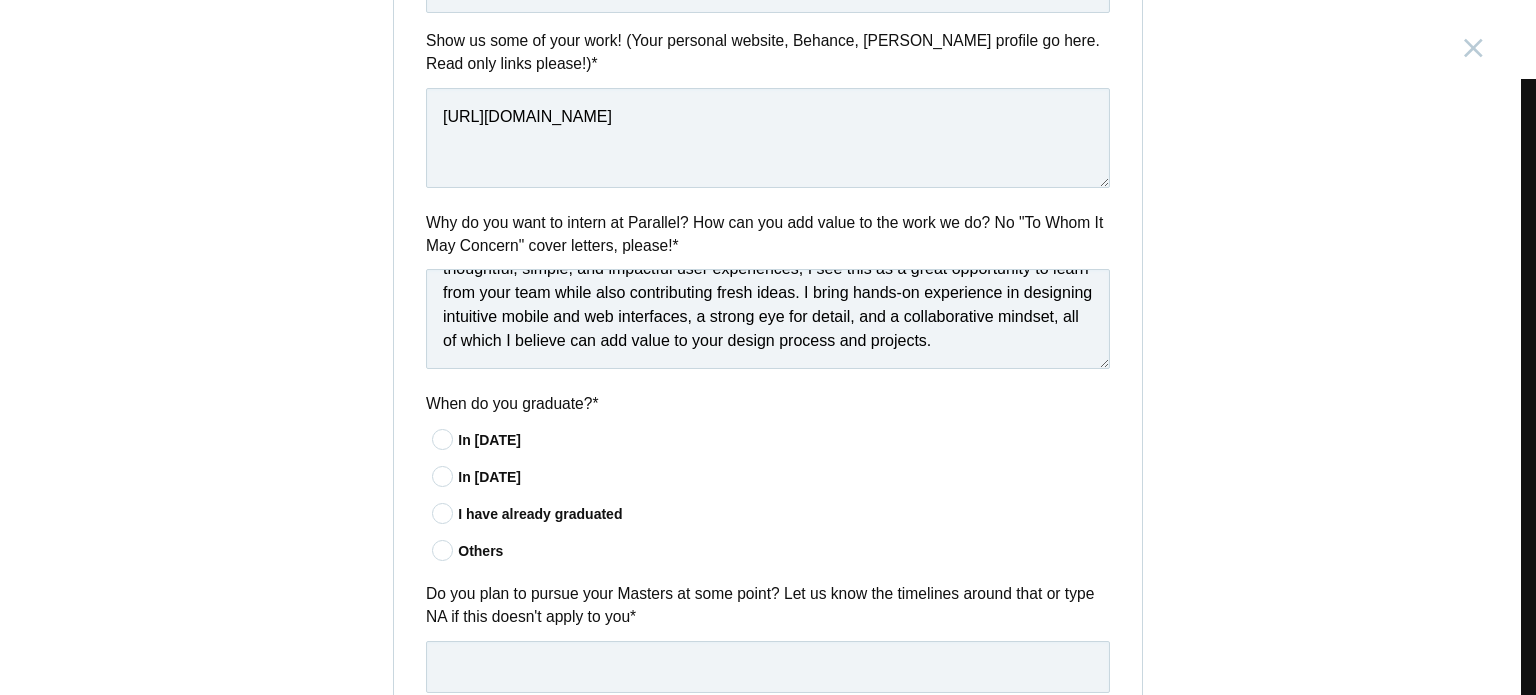 click at bounding box center [443, 513] 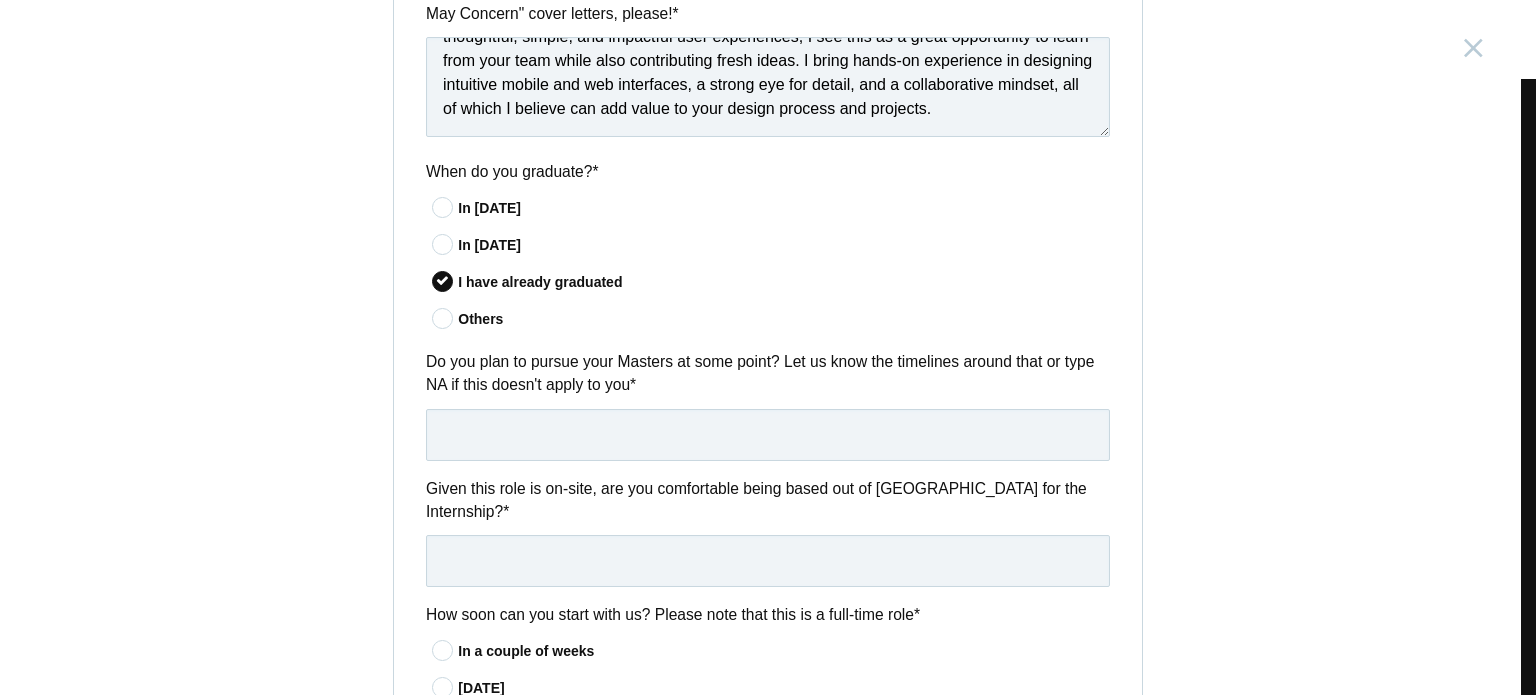 scroll, scrollTop: 1300, scrollLeft: 0, axis: vertical 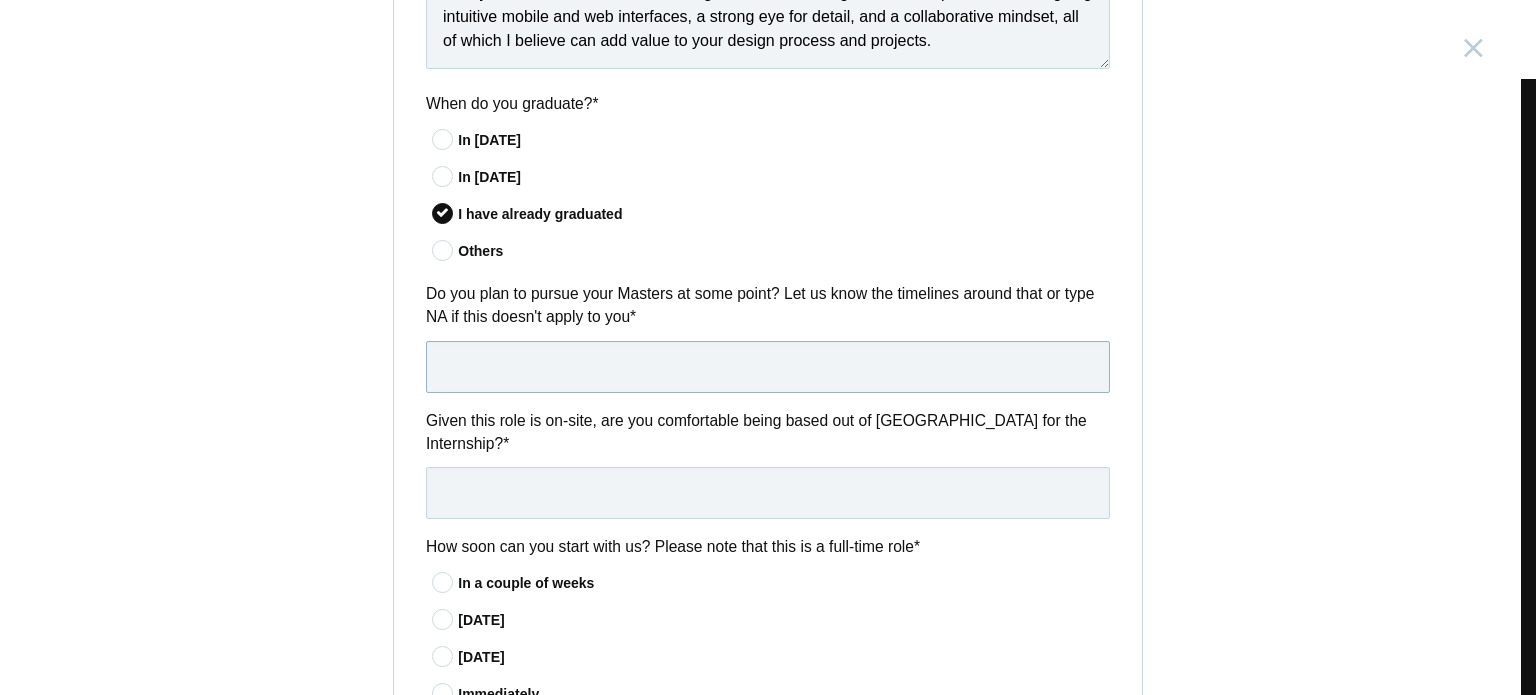 click at bounding box center [768, 367] 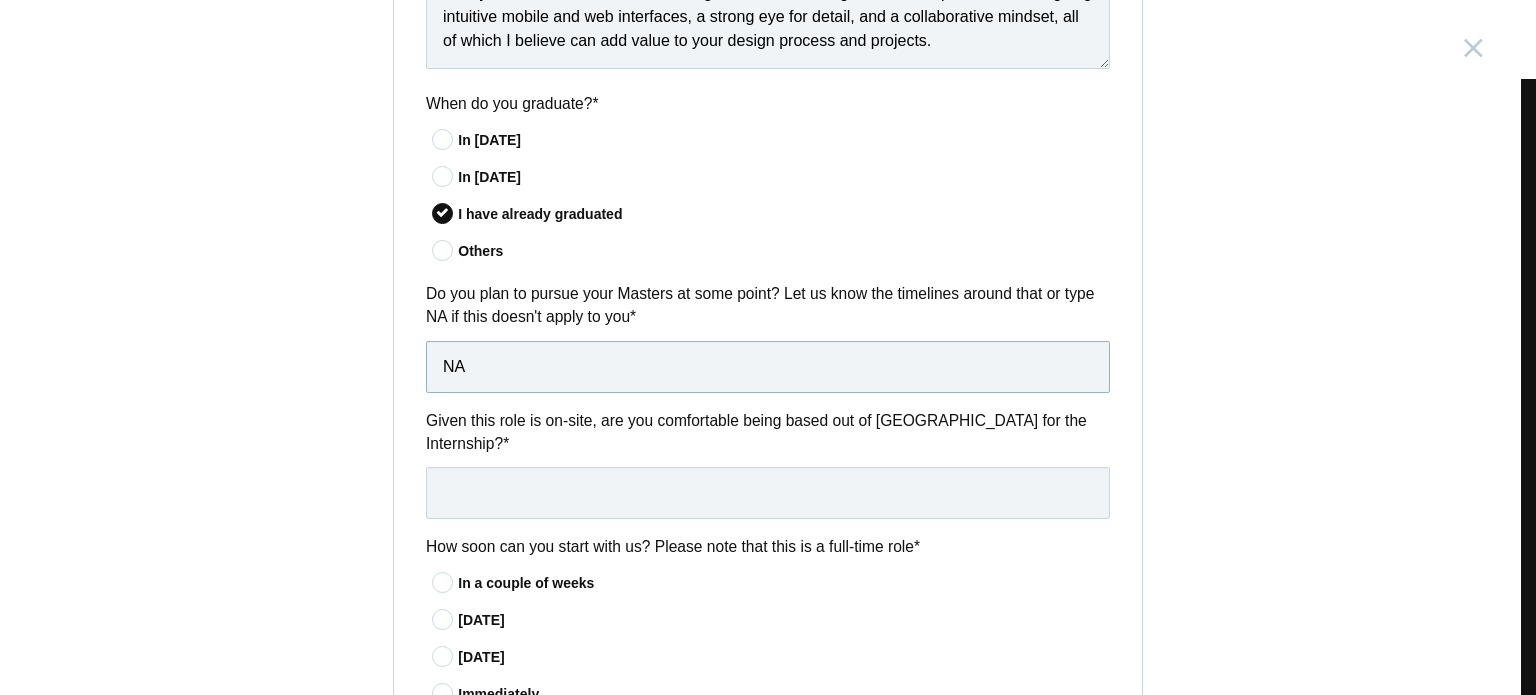type on "NA" 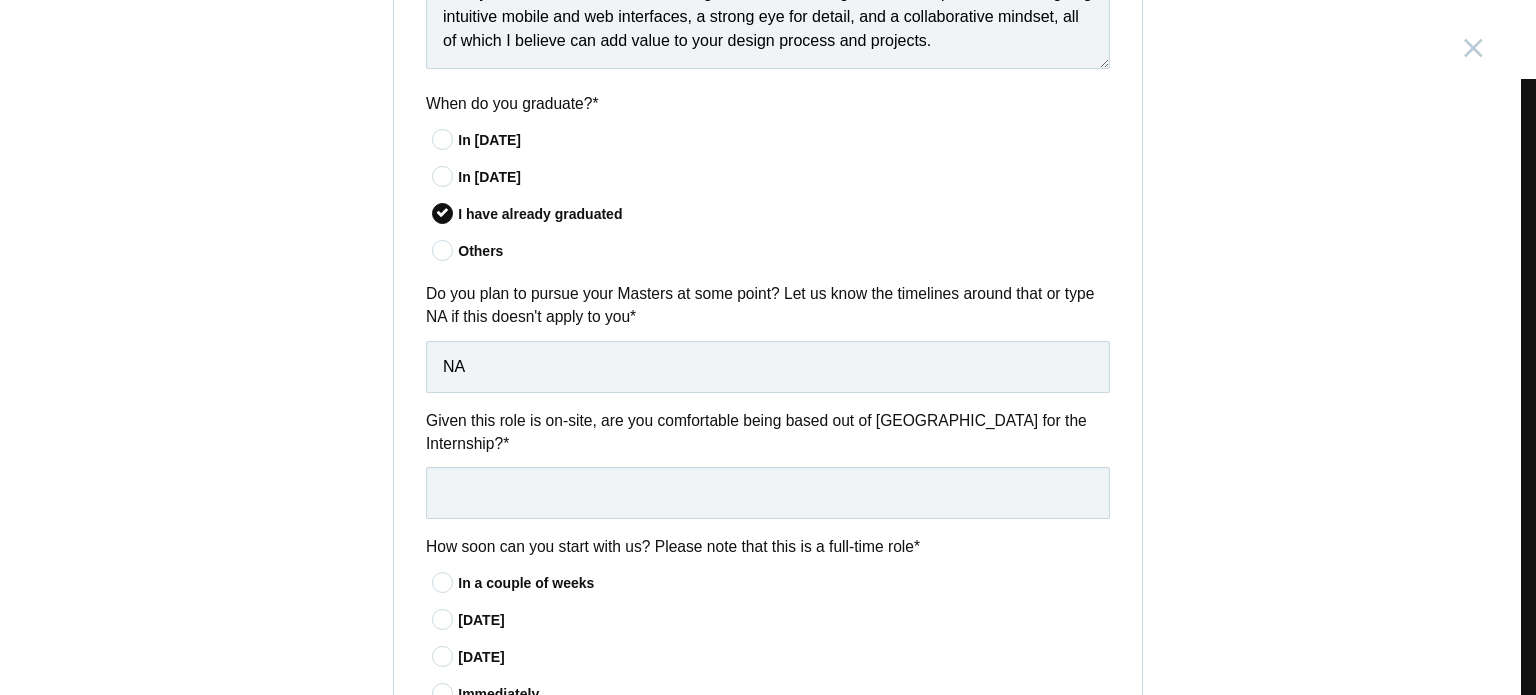 click on "Do you plan to pursue your Masters at some point? Let us know the timelines around that or type NA if this doesn't apply to you  *" at bounding box center (768, 305) 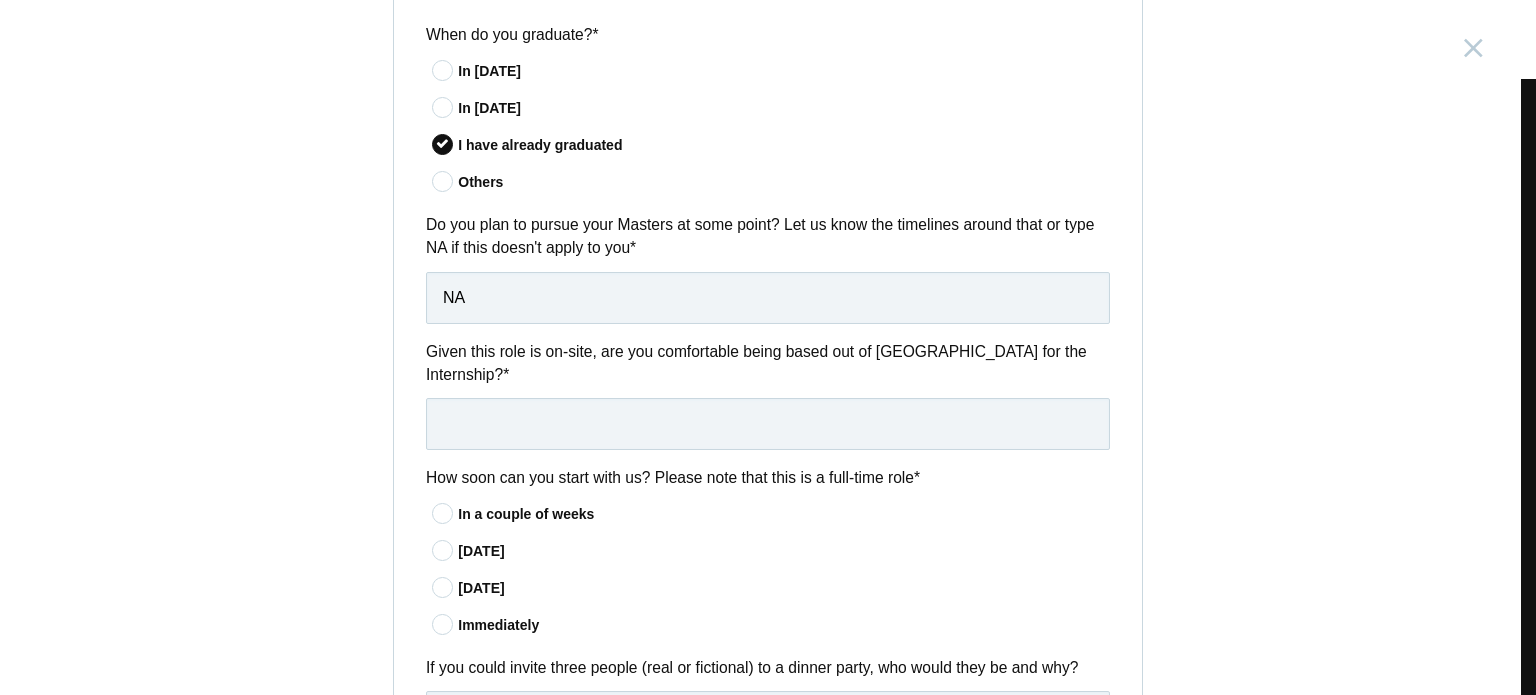 scroll, scrollTop: 1400, scrollLeft: 0, axis: vertical 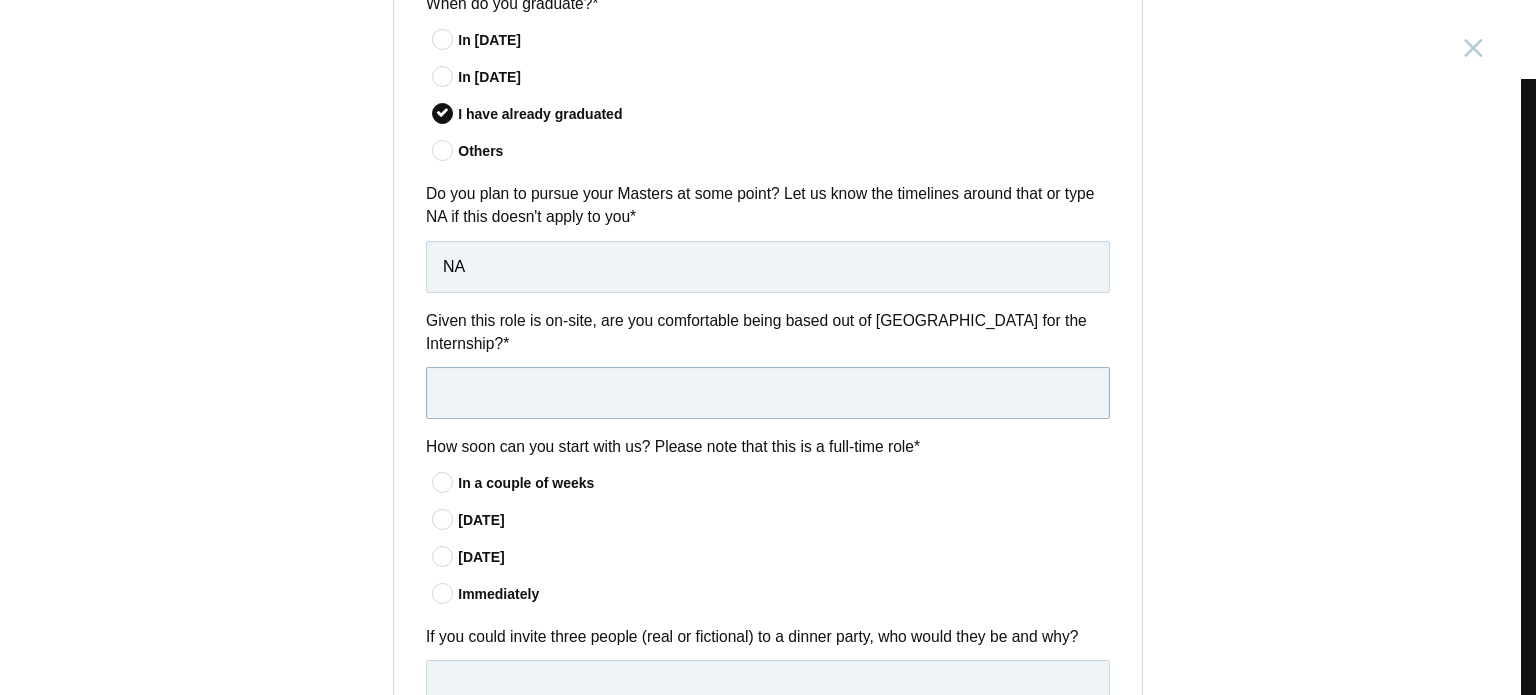 click at bounding box center (768, 393) 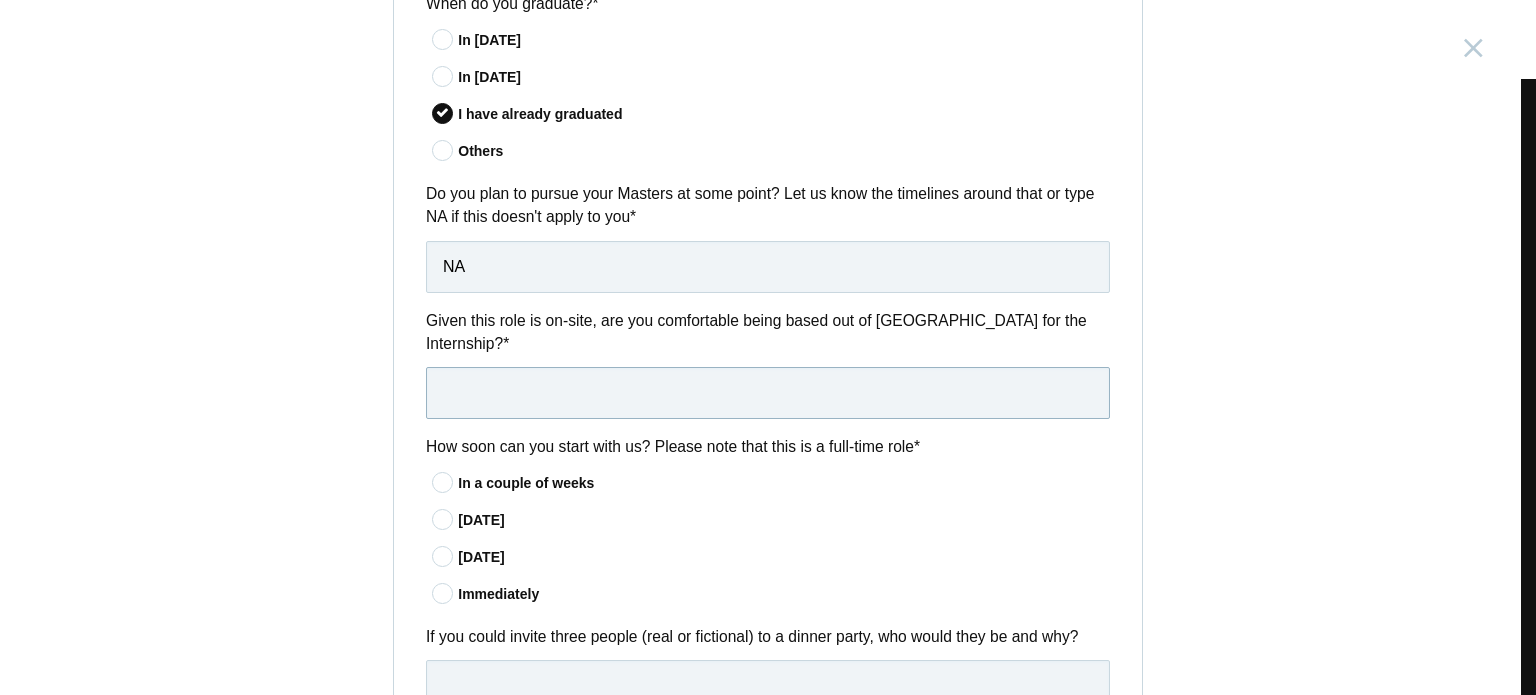 click at bounding box center (768, 393) 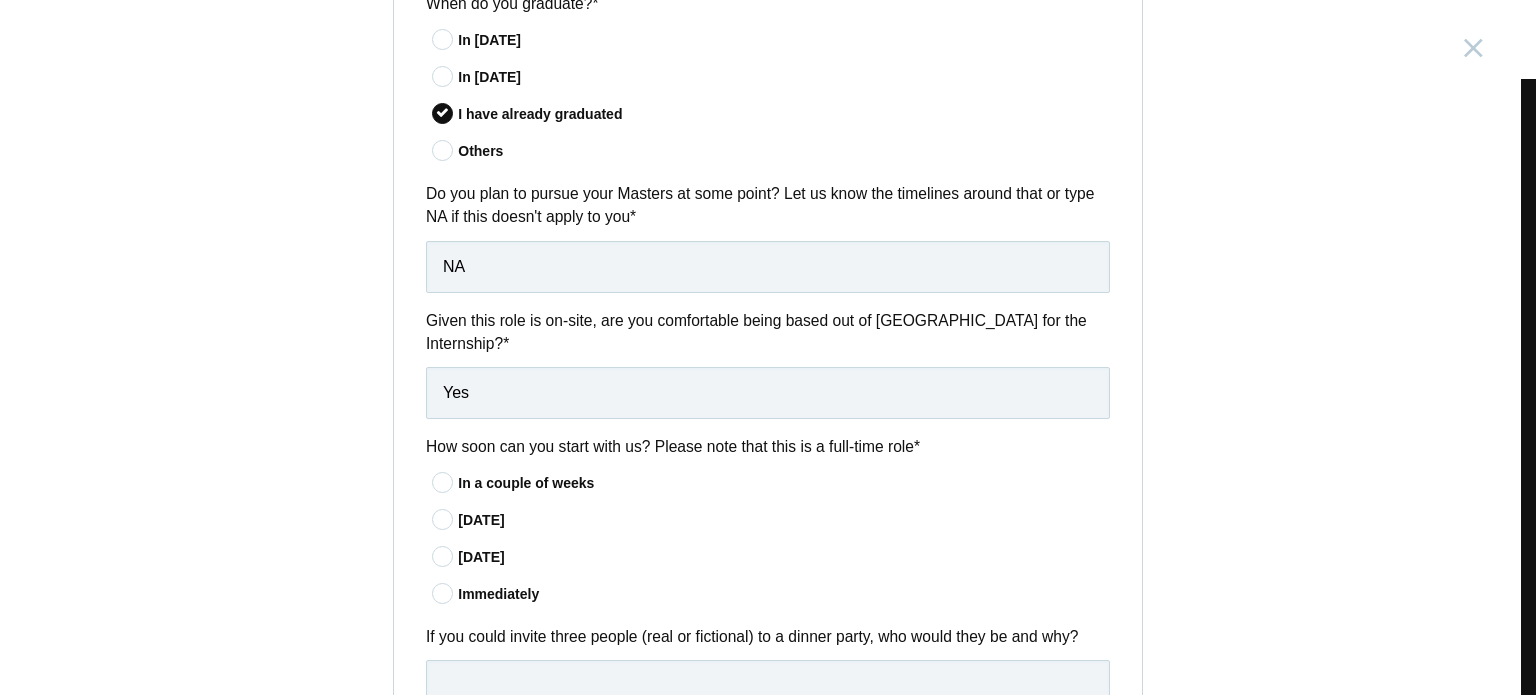 click on "In a couple of weeks" at bounding box center (784, 483) 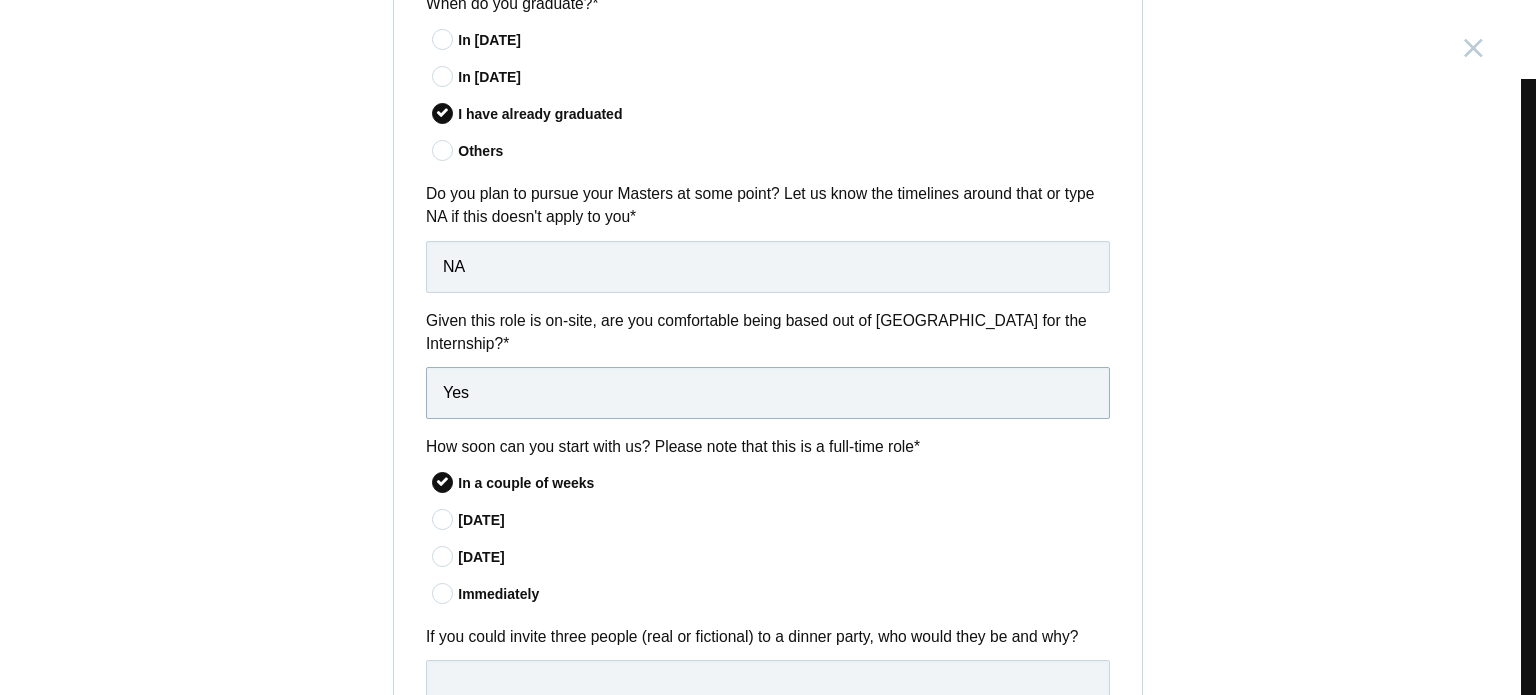 click on "Yes" at bounding box center (768, 393) 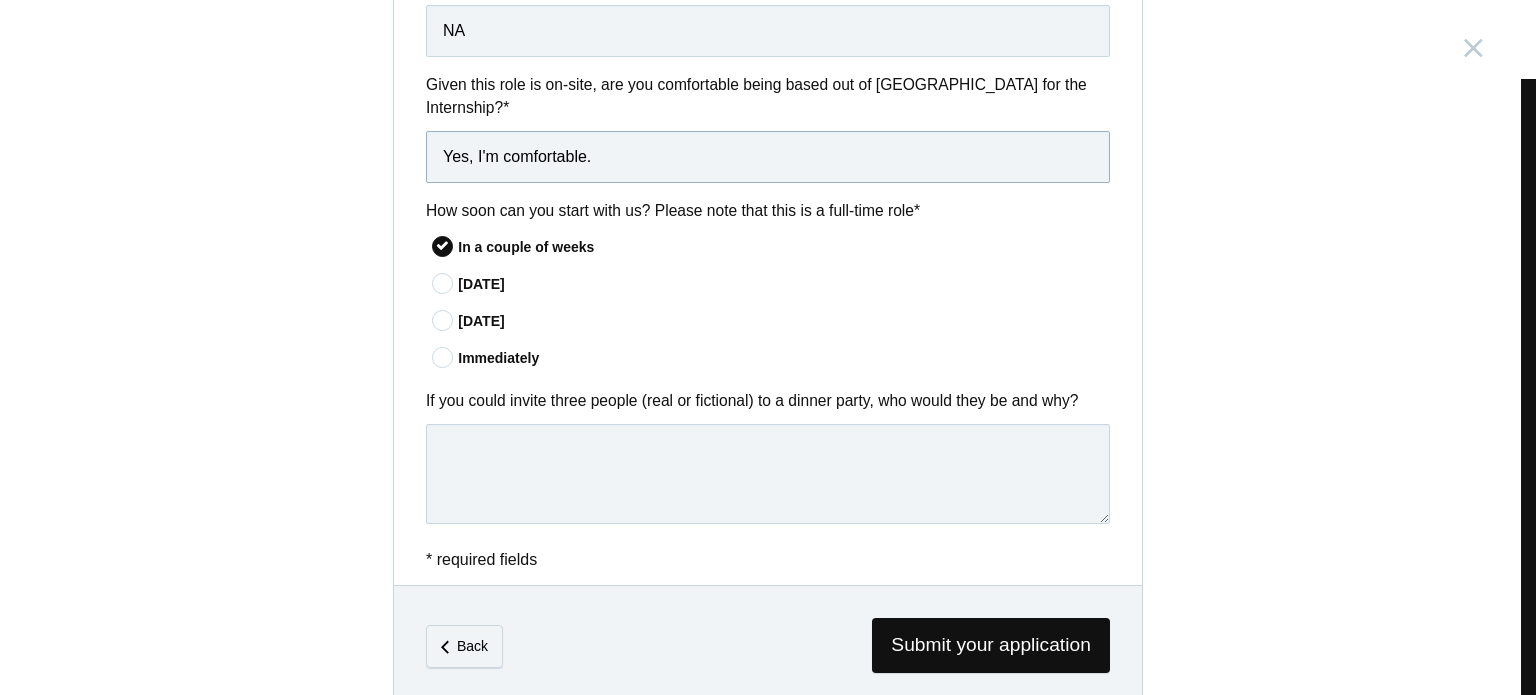 scroll, scrollTop: 1649, scrollLeft: 0, axis: vertical 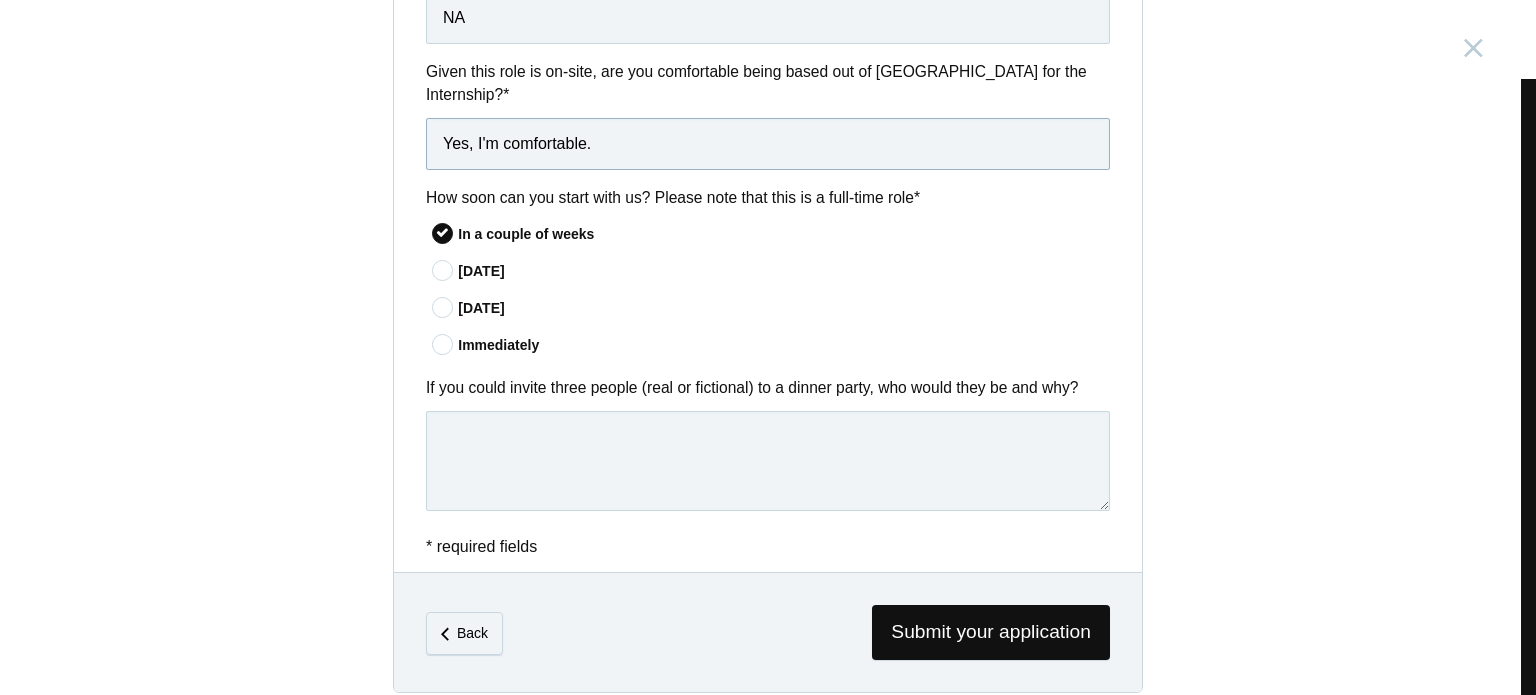 type on "Yes, I'm comfortable." 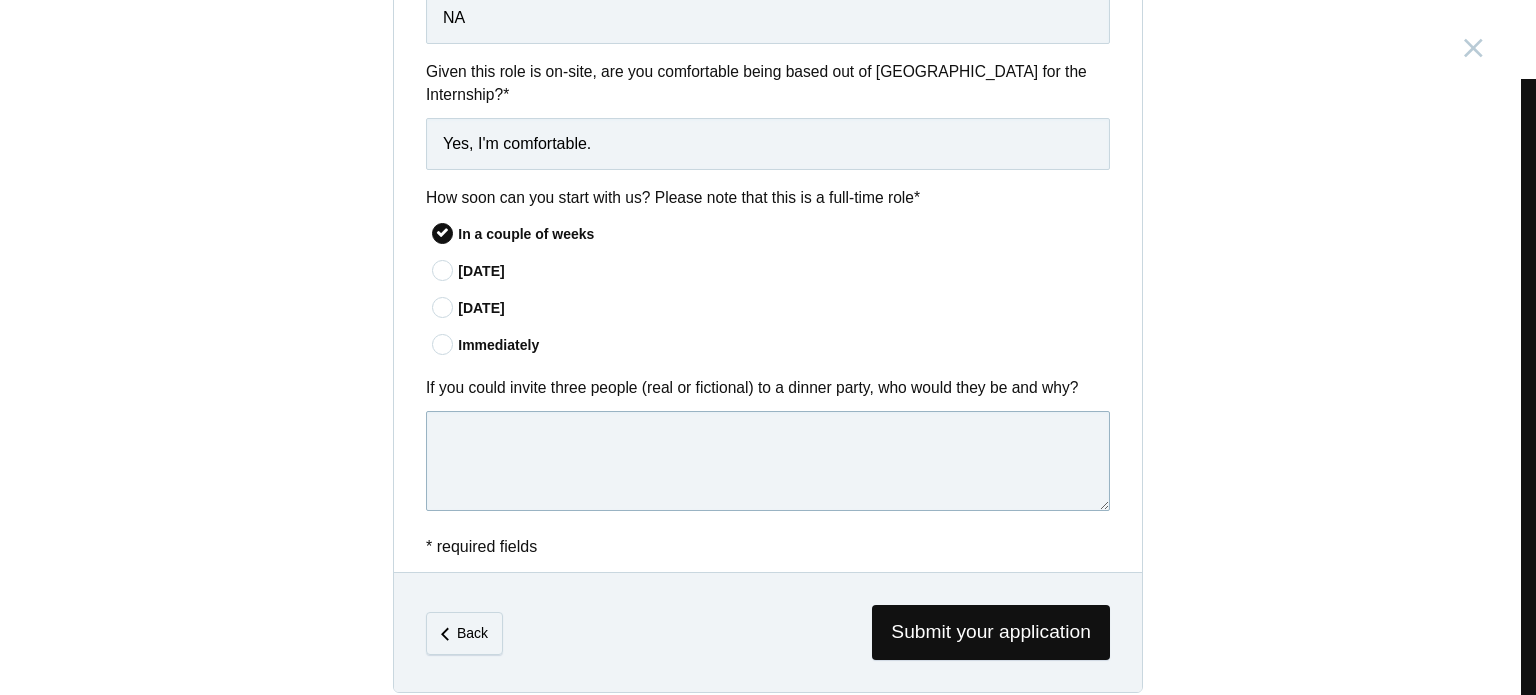 click at bounding box center (768, 461) 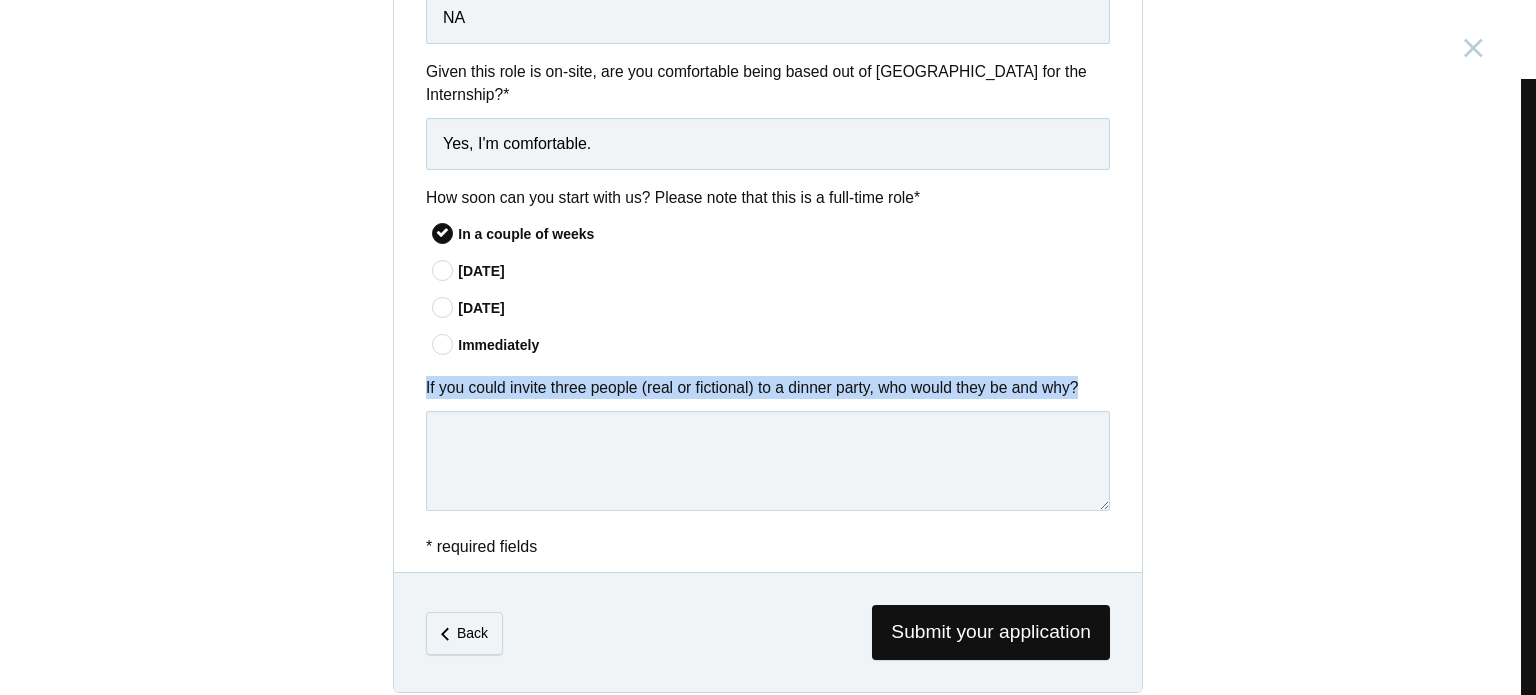 drag, startPoint x: 418, startPoint y: 359, endPoint x: 1112, endPoint y: 366, distance: 694.0353 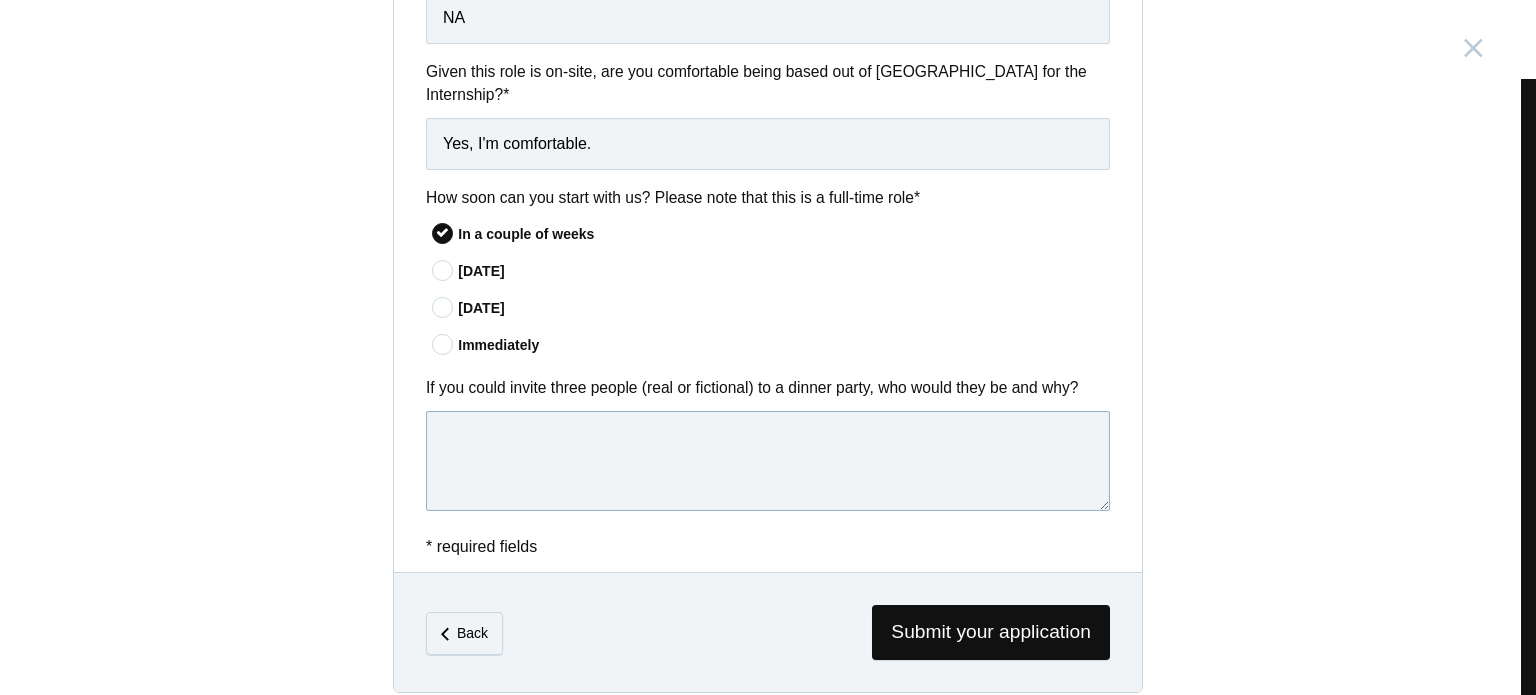 click at bounding box center [768, 461] 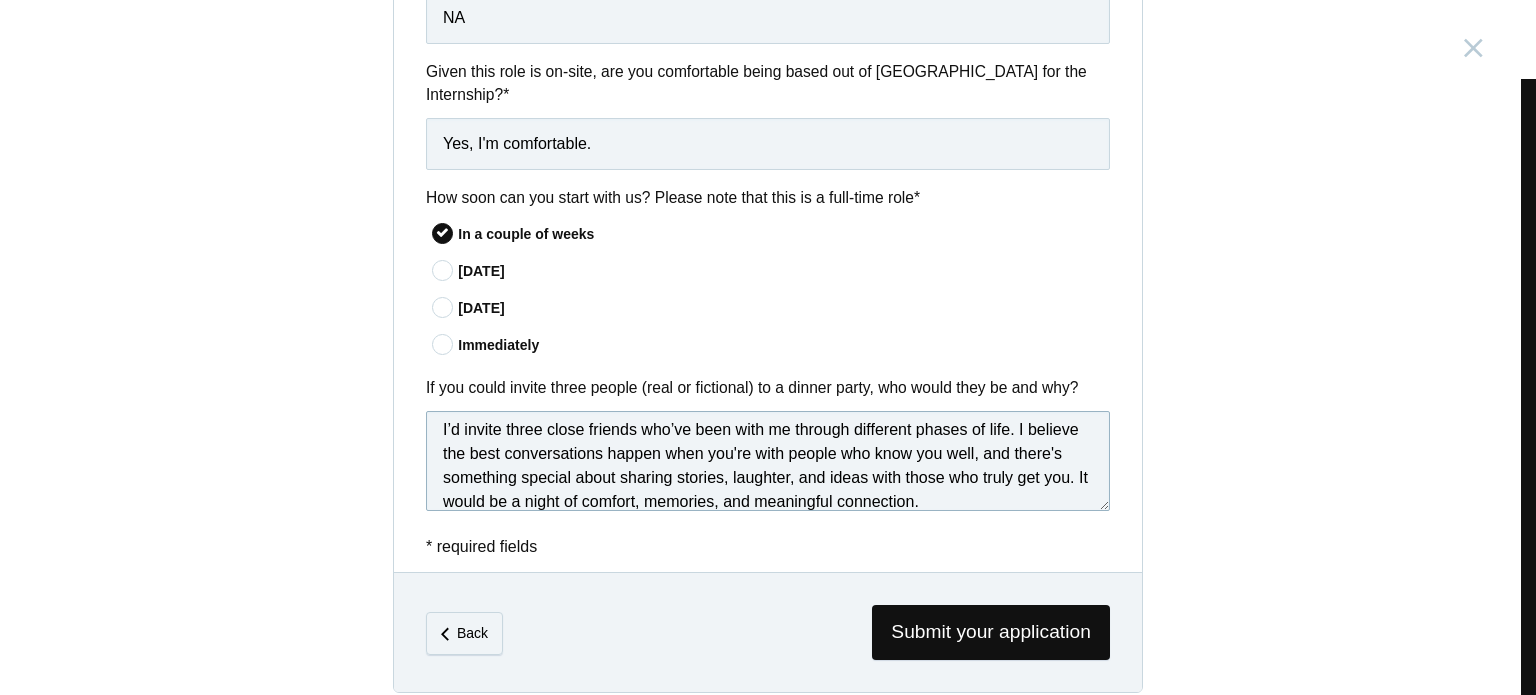 scroll, scrollTop: 29, scrollLeft: 0, axis: vertical 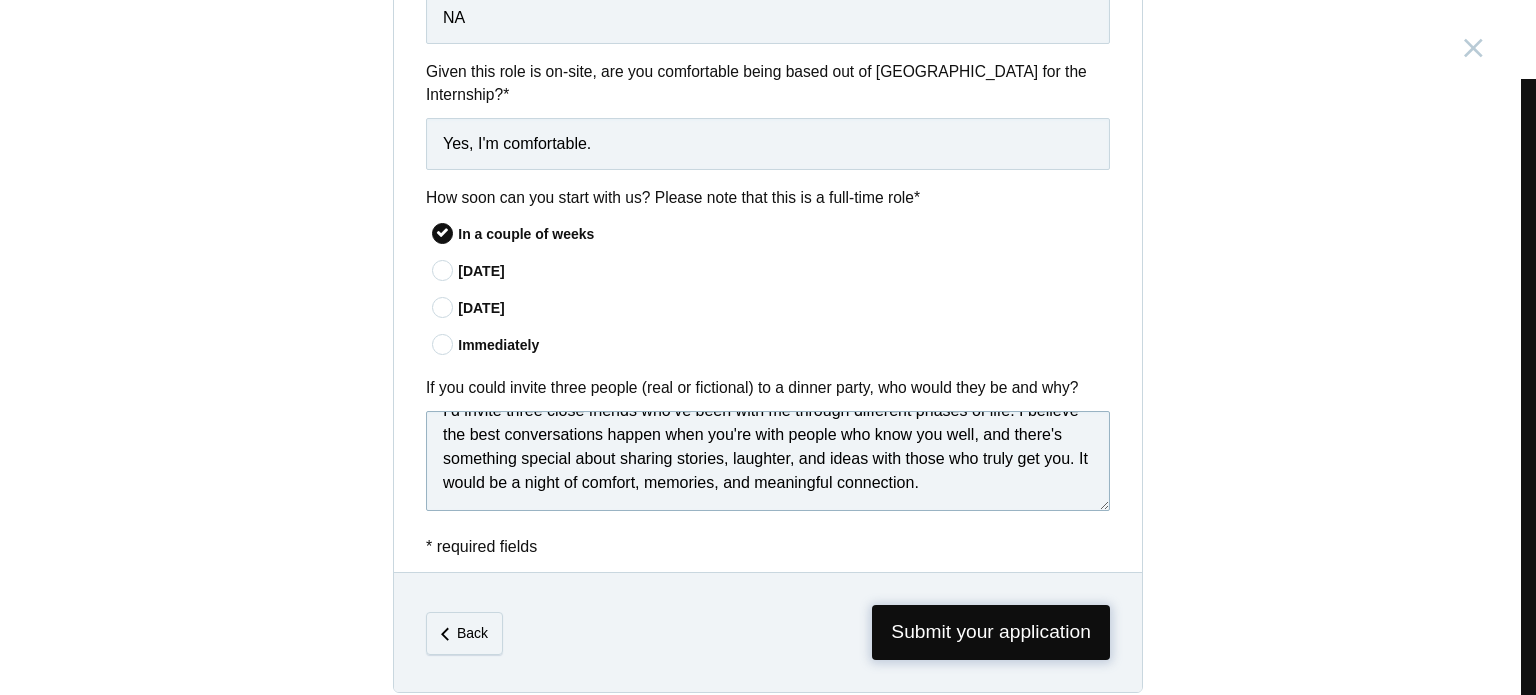 type on "I’d invite three close friends who’ve been with me through different phases of life. I believe the best conversations happen when you're with people who know you well, and there's something special about sharing stories, laughter, and ideas with those who truly get you. It would be a night of comfort, memories, and meaningful connection." 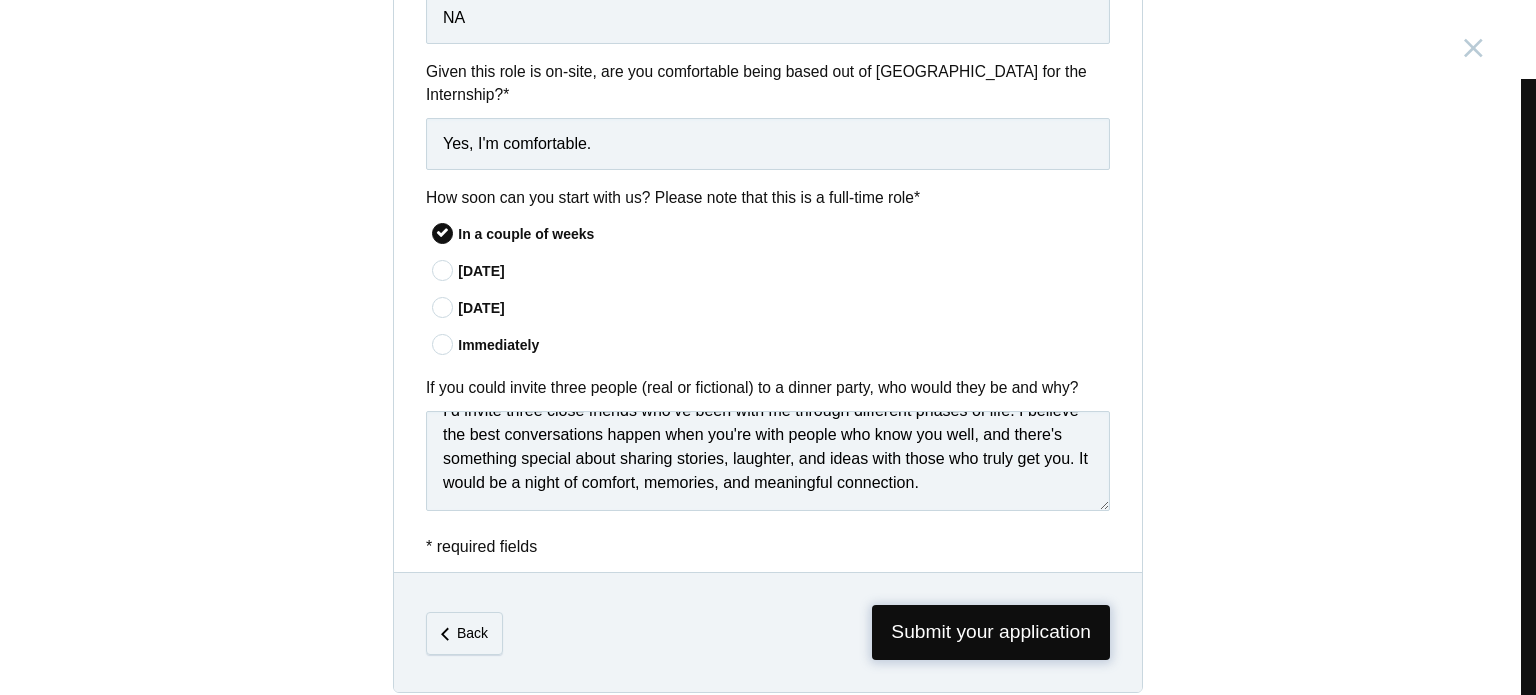 click on "Submit your application" at bounding box center [991, 632] 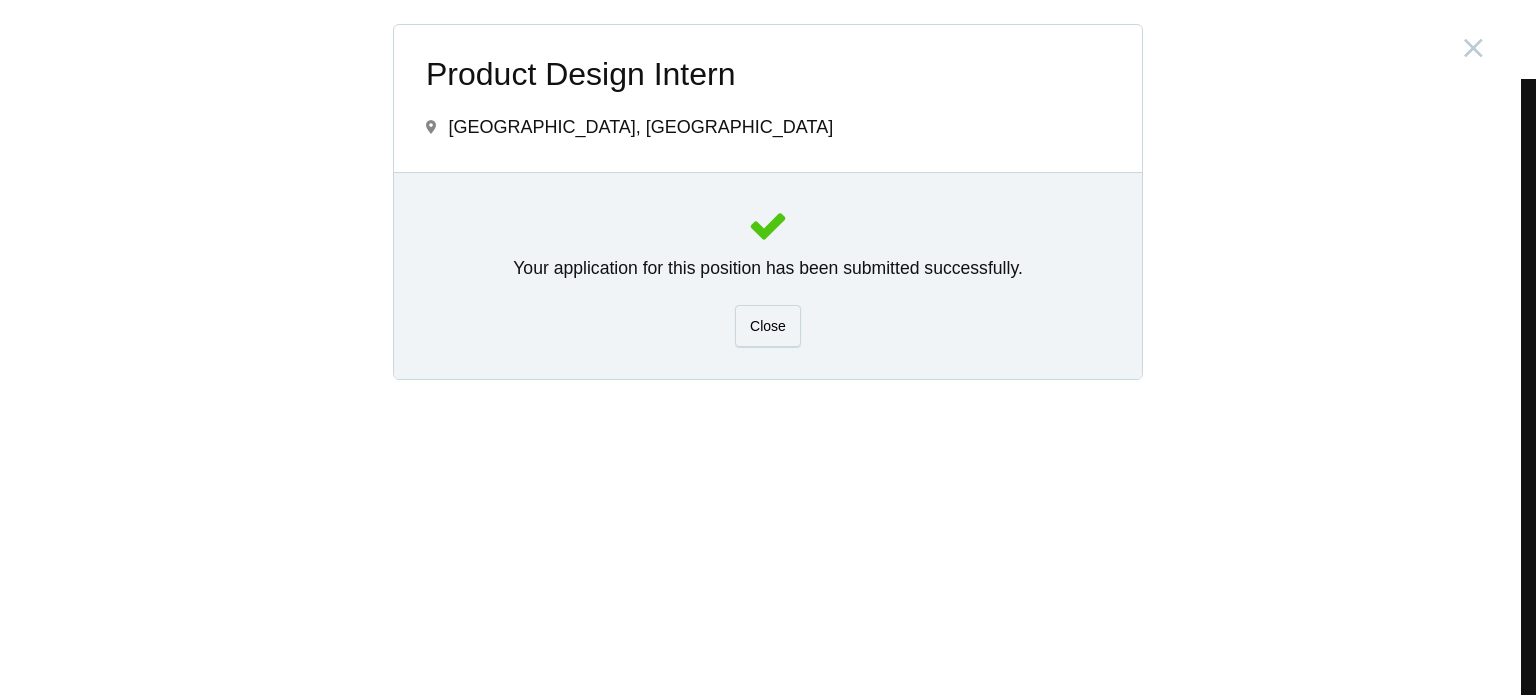 scroll, scrollTop: 0, scrollLeft: 0, axis: both 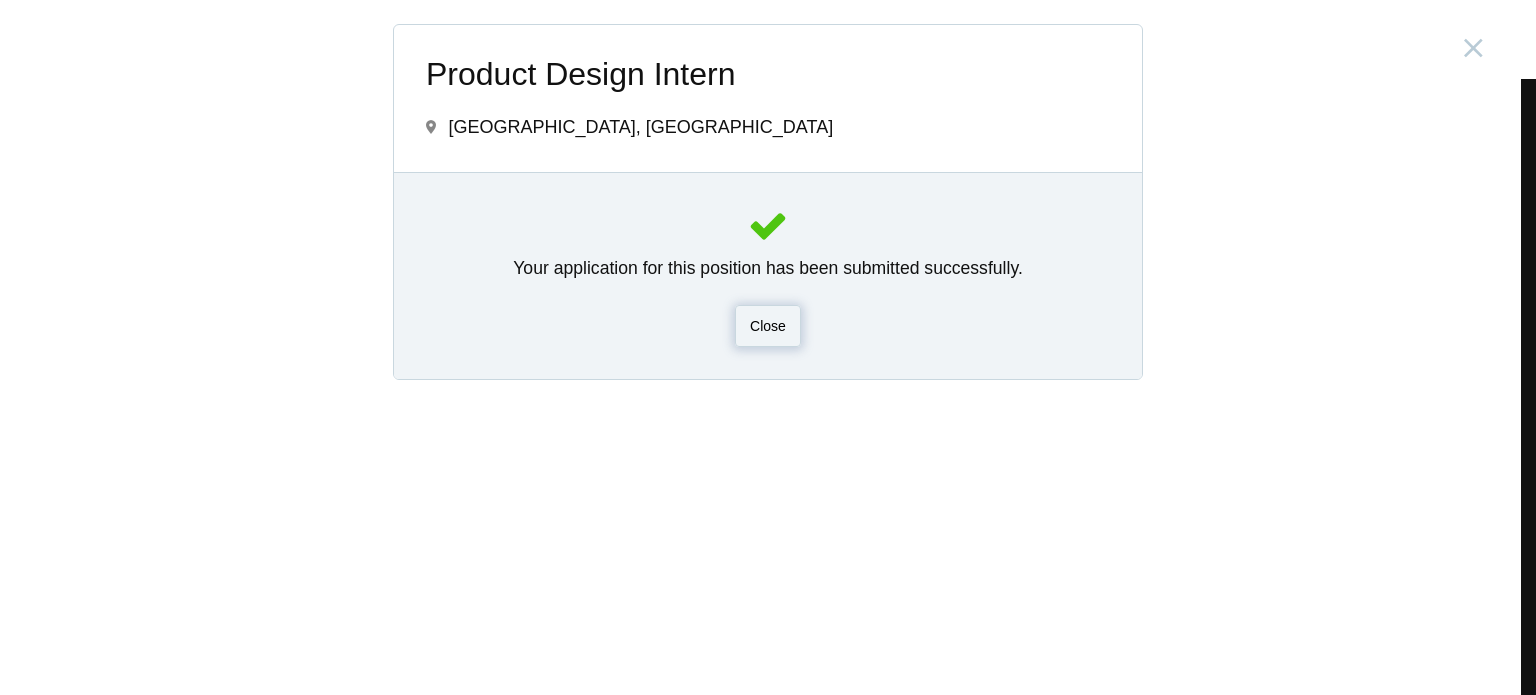 click on "Close" at bounding box center (768, 326) 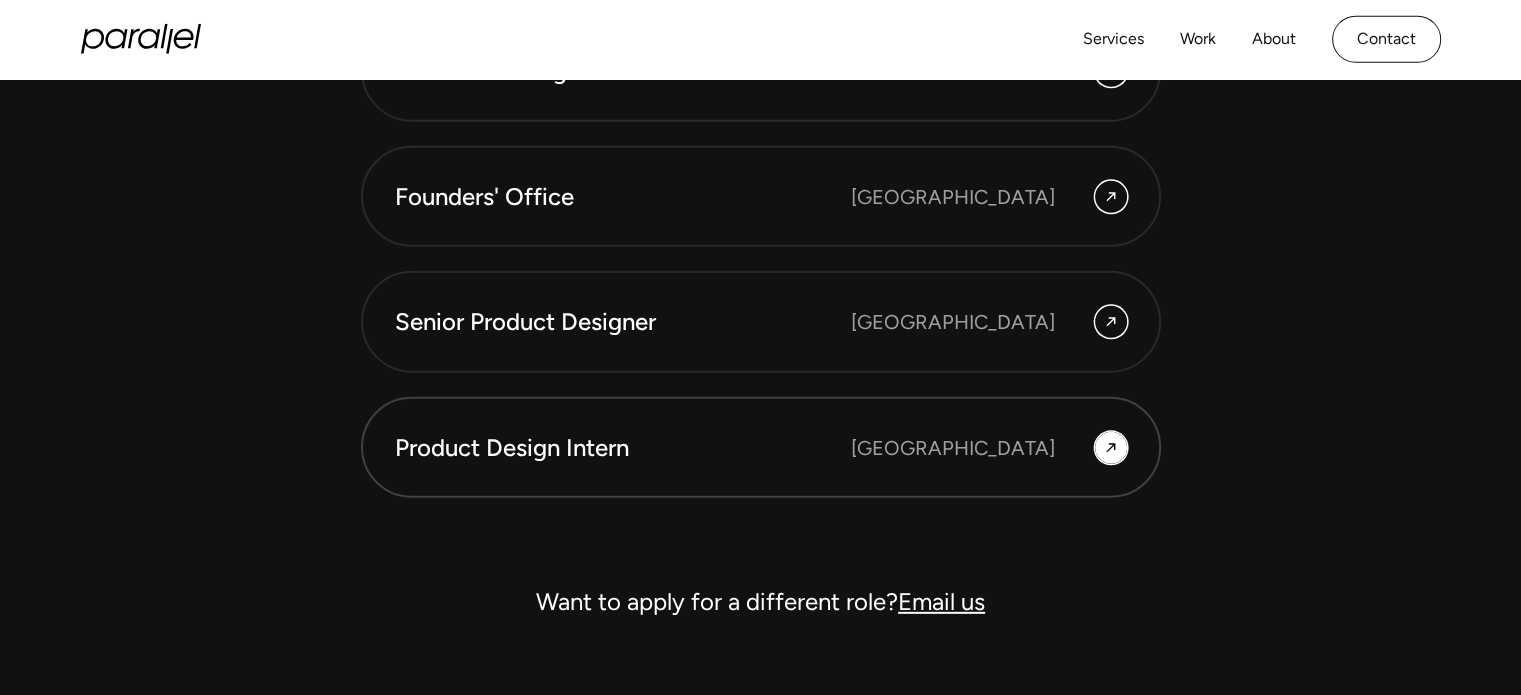 click on "Product Design Intern
[GEOGRAPHIC_DATA]" at bounding box center (761, 448) 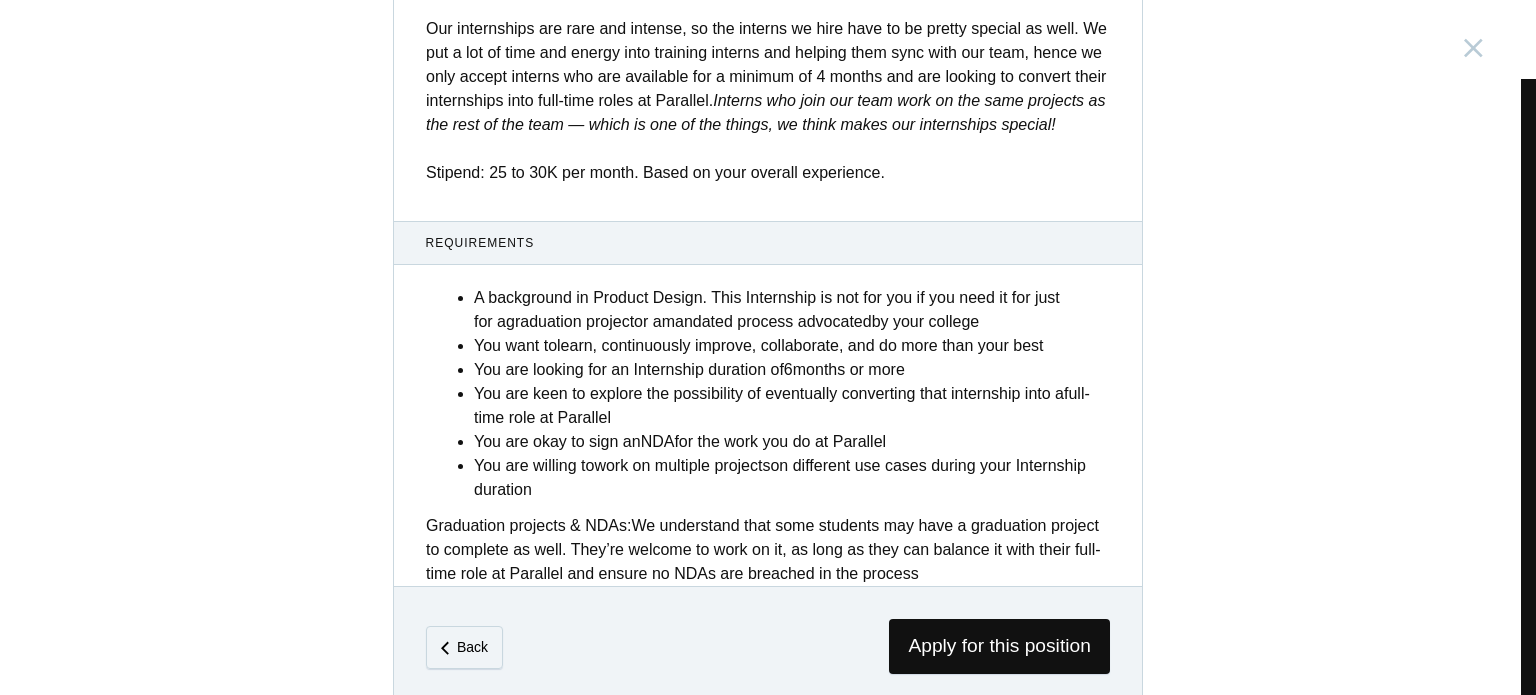 scroll, scrollTop: 819, scrollLeft: 0, axis: vertical 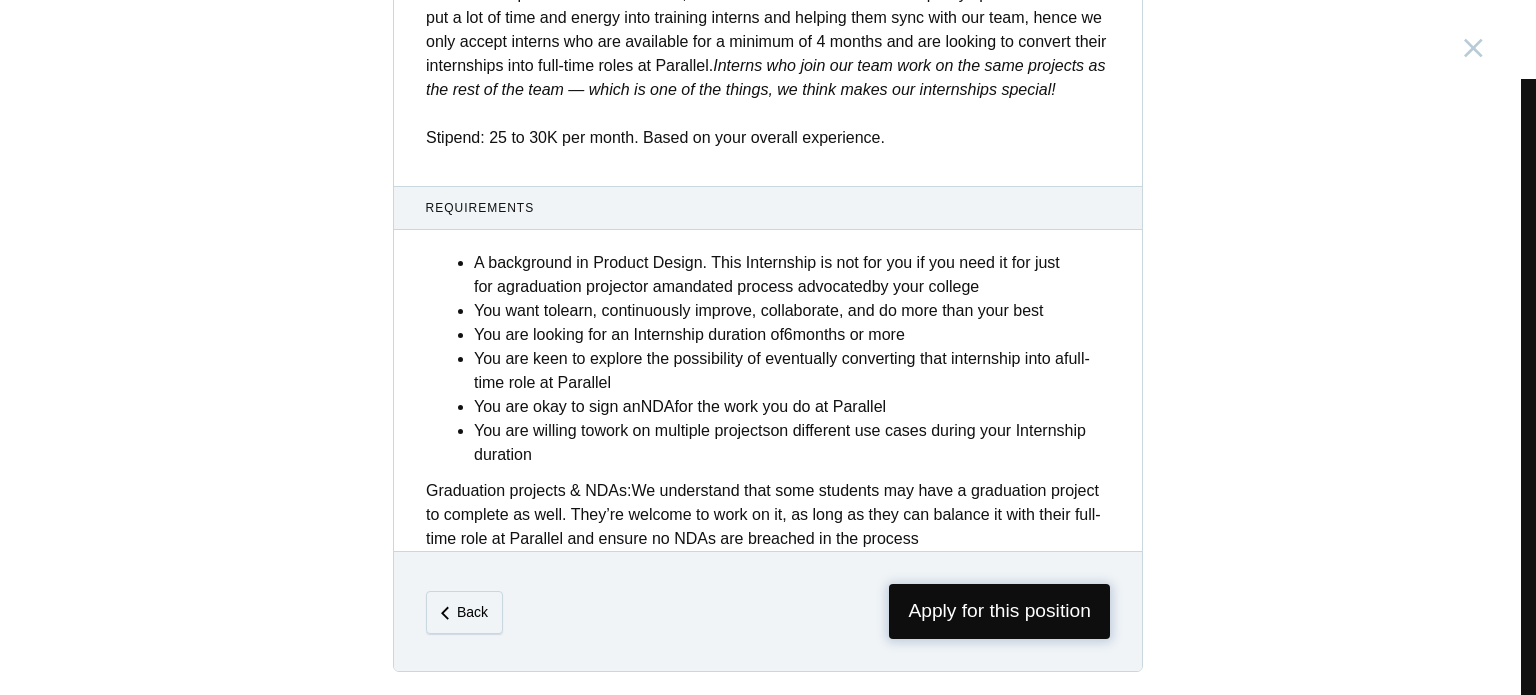 click on "Apply for this position" at bounding box center [999, 611] 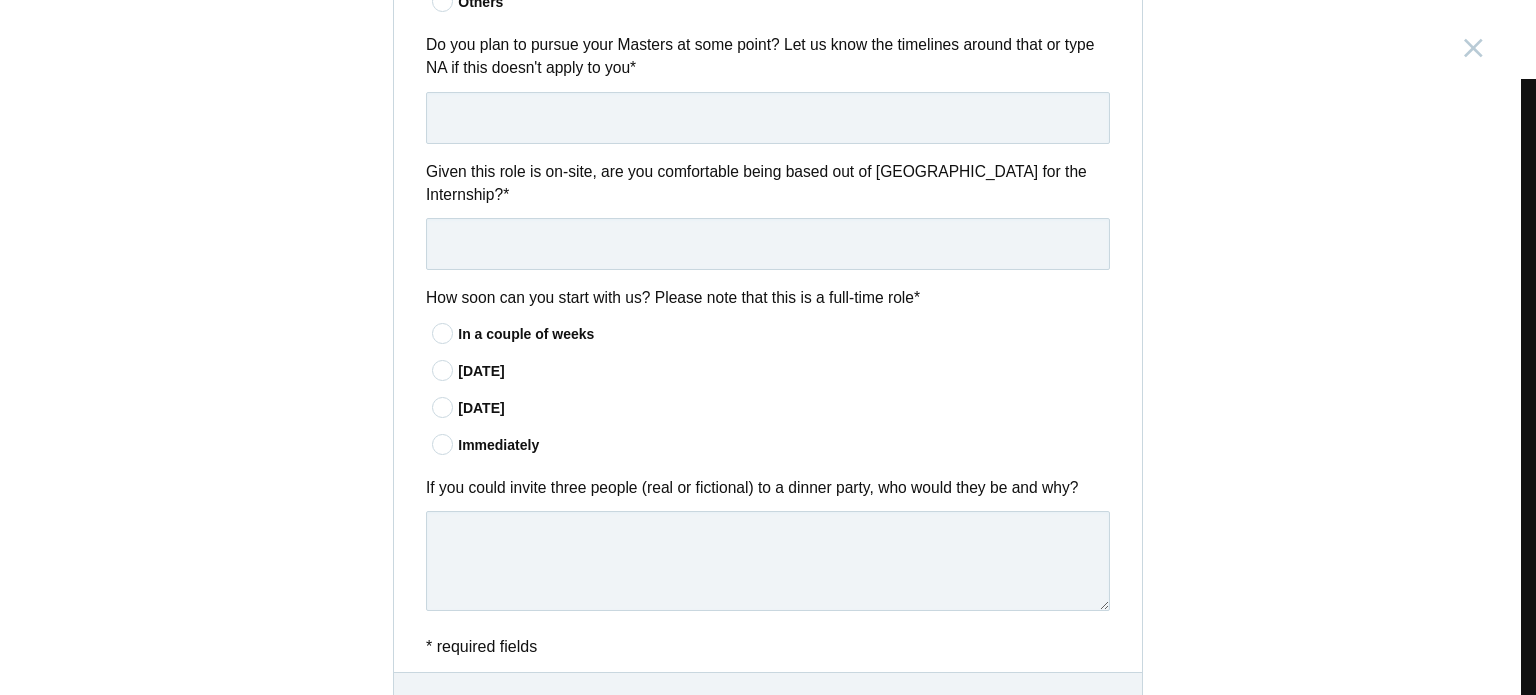 scroll, scrollTop: 1649, scrollLeft: 0, axis: vertical 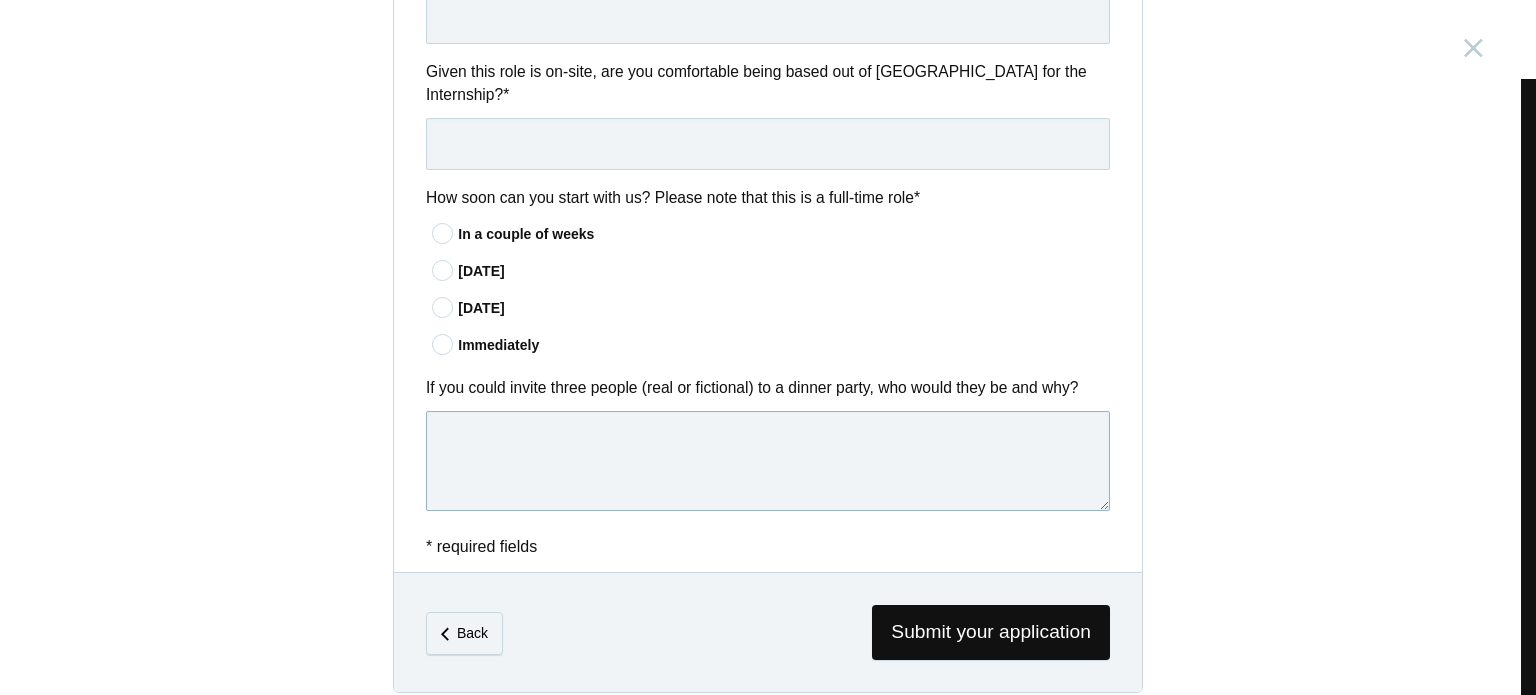 click at bounding box center [768, 461] 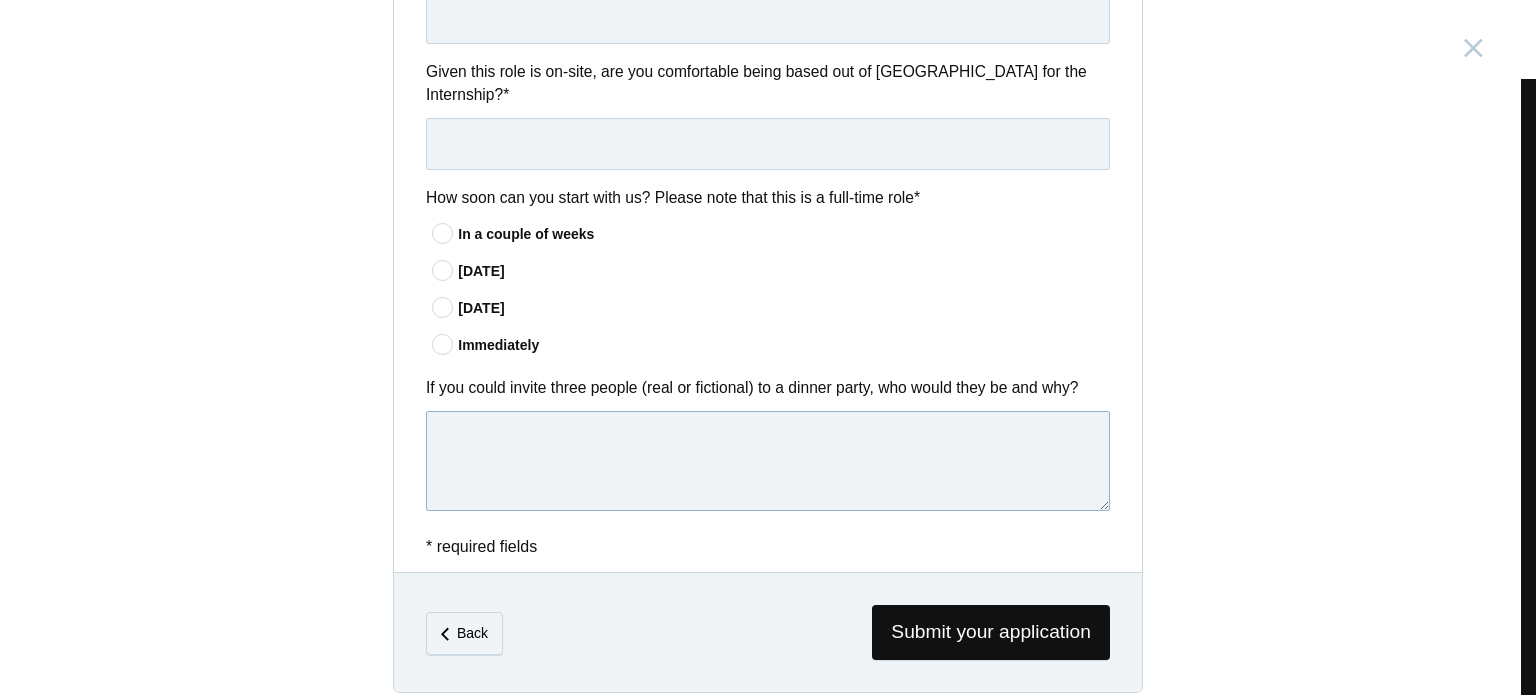 paste on "I’d invite three close friends who’ve been with me through different phases of life. I believe the best conversations happen when you're with people who know you well, and there's something special about sharing stories, laughter, and ideas with those who truly get you. It would be a night of comfort, memories, and meaningful connection." 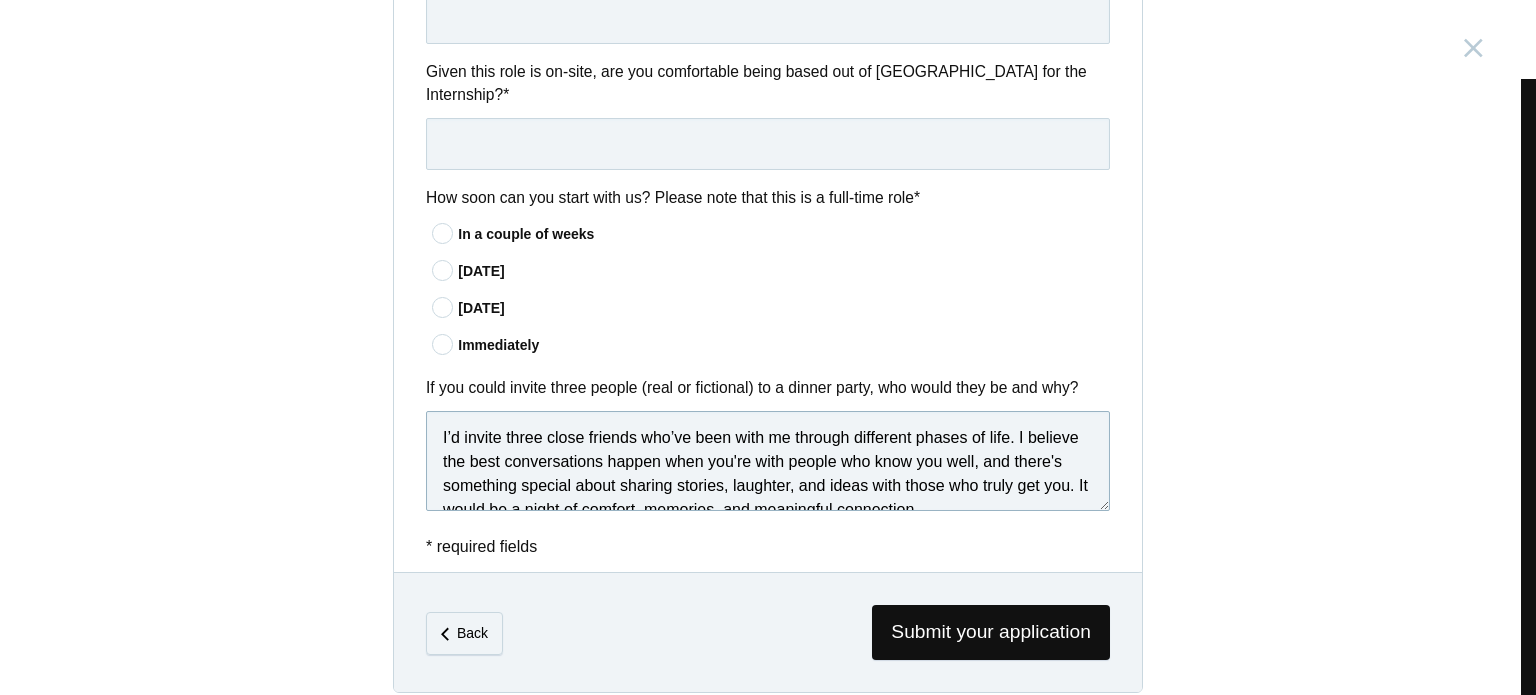 scroll, scrollTop: 0, scrollLeft: 0, axis: both 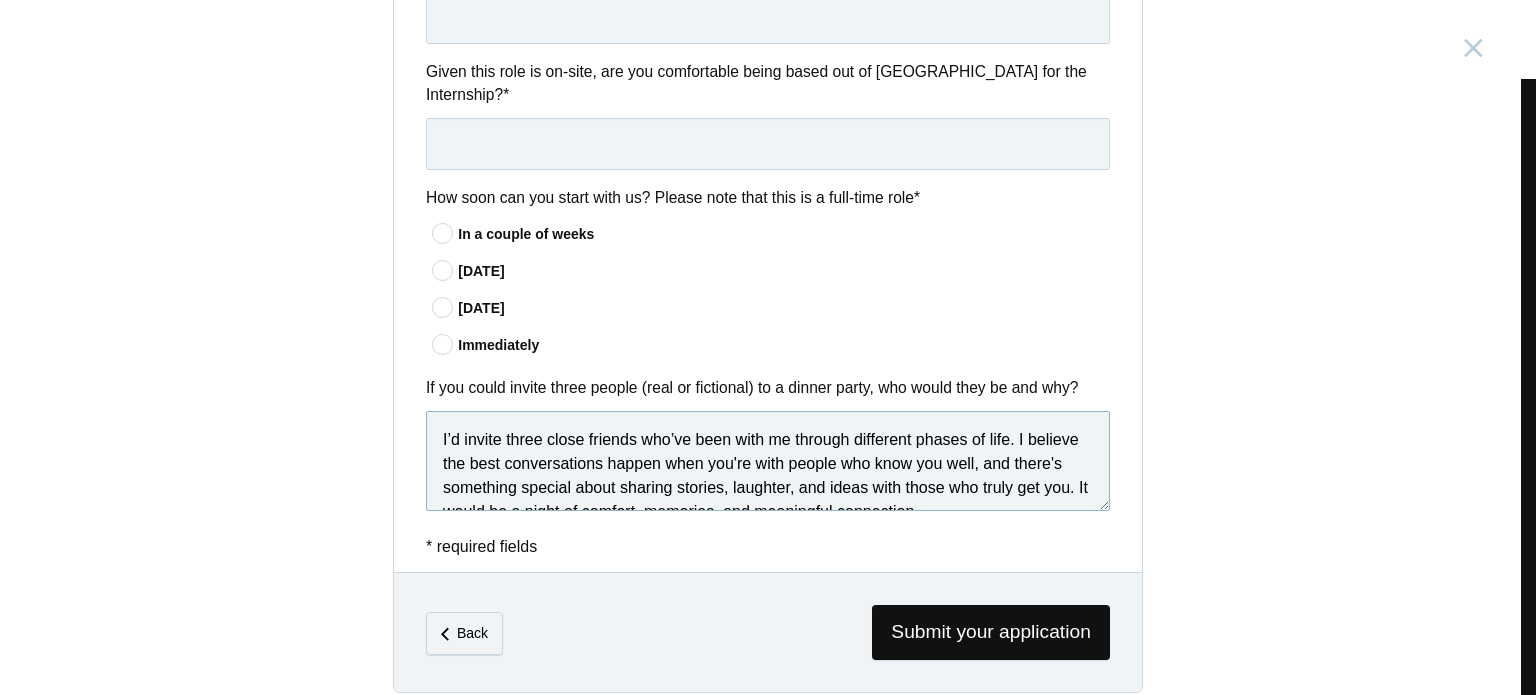 type on "I’d invite three close friends who’ve been with me through different phases of life. I believe the best conversations happen when you're with people who know you well, and there's something special about sharing stories, laughter, and ideas with those who truly get you. It would be a night of comfort, memories, and meaningful connection." 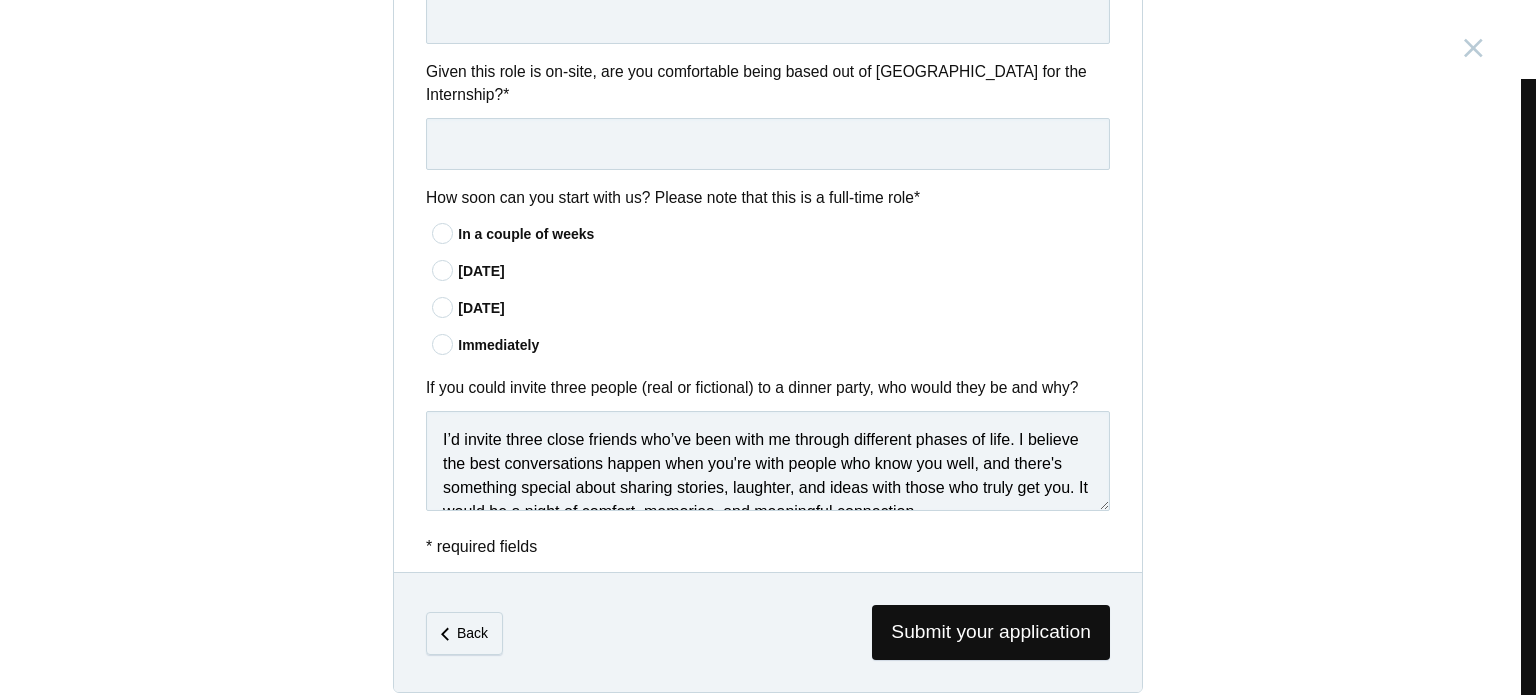 click at bounding box center [443, 344] 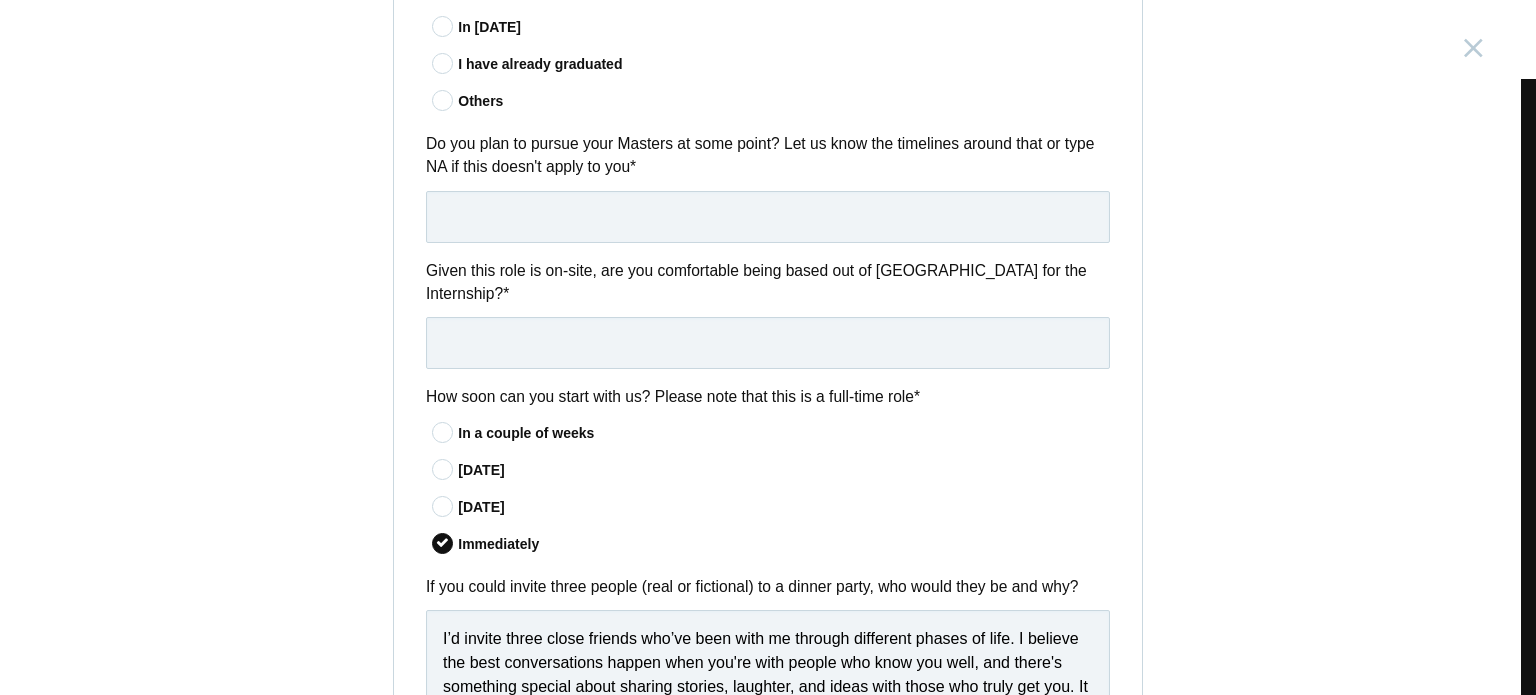 scroll, scrollTop: 1449, scrollLeft: 0, axis: vertical 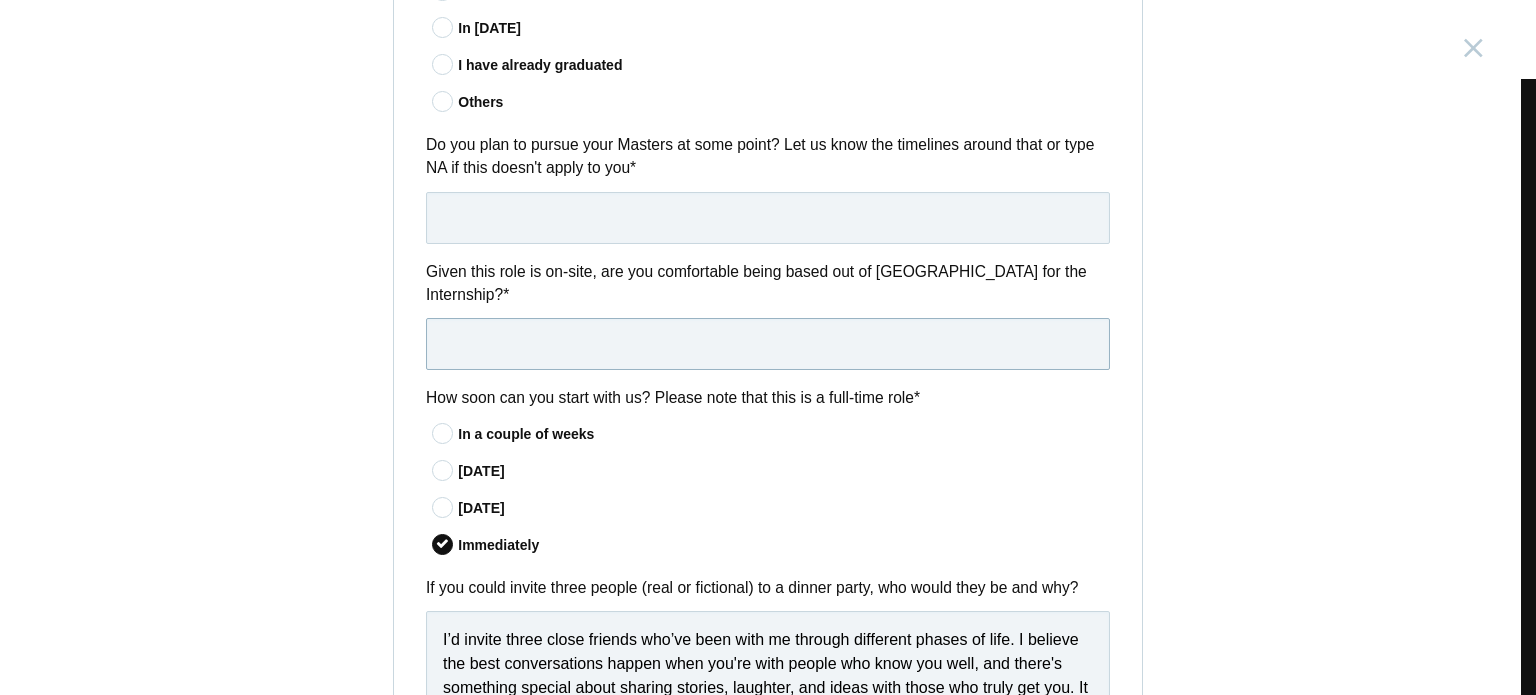 click at bounding box center [768, 344] 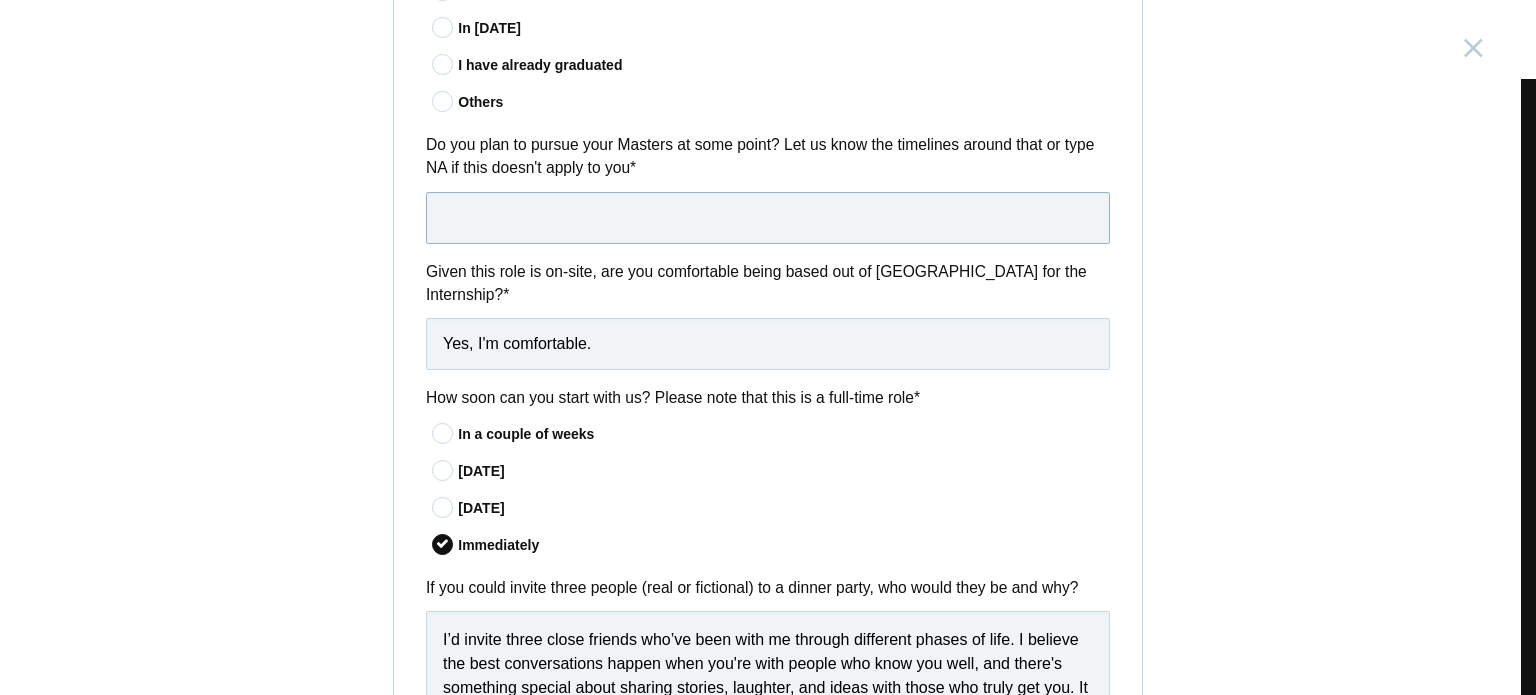 click at bounding box center [768, 218] 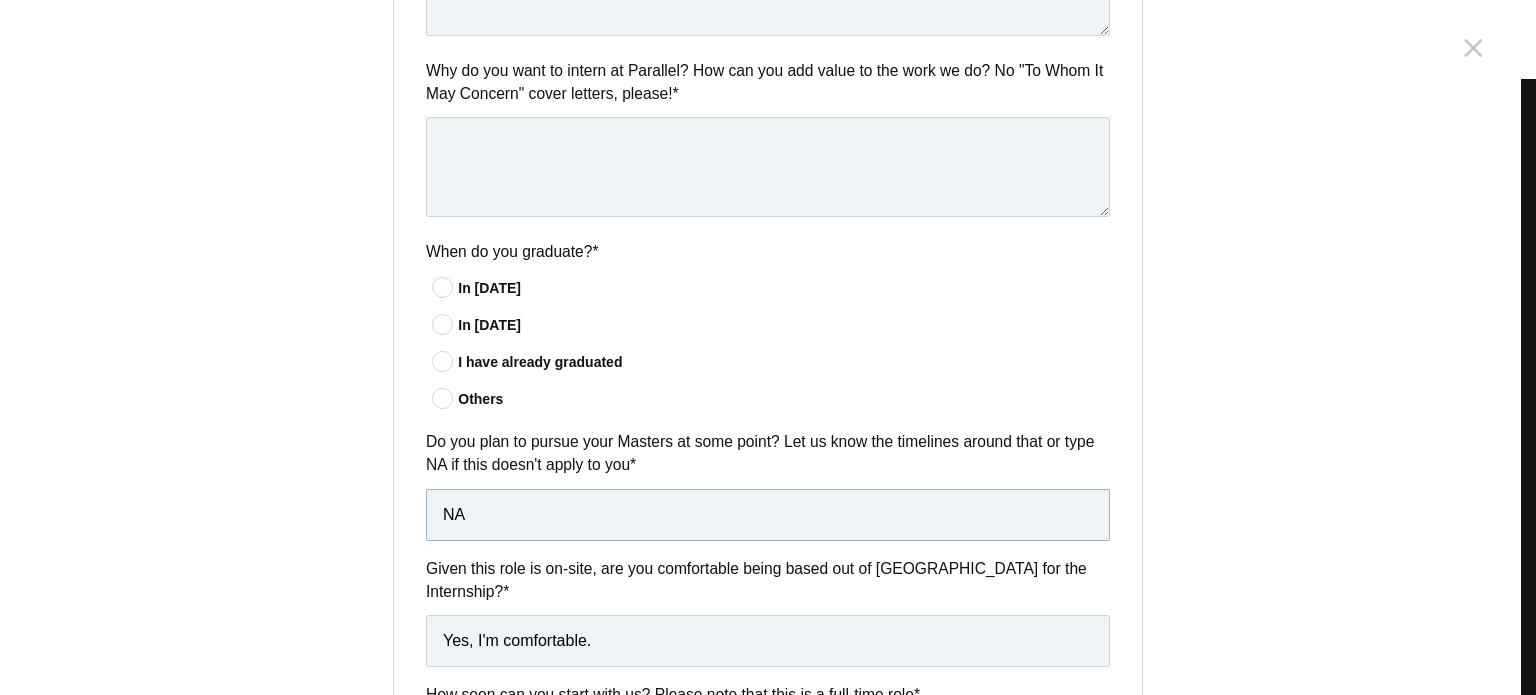 scroll, scrollTop: 1149, scrollLeft: 0, axis: vertical 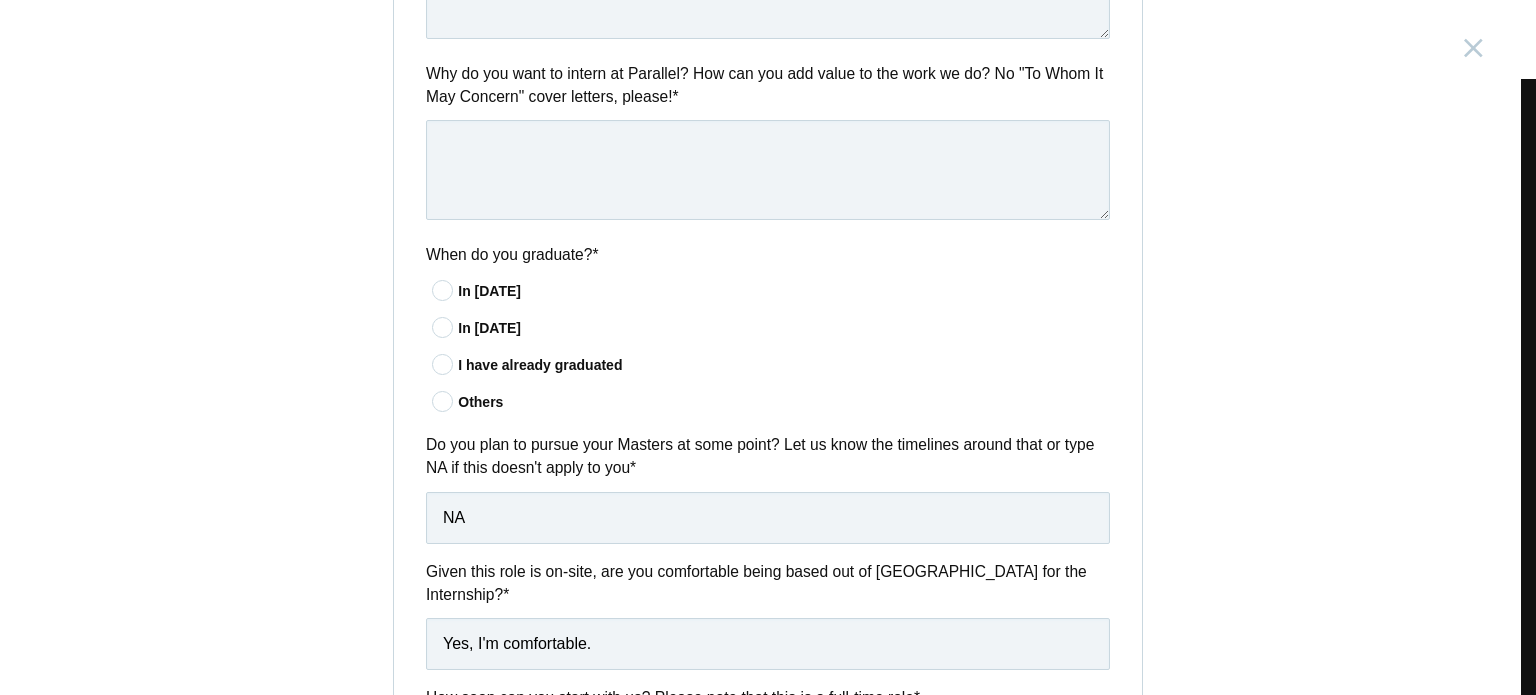 click at bounding box center (443, 364) 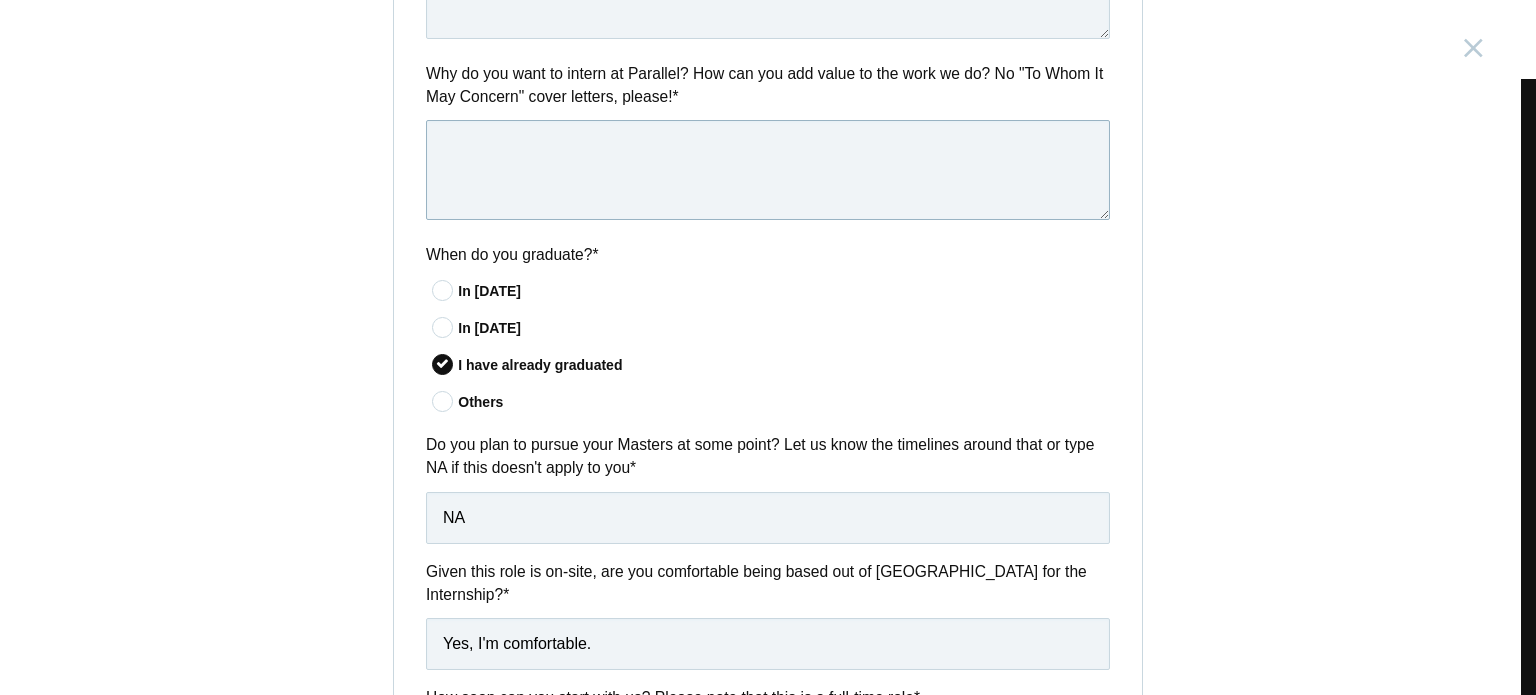 click at bounding box center (768, 170) 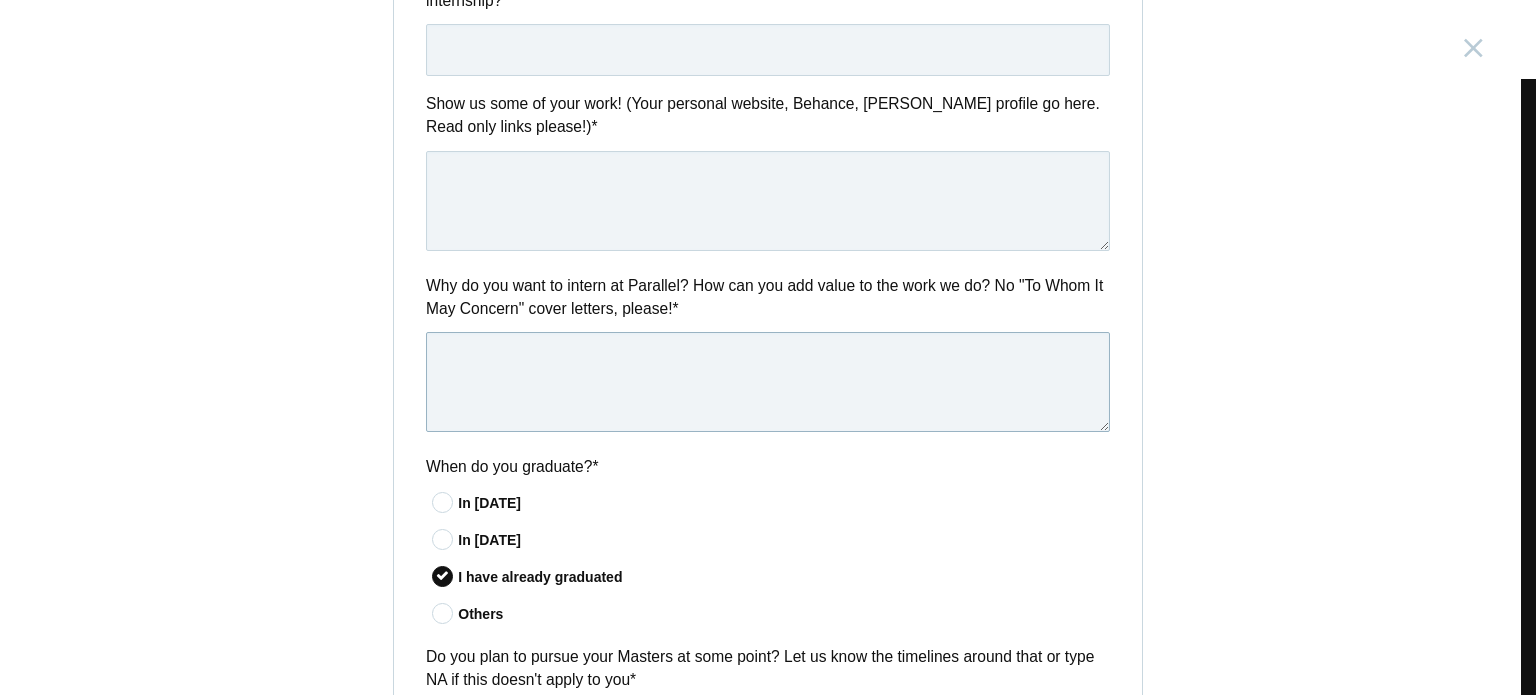 scroll, scrollTop: 849, scrollLeft: 0, axis: vertical 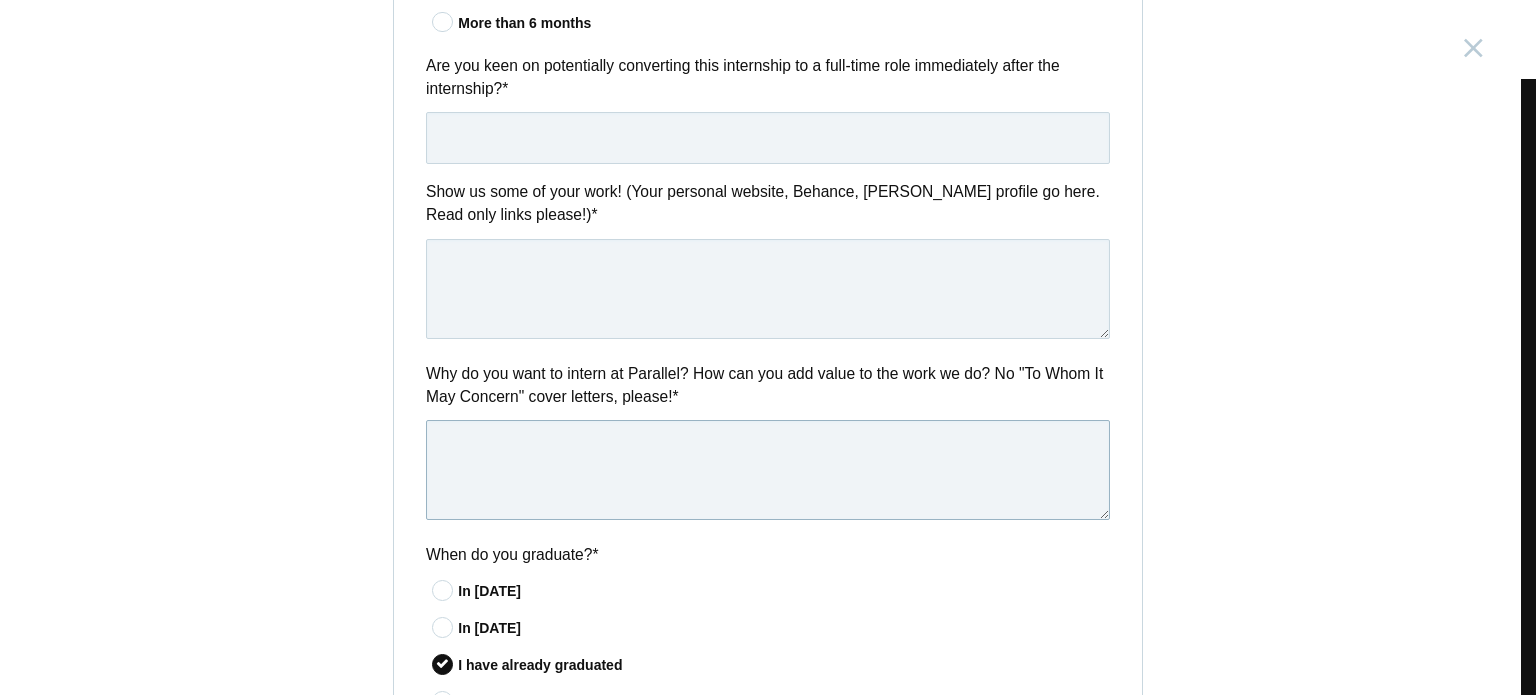 paste on "I’m excited about interning at Parallel because I admire how you're pushing boundaries in product design with clarity and user-first thinking. As someone passionate about crafting thoughtful, simple, and impactful user experiences, I see this as a great opportunity to learn from your team while also contributing fresh ideas. I bring hands-on experience in designing intuitive mobile and web interfaces, a strong eye for detail, and a collaborative mindset — all of which I believe can add value to your design process and projects." 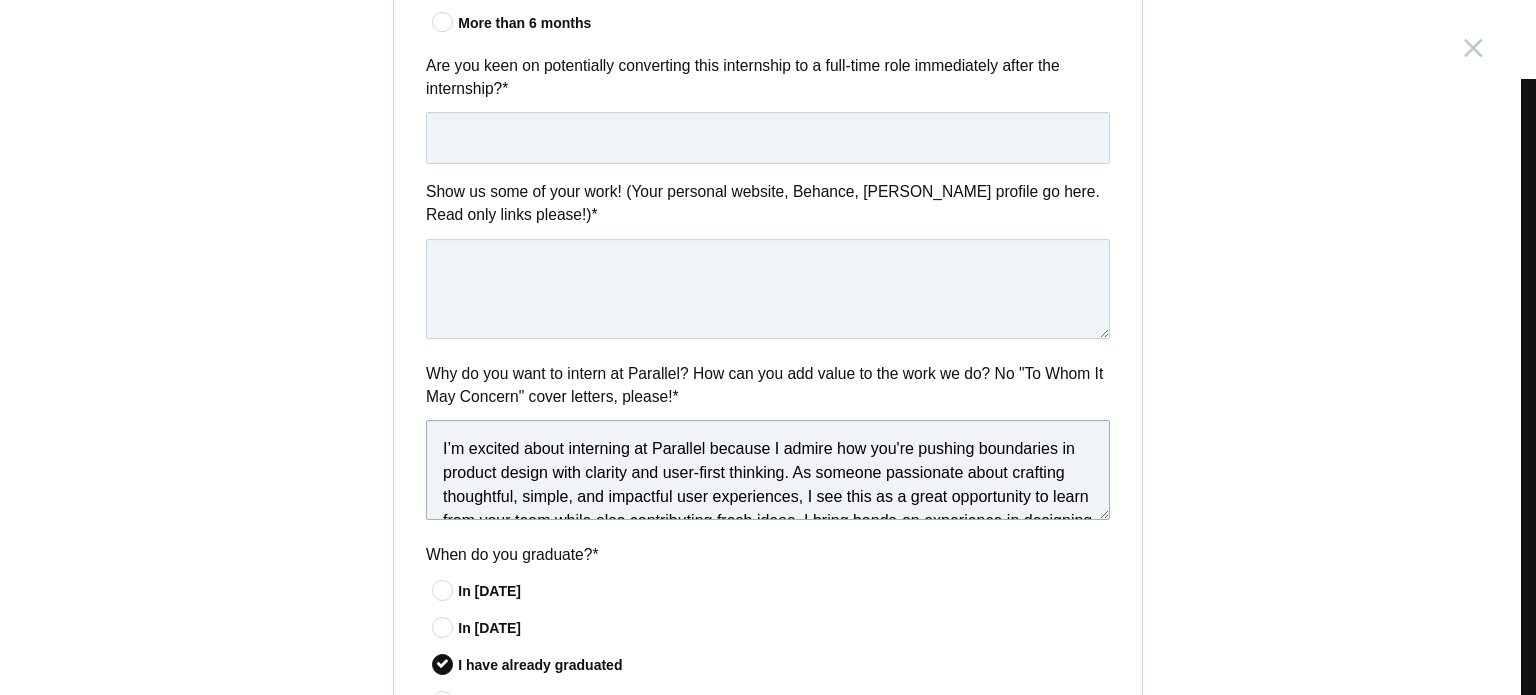 scroll, scrollTop: 58, scrollLeft: 0, axis: vertical 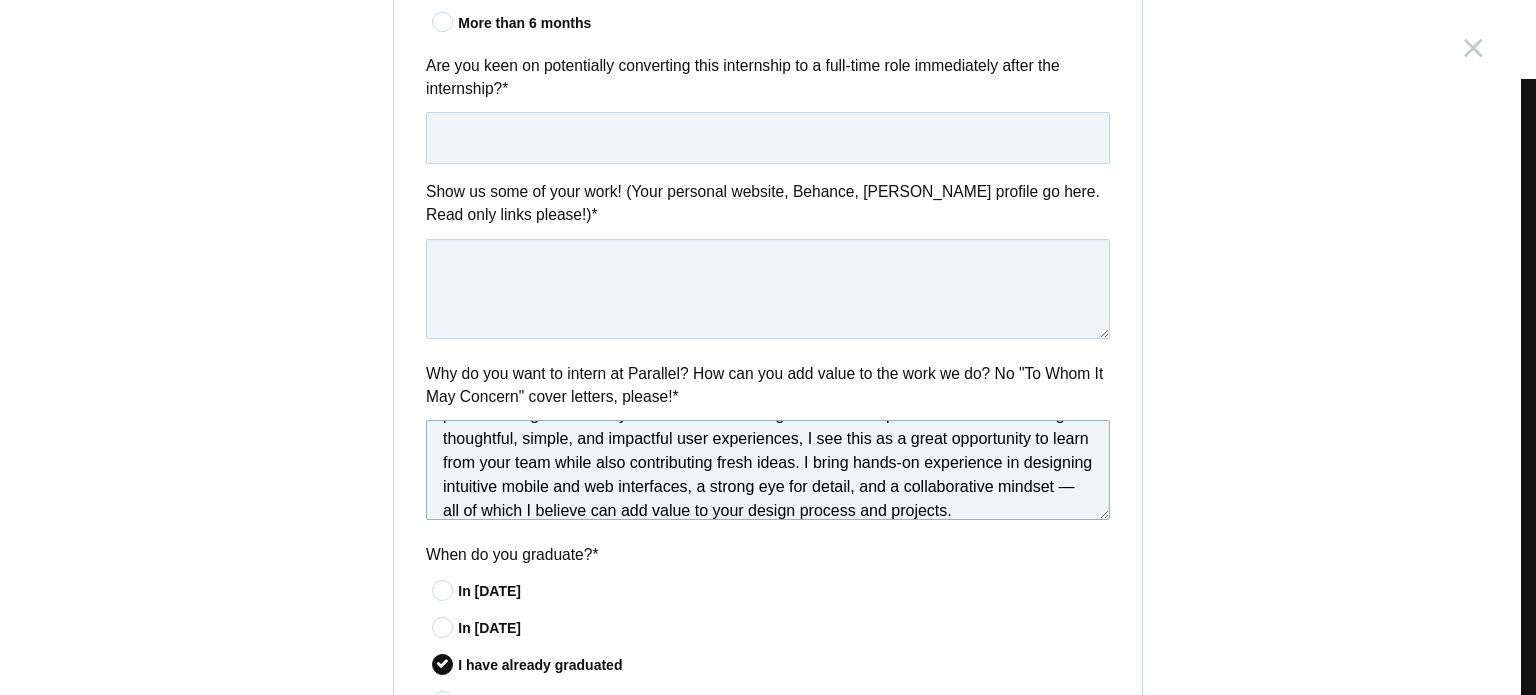 click on "I’m excited about interning at Parallel because I admire how you're pushing boundaries in product design with clarity and user-first thinking. As someone passionate about crafting thoughtful, simple, and impactful user experiences, I see this as a great opportunity to learn from your team while also contributing fresh ideas. I bring hands-on experience in designing intuitive mobile and web interfaces, a strong eye for detail, and a collaborative mindset — all of which I believe can add value to your design process and projects." at bounding box center [768, 470] 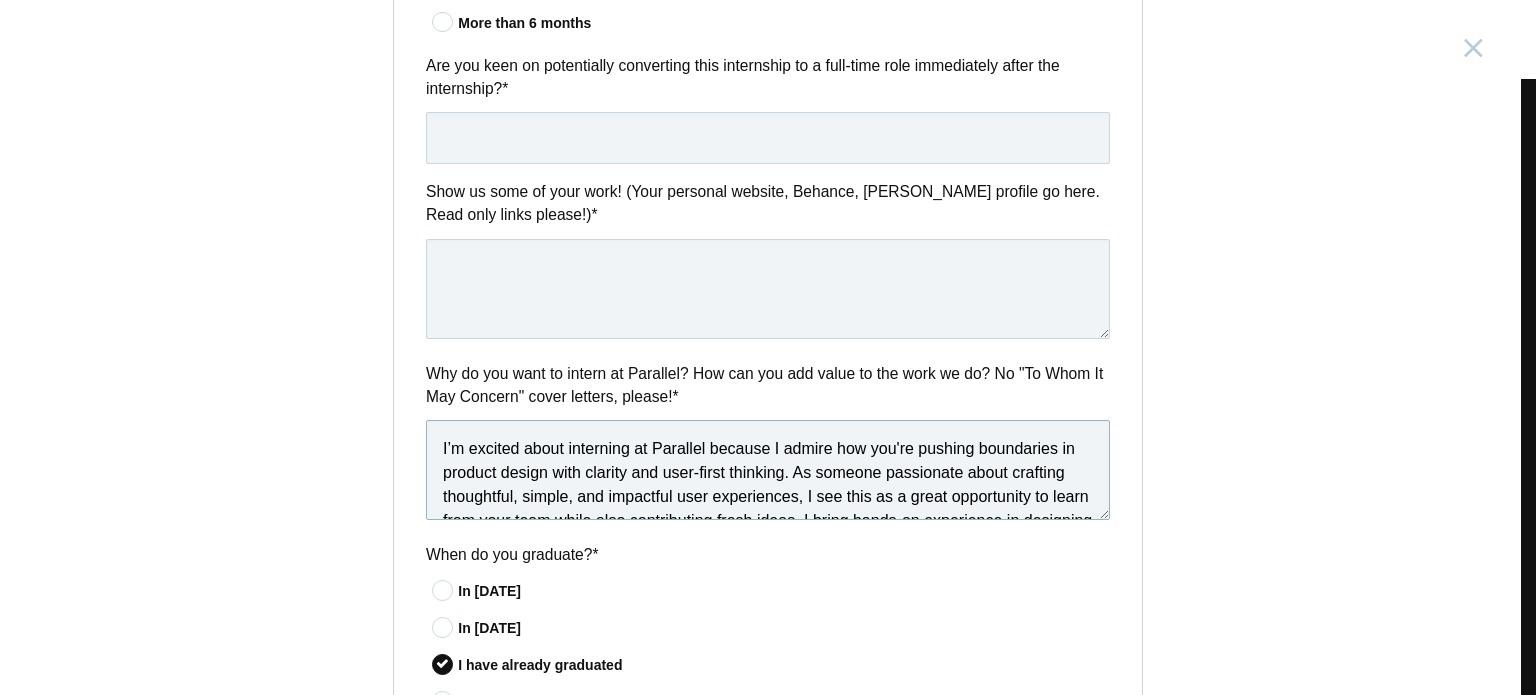 scroll, scrollTop: 77, scrollLeft: 0, axis: vertical 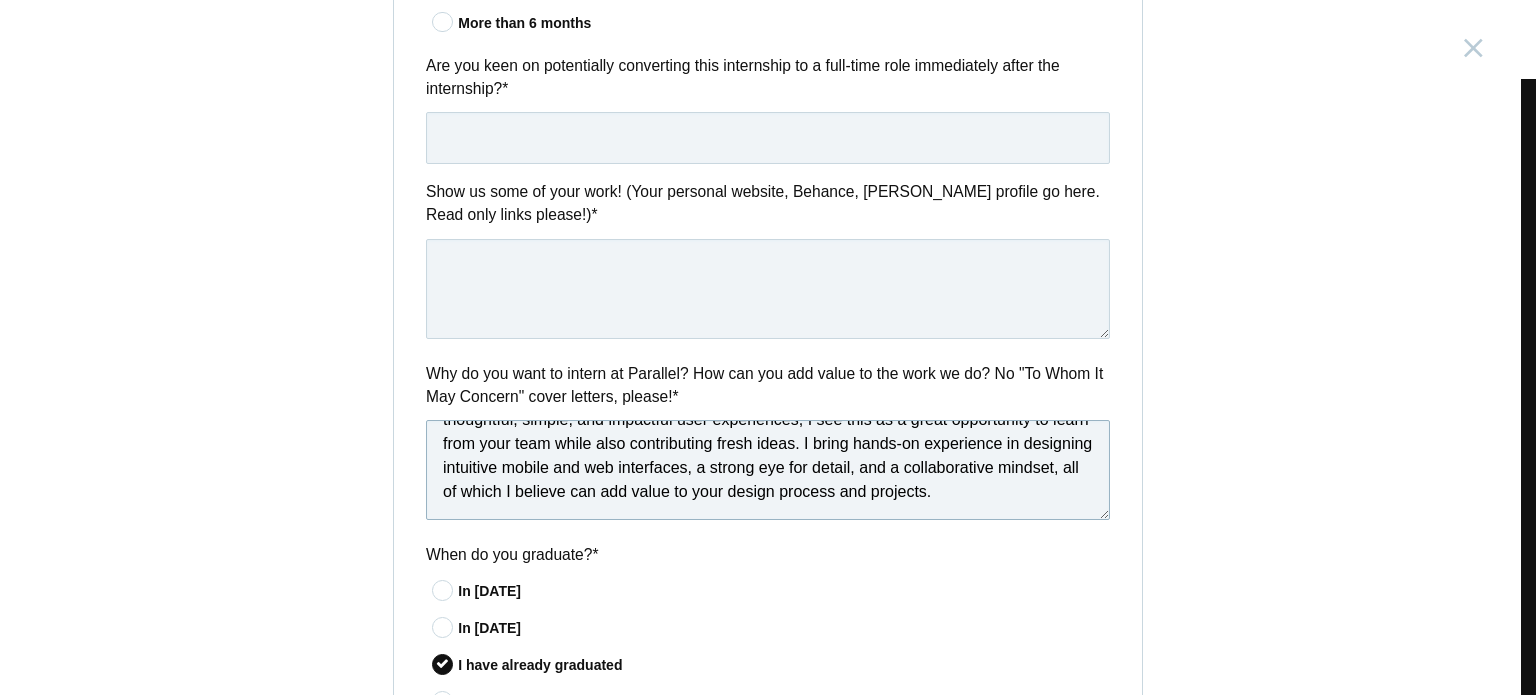 type on "I’m excited about interning at Parallel because I admire how you're pushing boundaries in product design with clarity and user-first thinking. As someone passionate about crafting thoughtful, simple, and impactful user experiences, I see this as a great opportunity to learn from your team while also contributing fresh ideas. I bring hands-on experience in designing intuitive mobile and web interfaces, a strong eye for detail, and a collaborative mindset, all of which I believe can add value to your design process and projects." 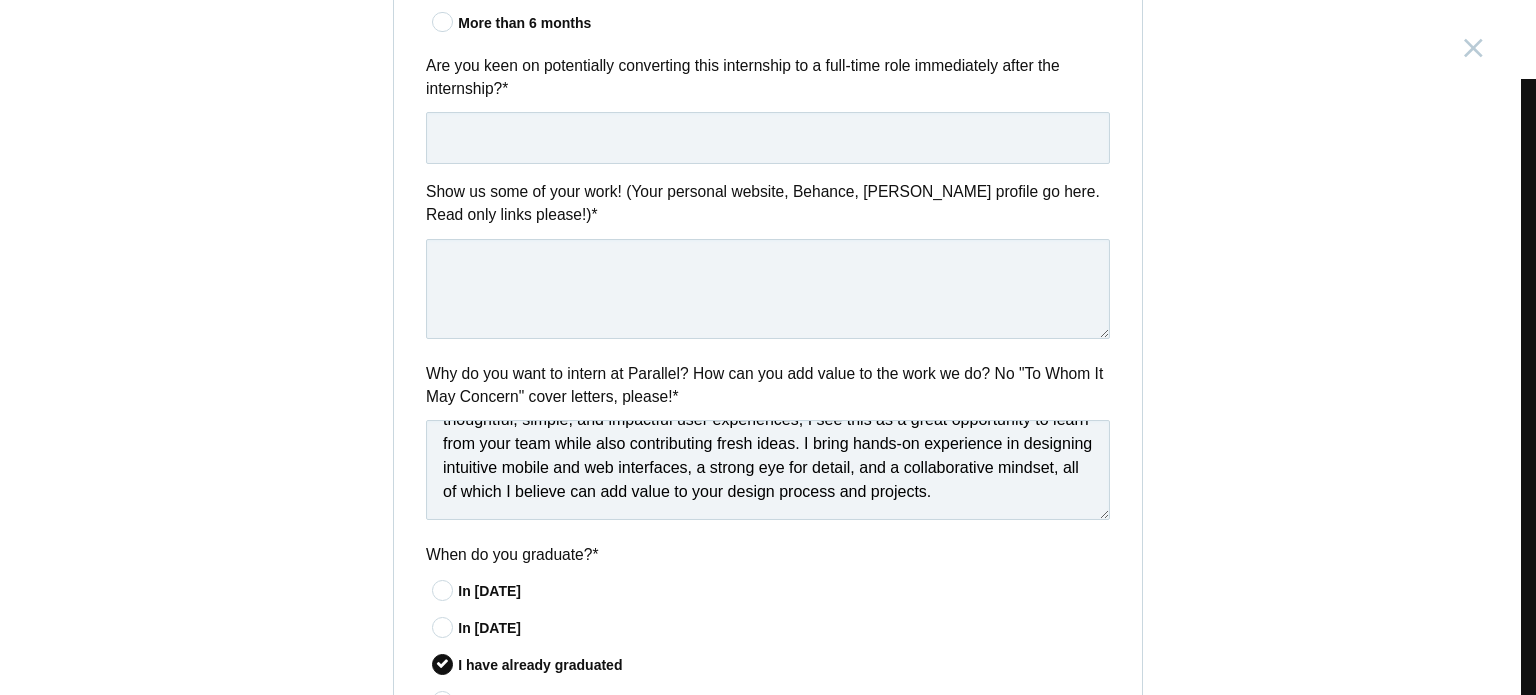 drag, startPoint x: 583, startPoint y: 228, endPoint x: 580, endPoint y: 239, distance: 11.401754 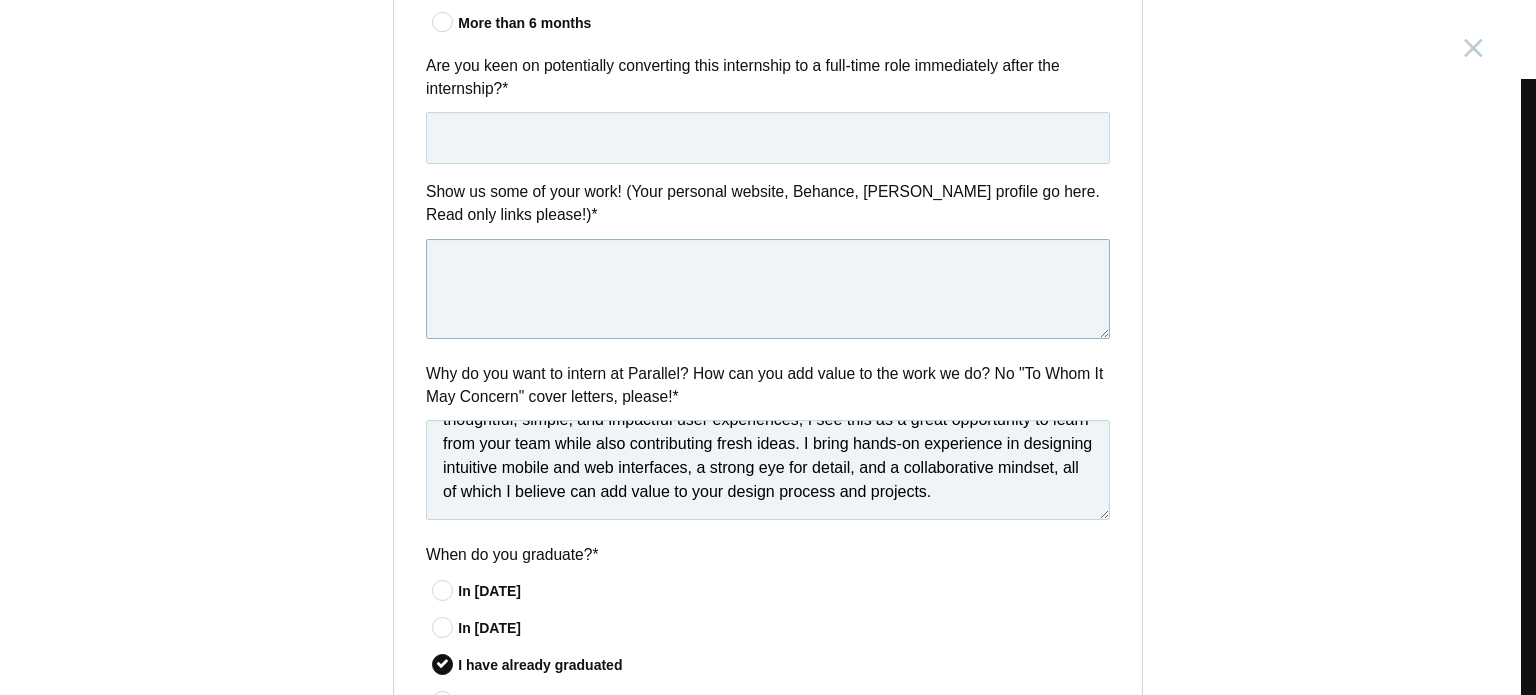 click at bounding box center [768, 289] 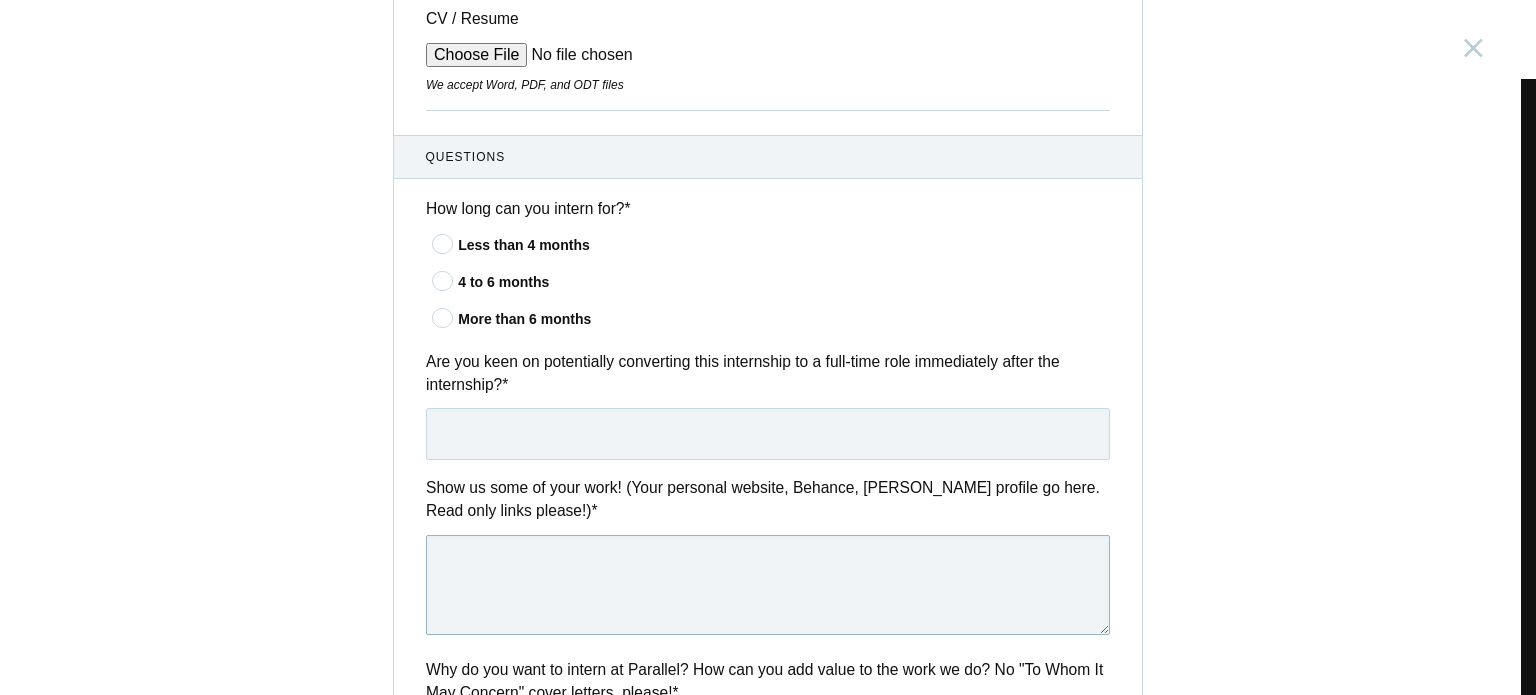 scroll, scrollTop: 549, scrollLeft: 0, axis: vertical 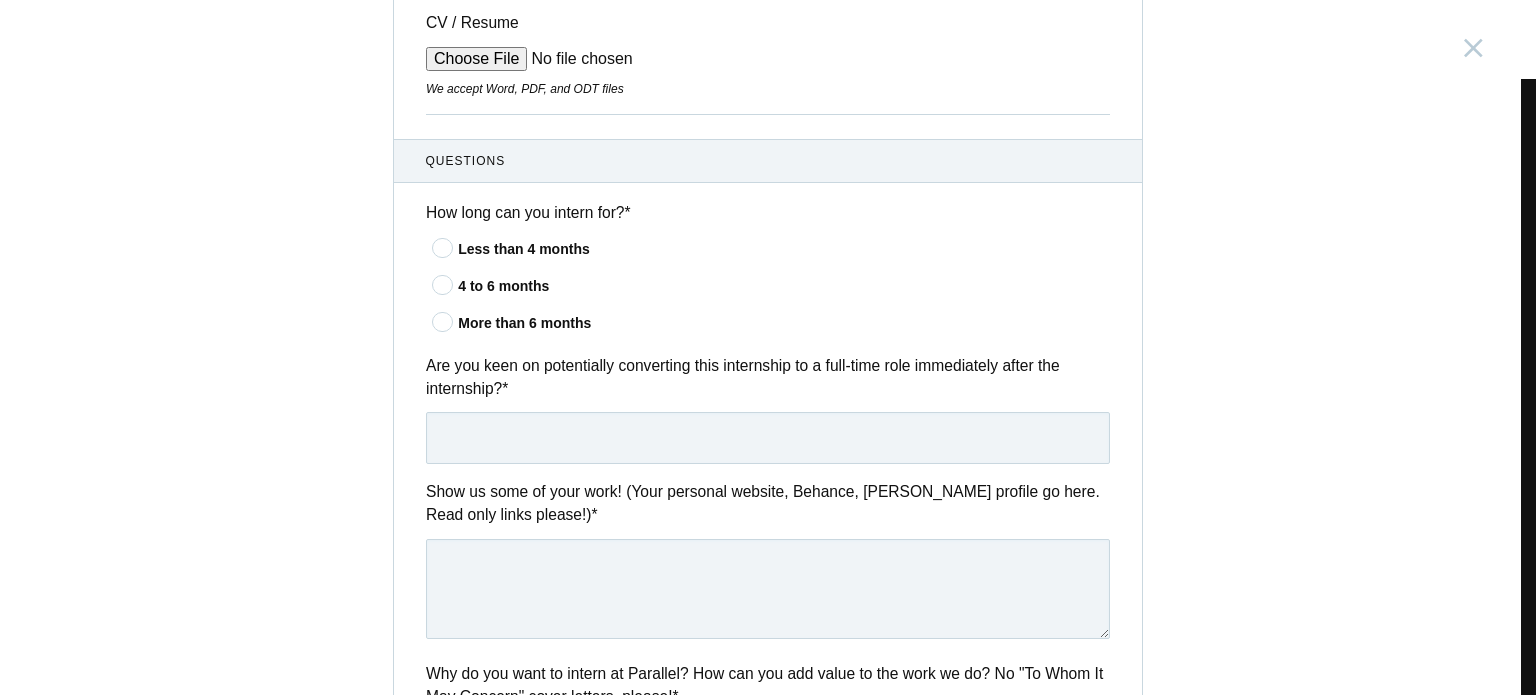 click at bounding box center (443, 284) 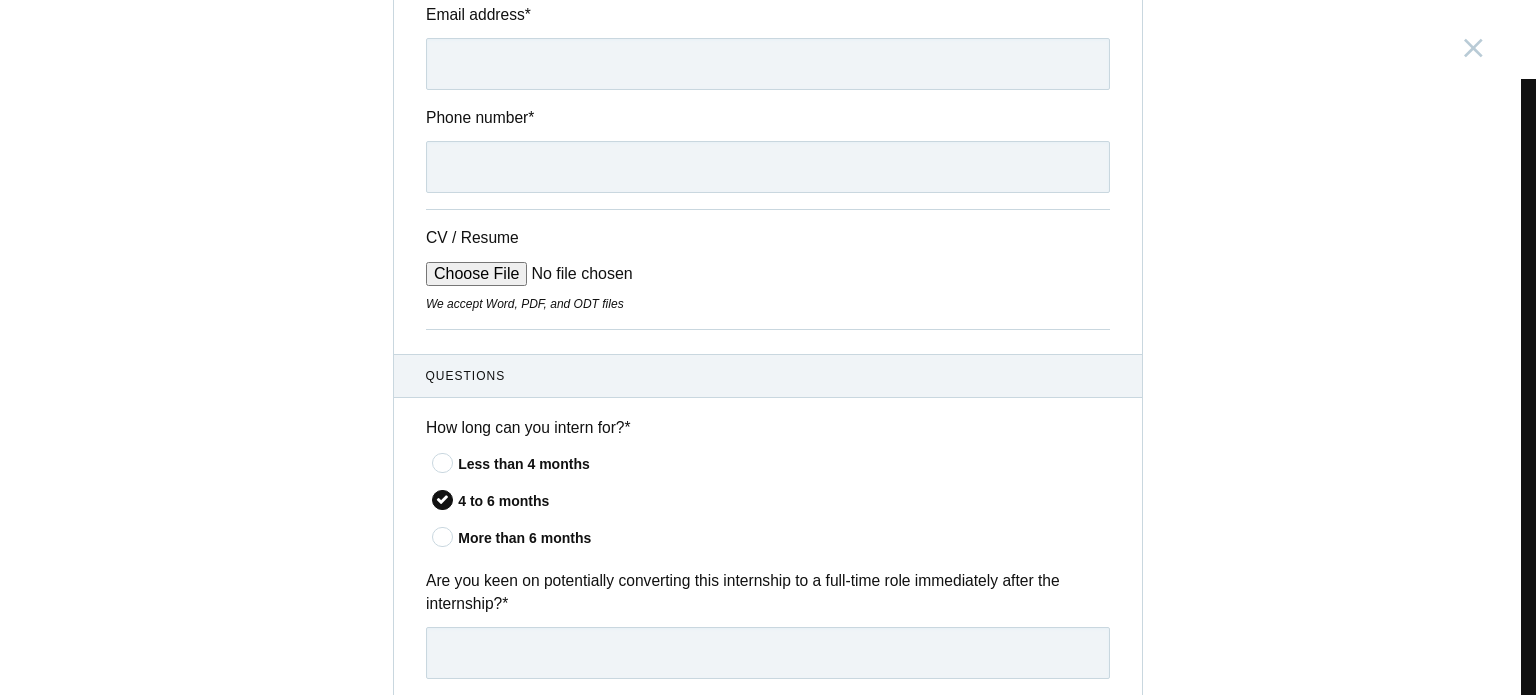 scroll, scrollTop: 449, scrollLeft: 0, axis: vertical 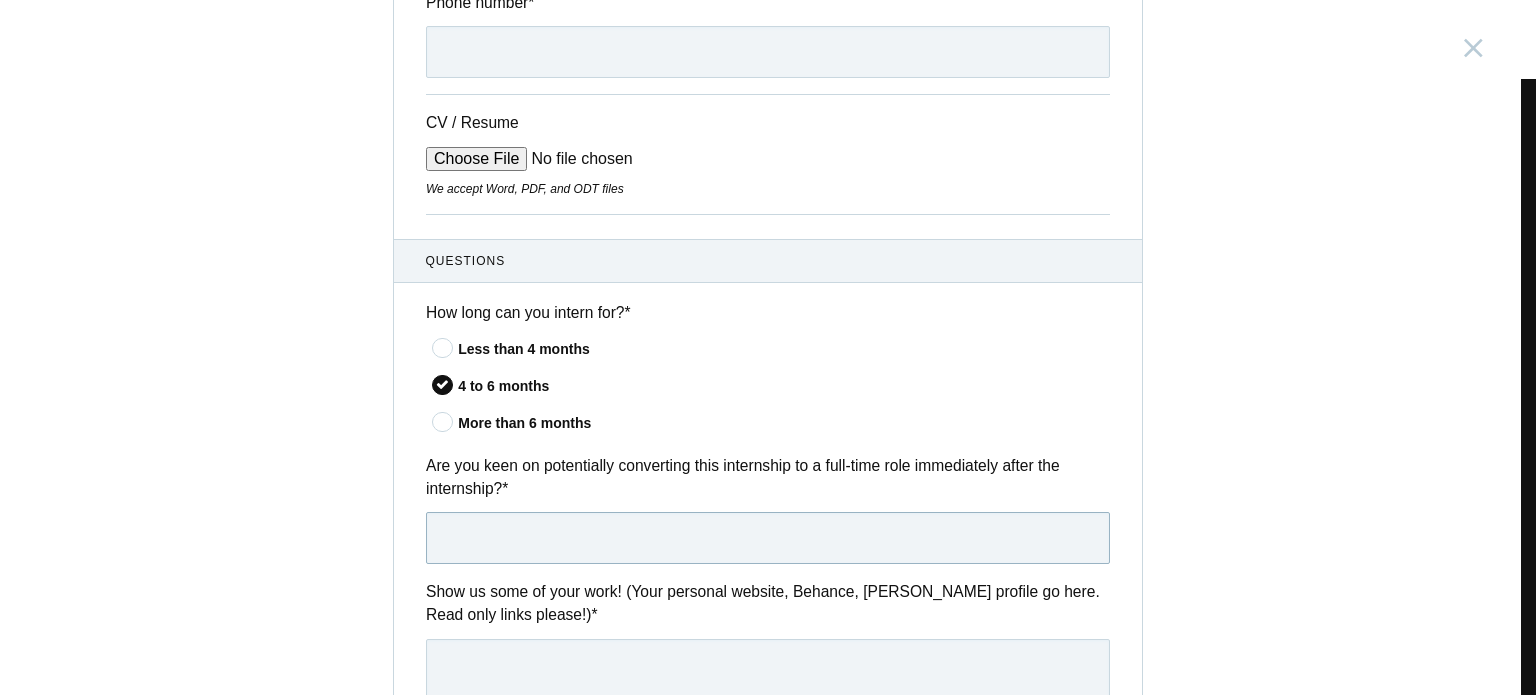 click at bounding box center [768, 538] 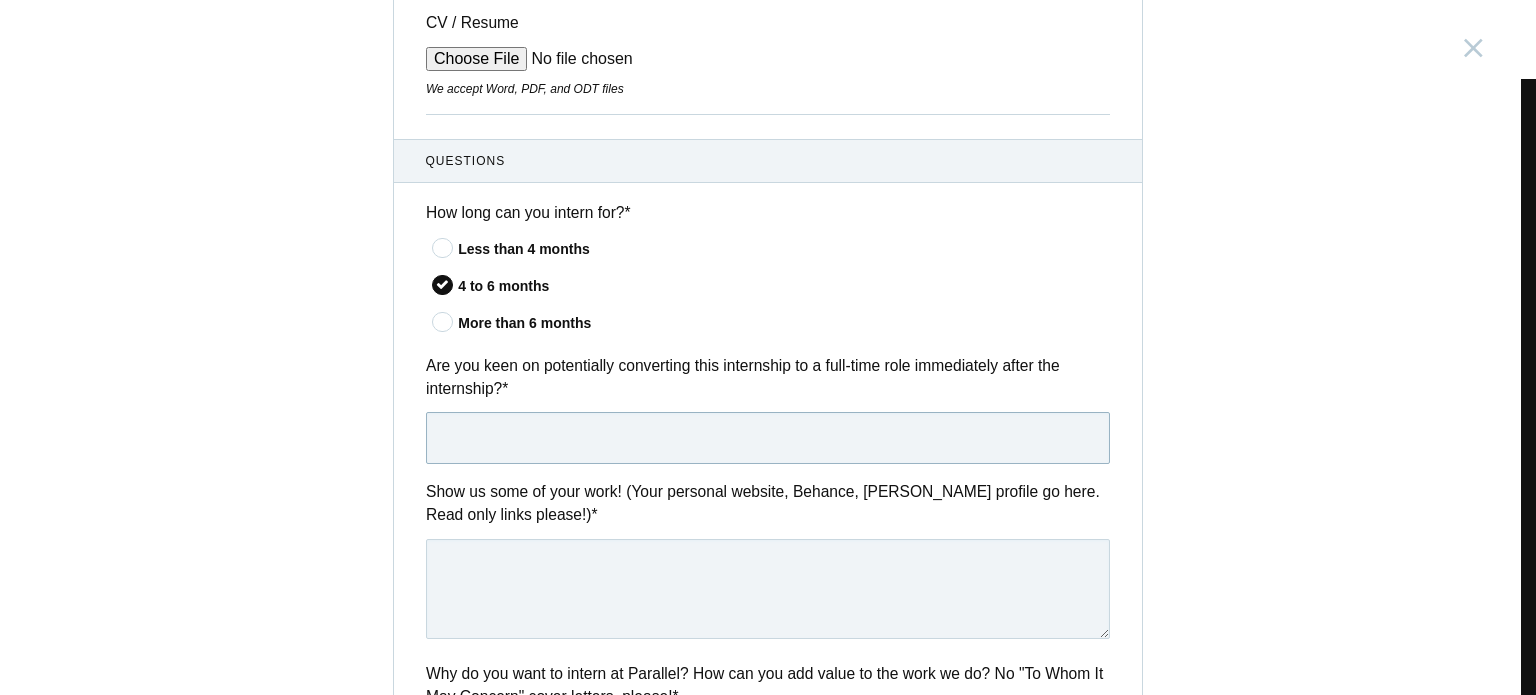 type on "Yes, I’m open to continuing full-time after the internship. I believe in learning on the job, contributing with ownership, and growing with the team if there’s a good match." 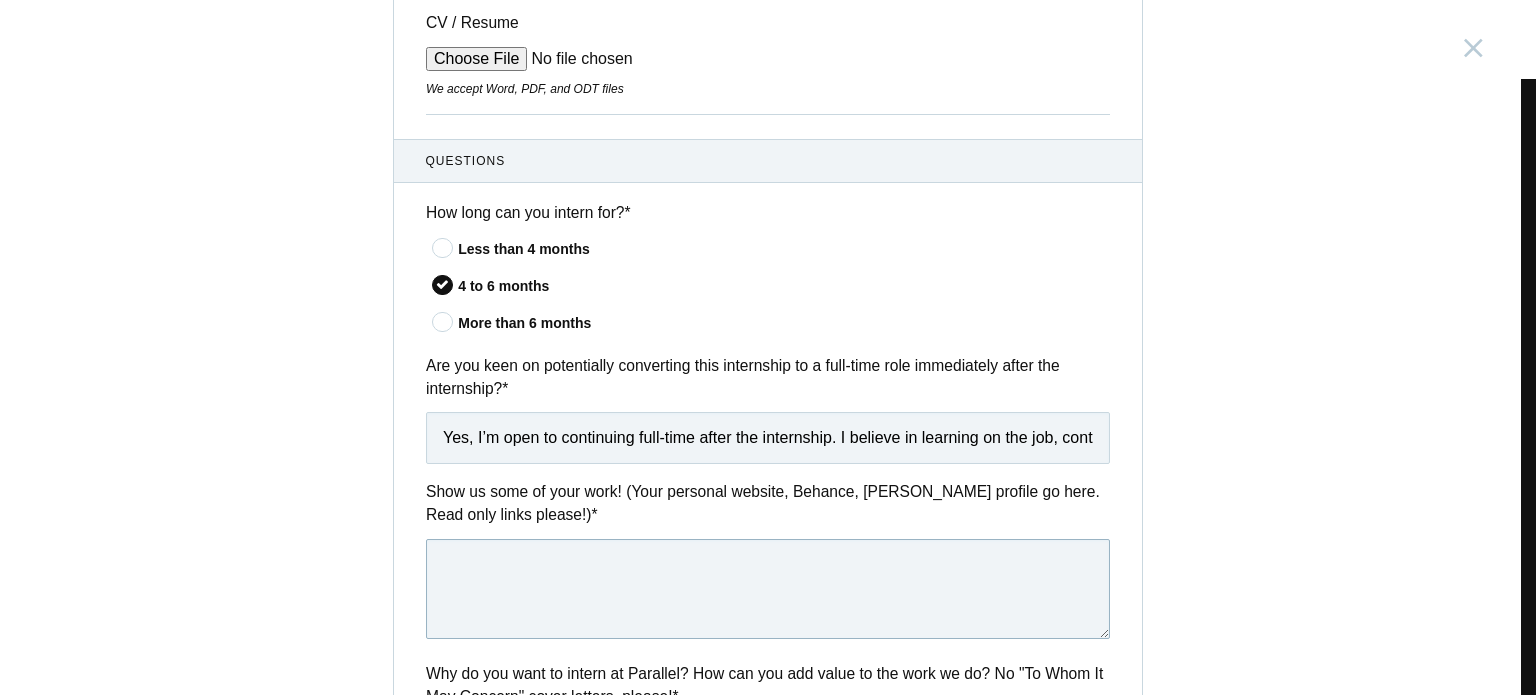click at bounding box center (768, 589) 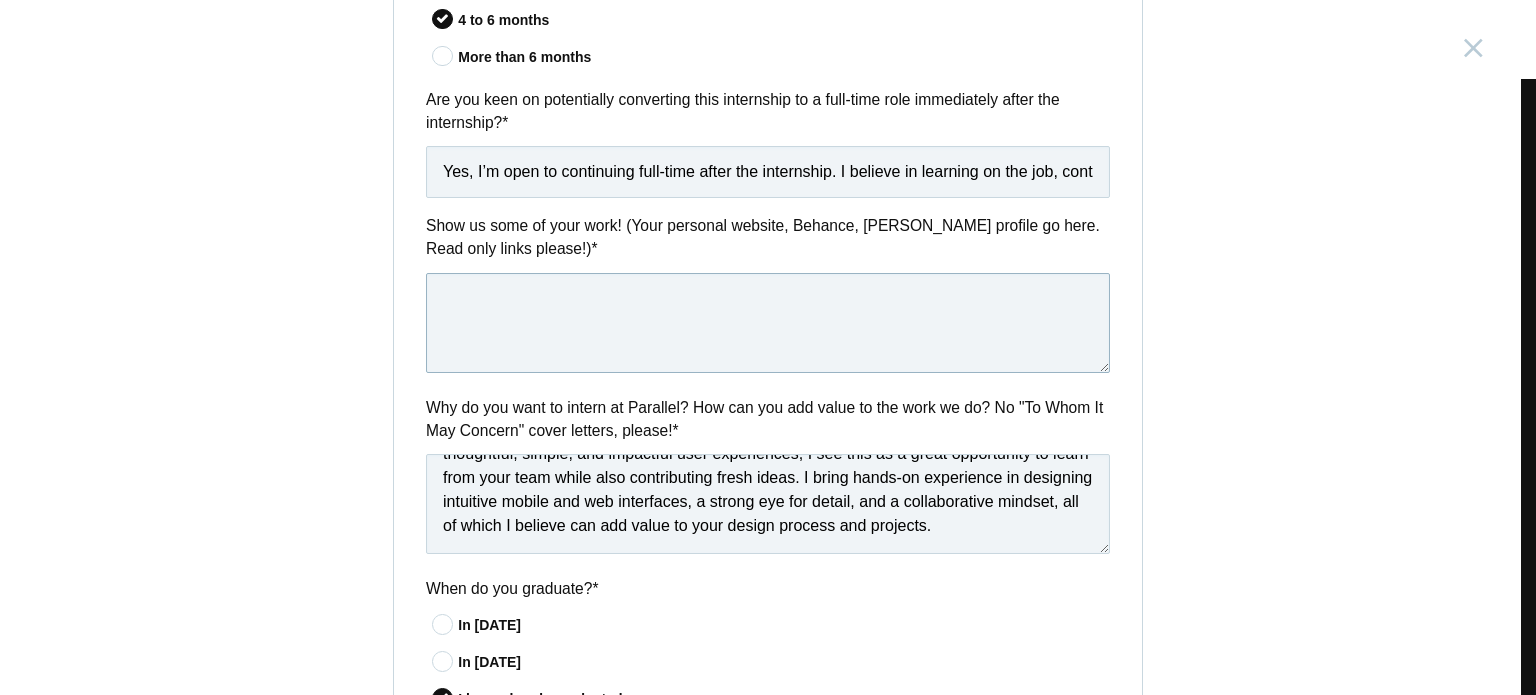 scroll, scrollTop: 849, scrollLeft: 0, axis: vertical 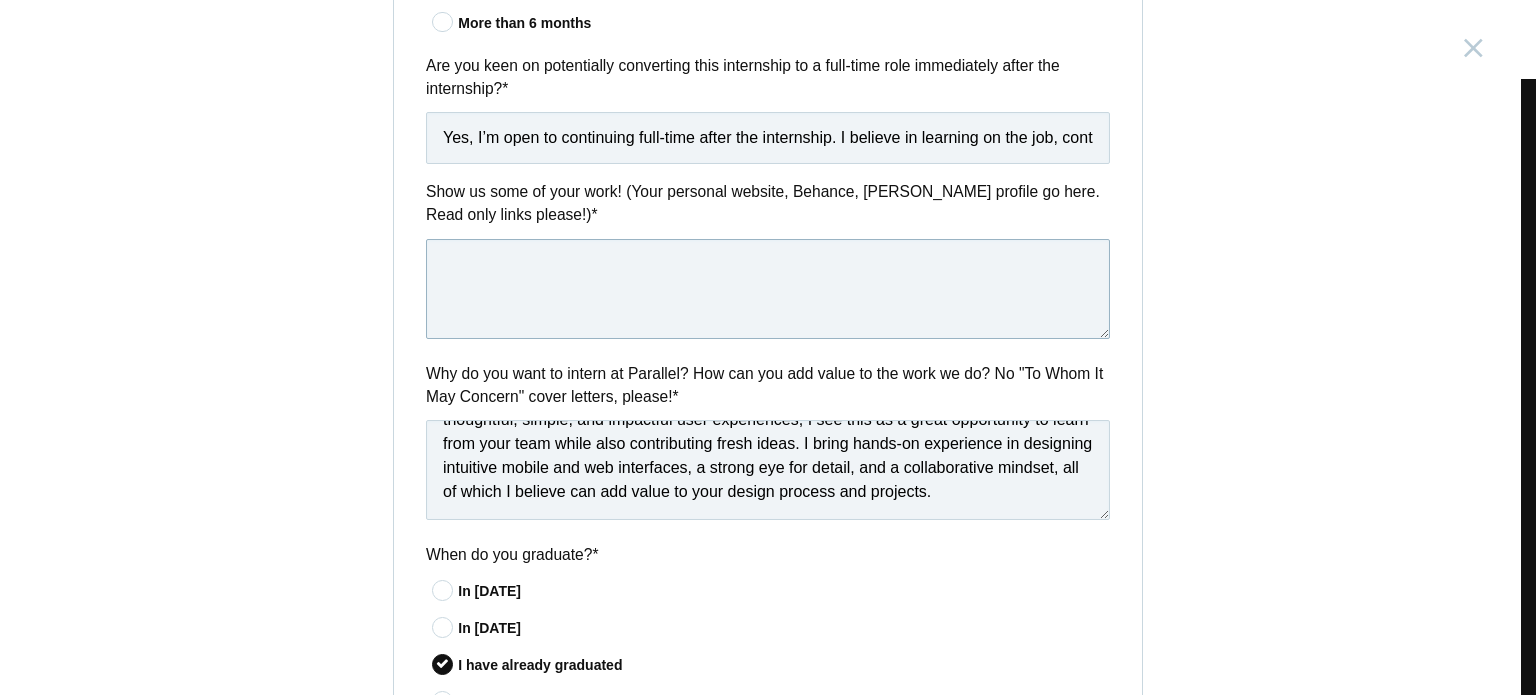 paste on "[URL][DOMAIN_NAME]" 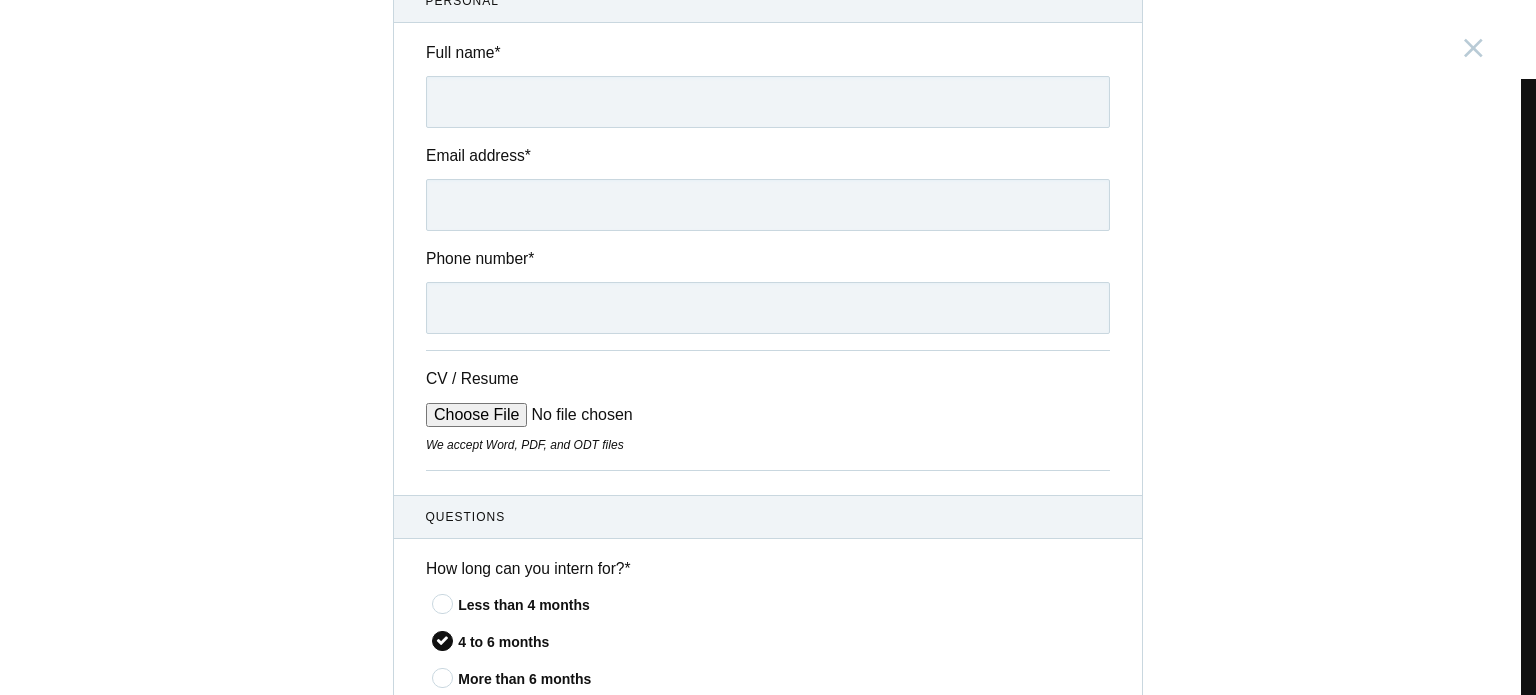 scroll, scrollTop: 149, scrollLeft: 0, axis: vertical 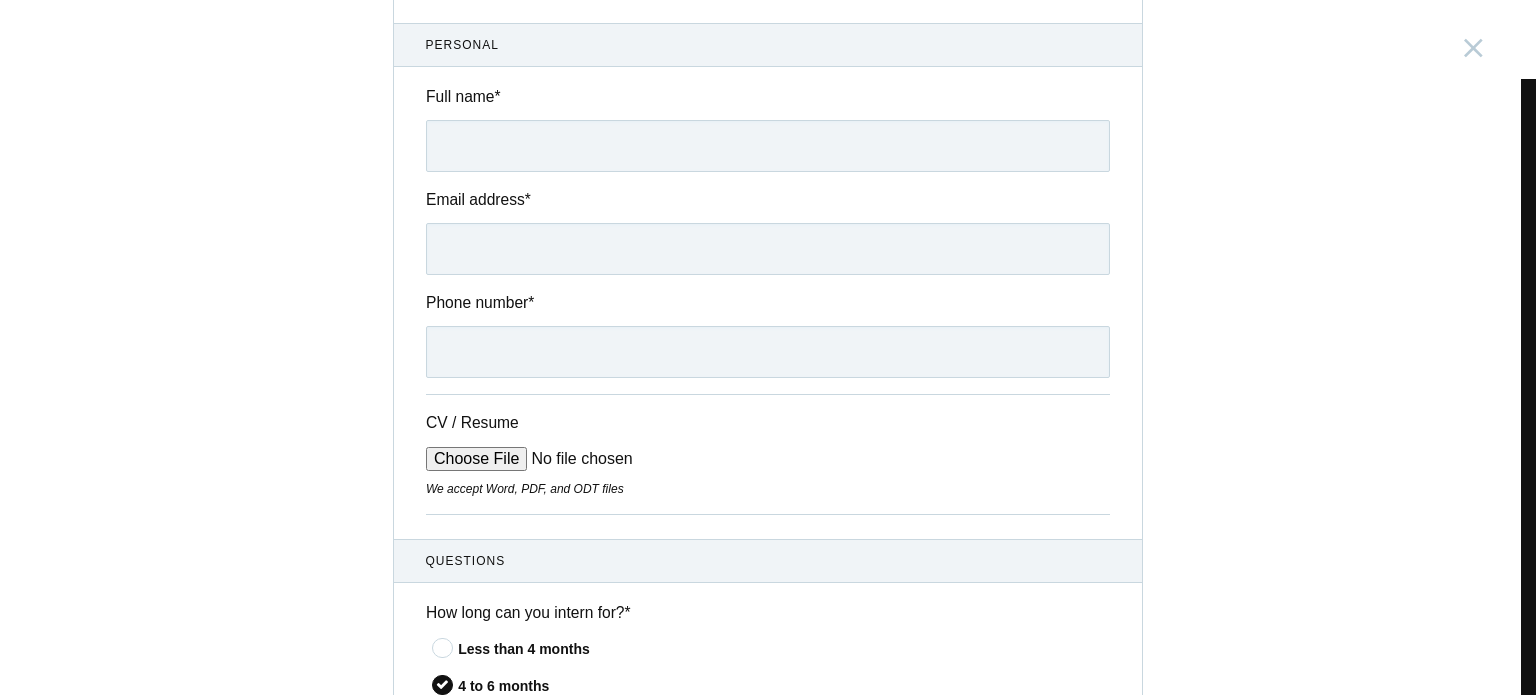 type on "[URL][DOMAIN_NAME]" 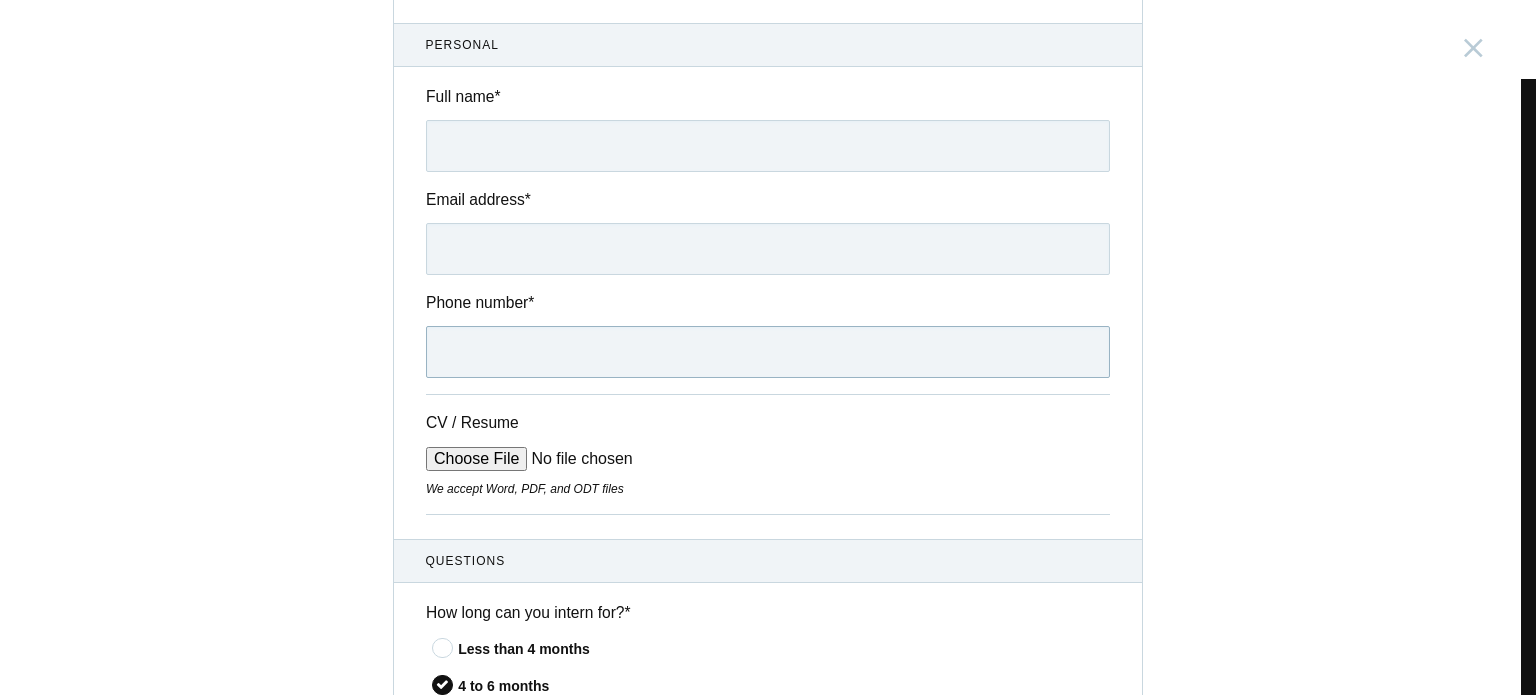 click on "Phone number  *" at bounding box center (768, 352) 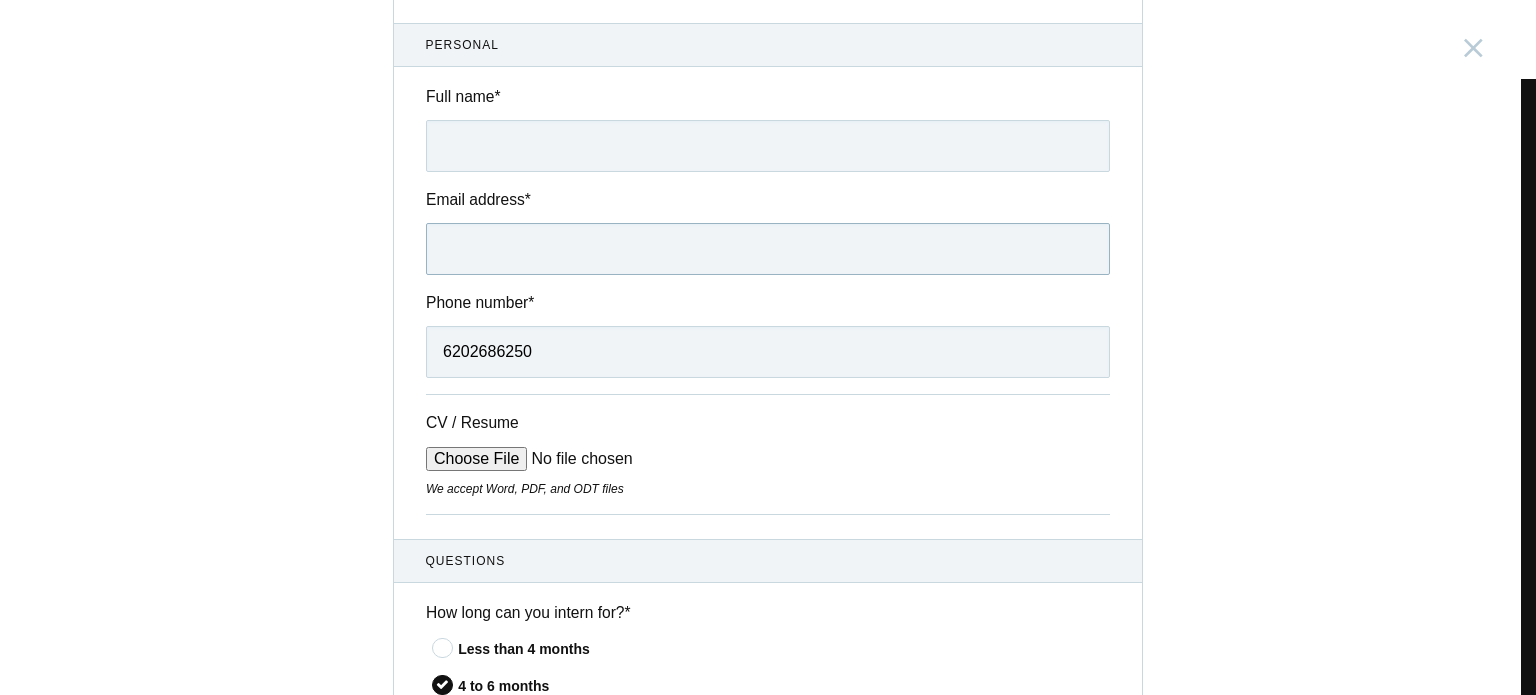 click on "Email address  *" at bounding box center (768, 249) 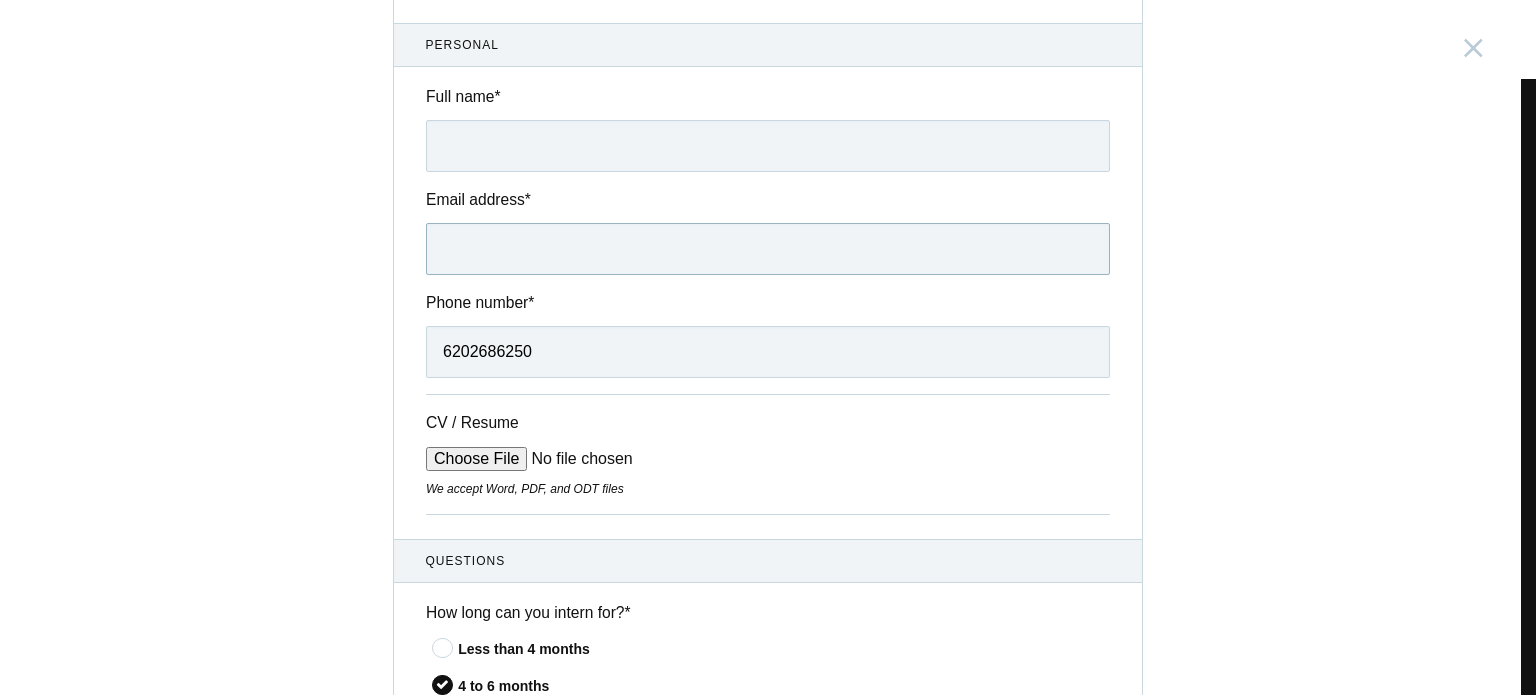 type on "[EMAIL_ADDRESS][DOMAIN_NAME]" 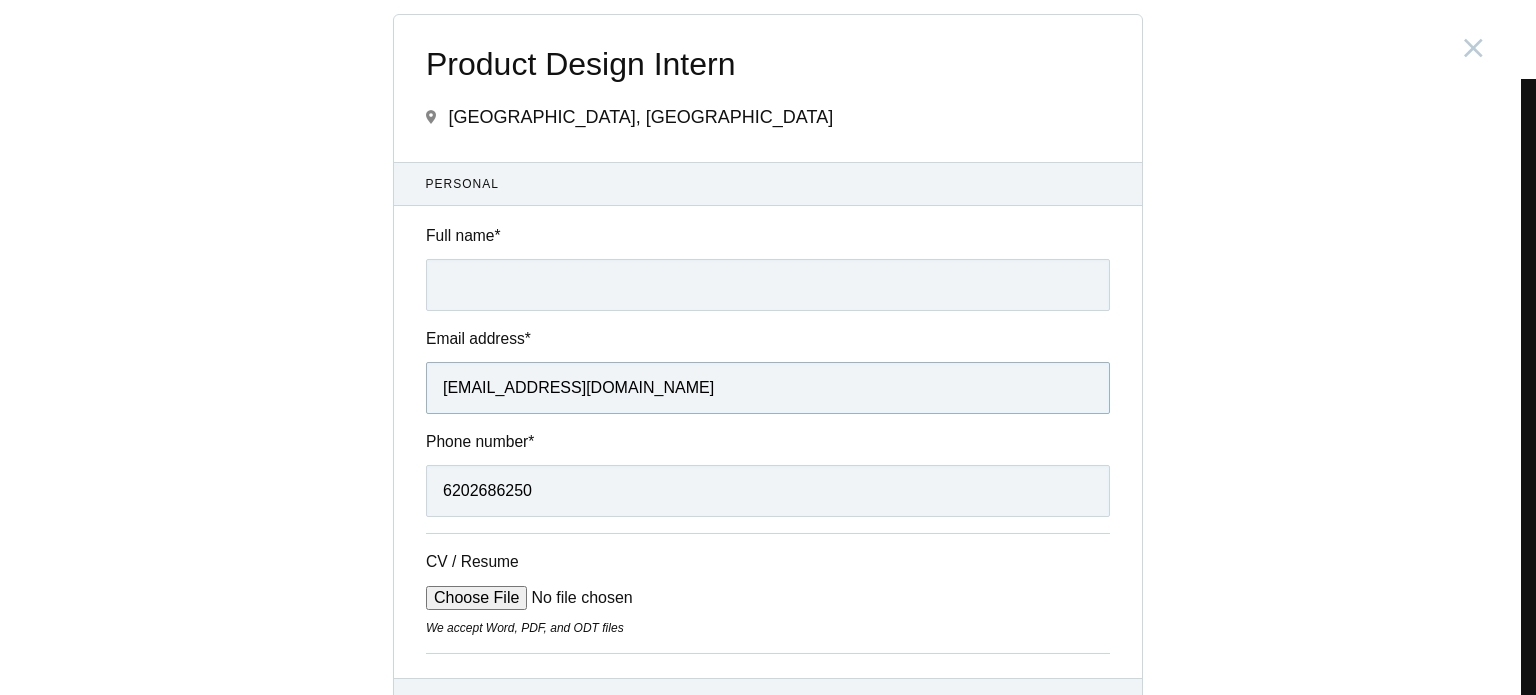 scroll, scrollTop: 0, scrollLeft: 0, axis: both 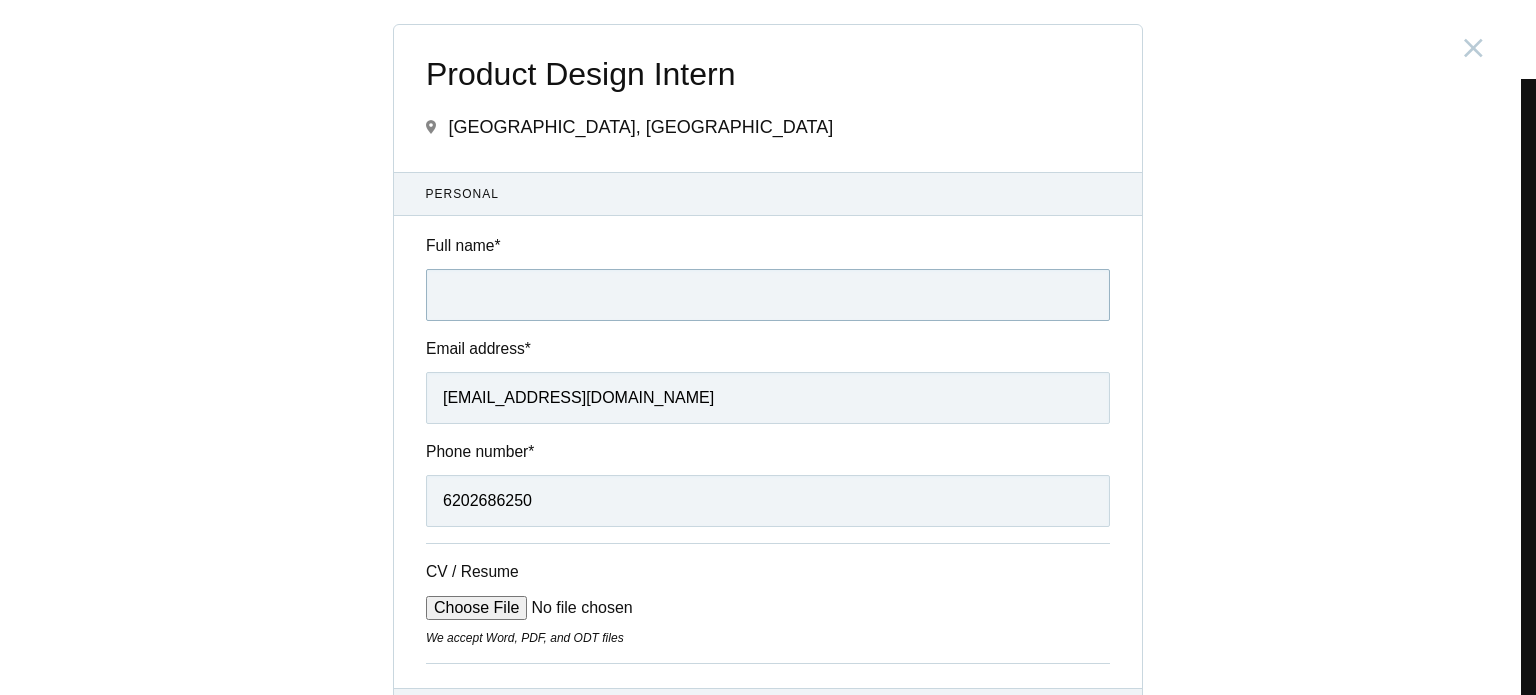 click on "Full name  *" at bounding box center (768, 295) 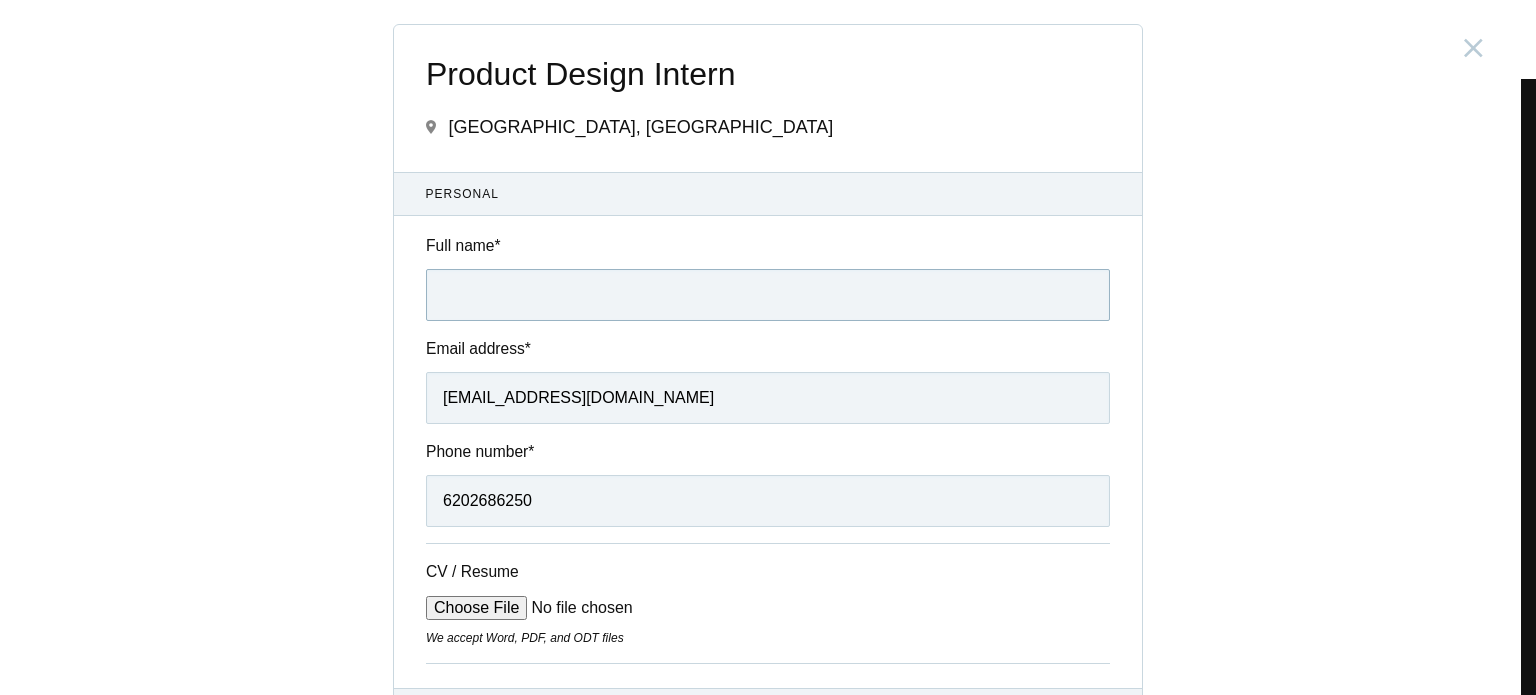 type on "[PERSON_NAME]" 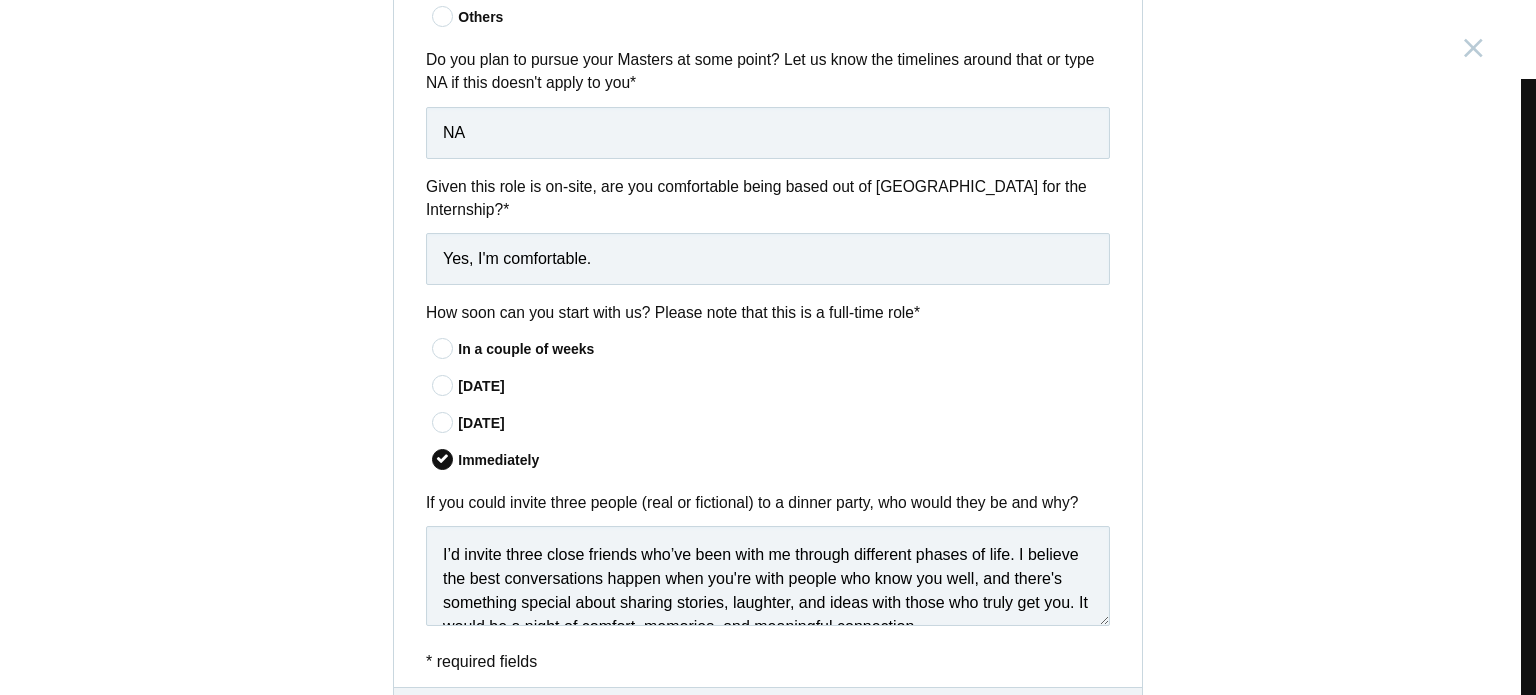 scroll, scrollTop: 1649, scrollLeft: 0, axis: vertical 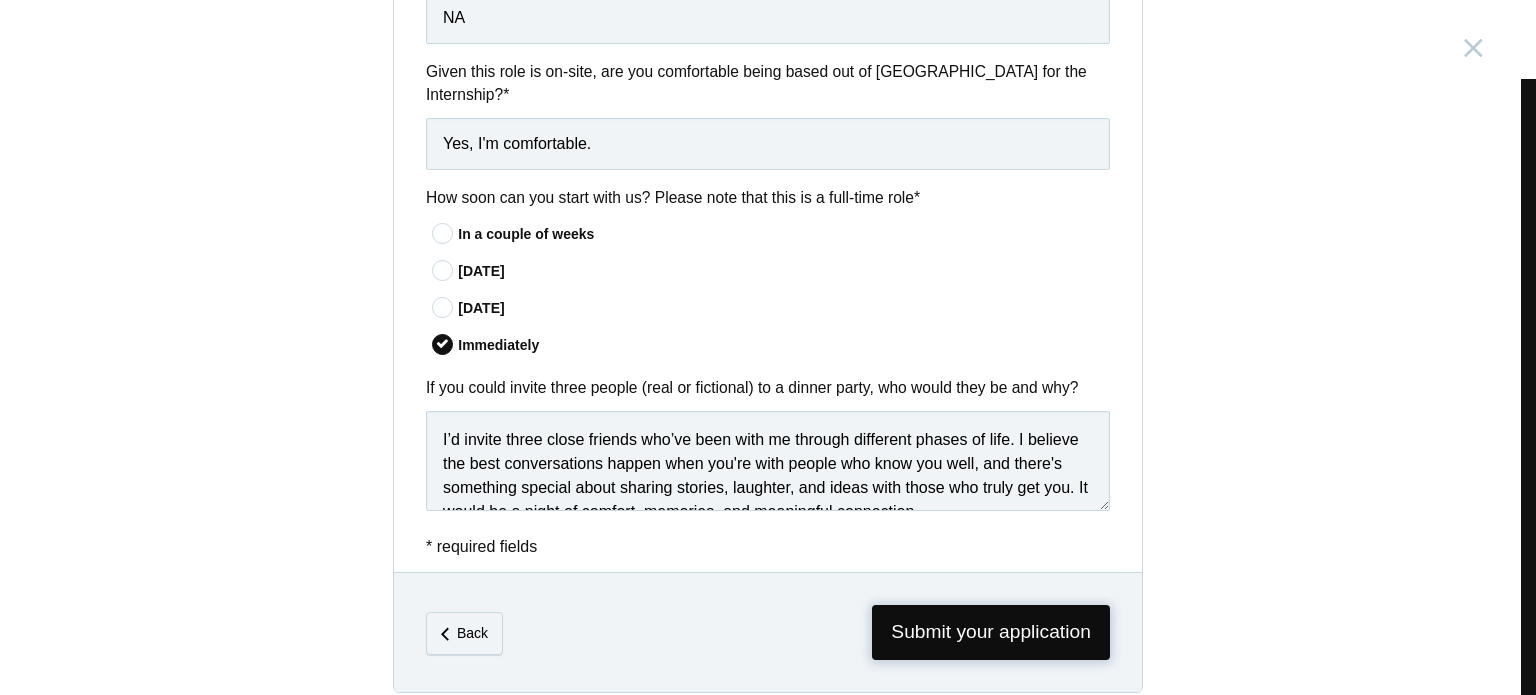 click on "Submit your application" at bounding box center (991, 632) 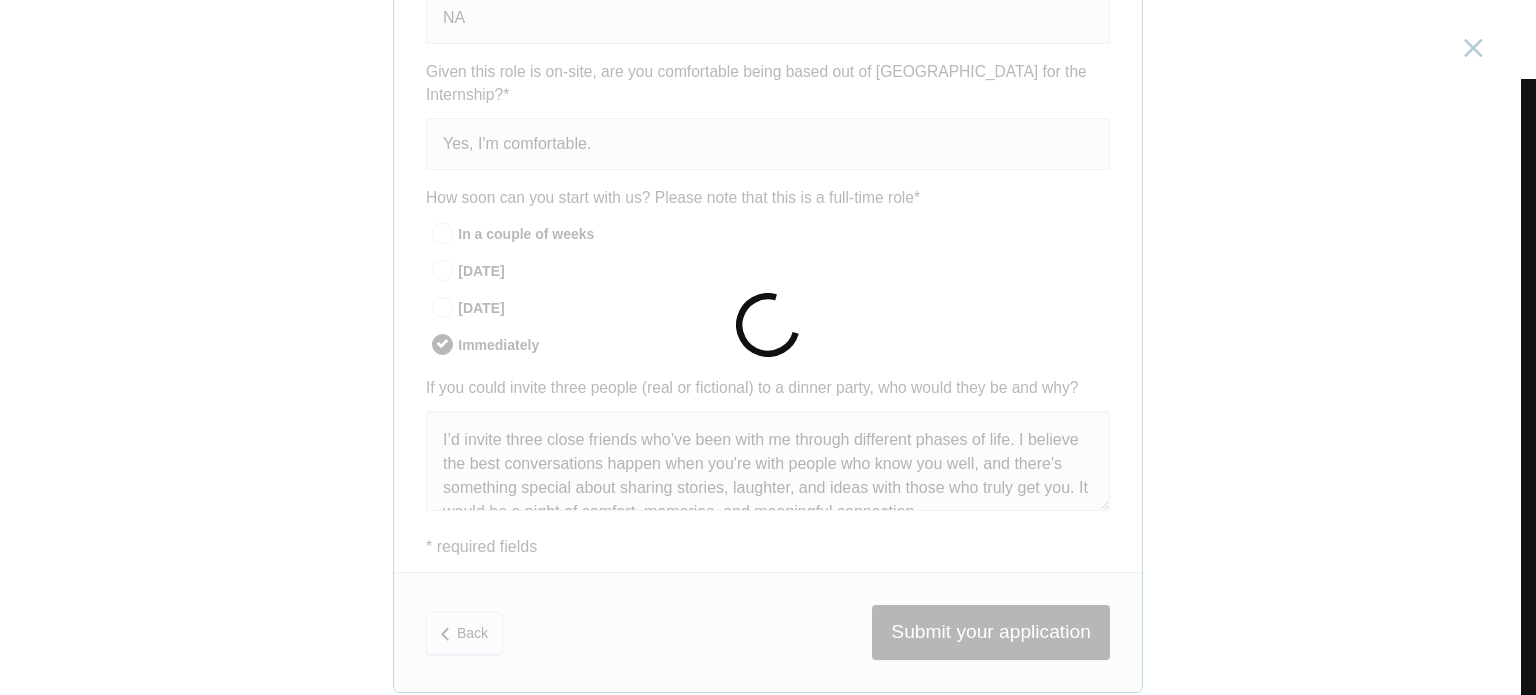scroll, scrollTop: 0, scrollLeft: 0, axis: both 